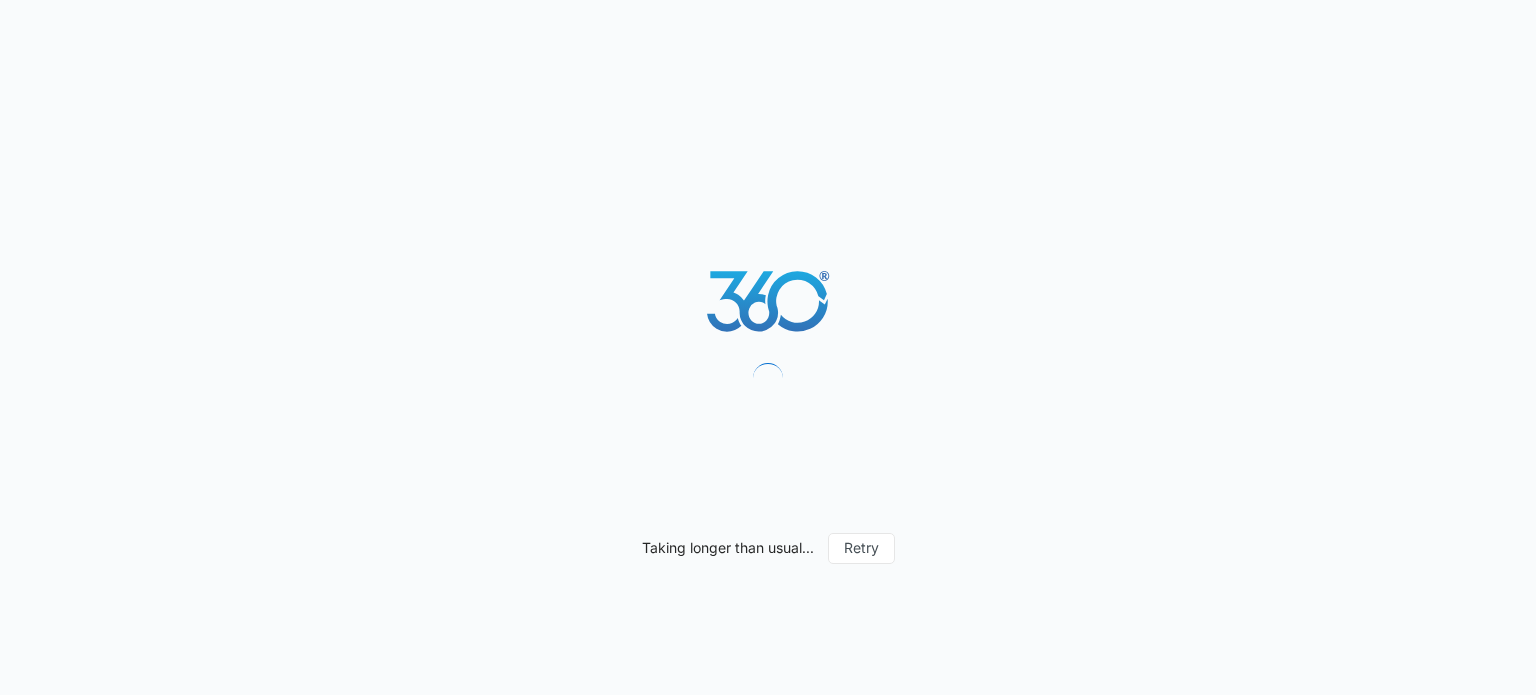 scroll, scrollTop: 0, scrollLeft: 0, axis: both 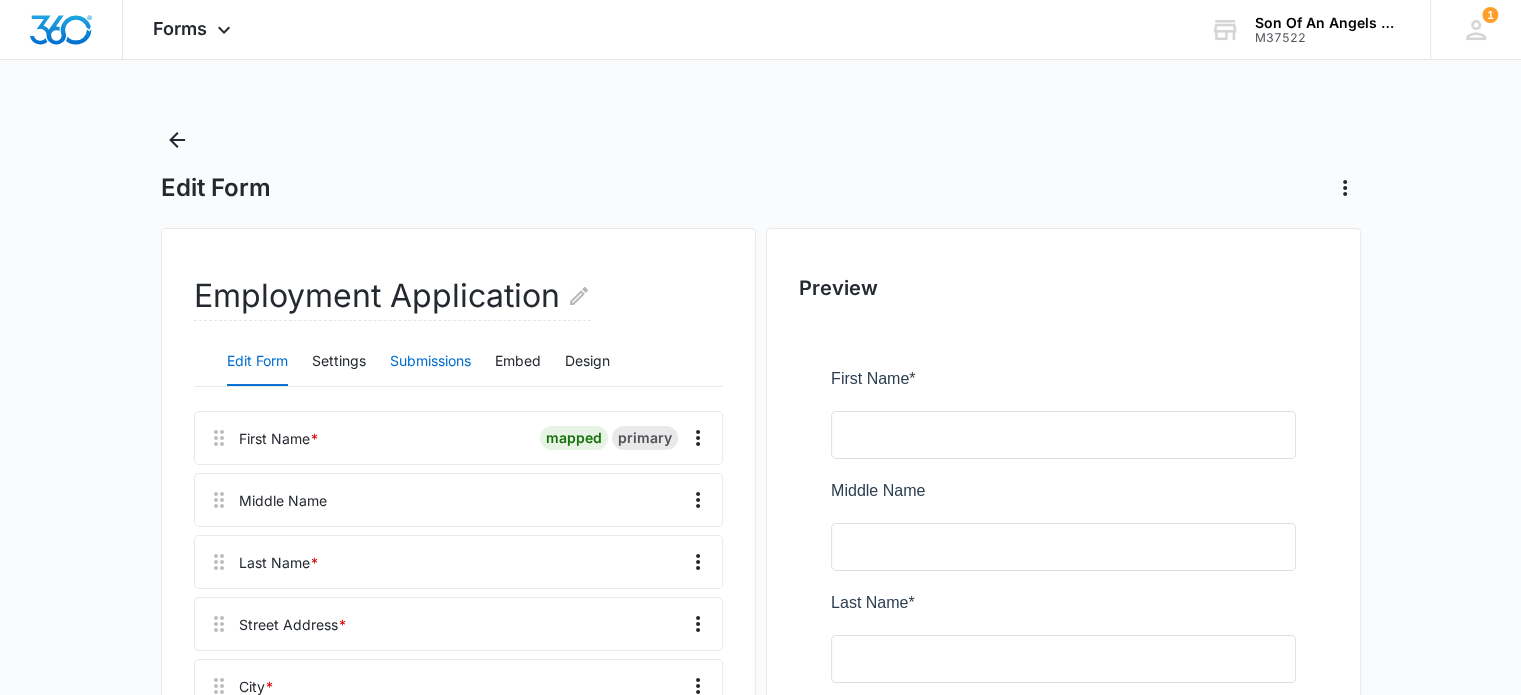 click on "Submissions" at bounding box center (430, 362) 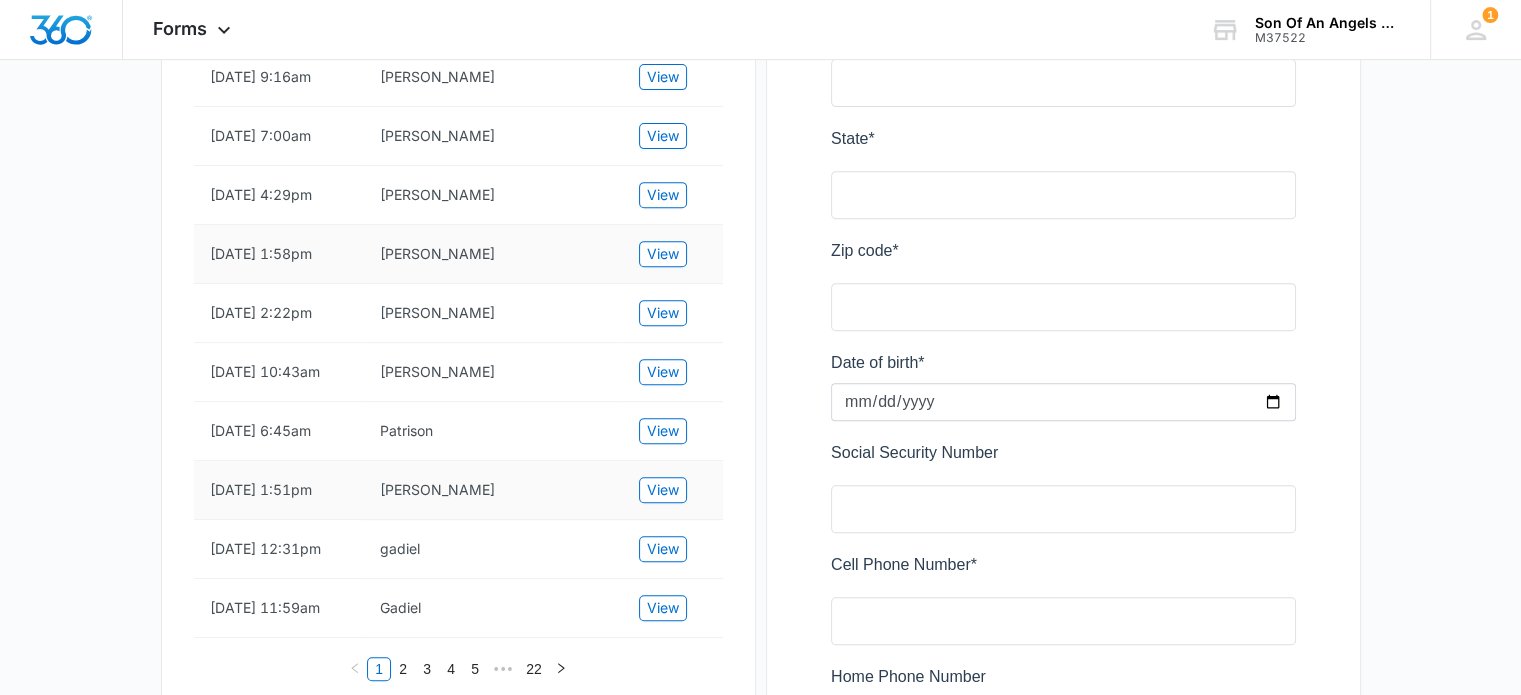 scroll, scrollTop: 1200, scrollLeft: 0, axis: vertical 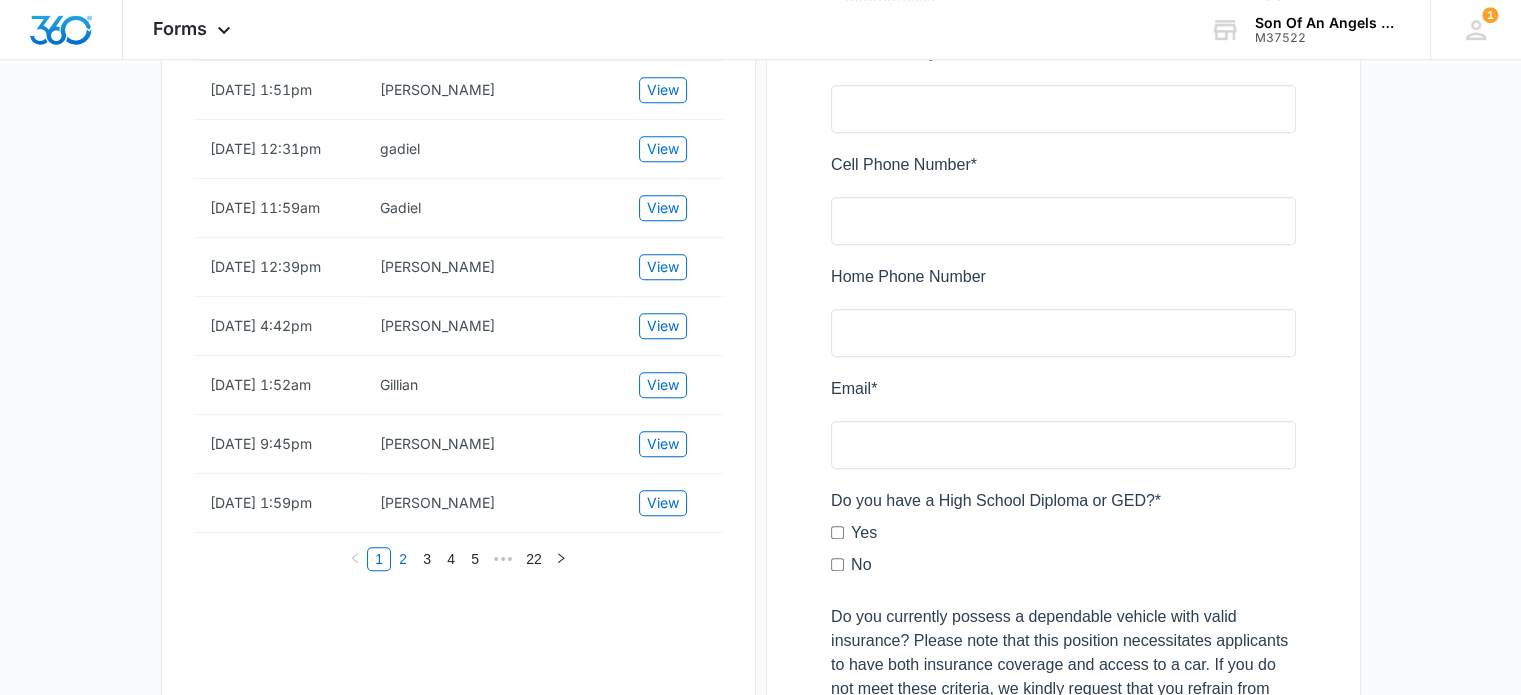 click on "2" at bounding box center [403, 559] 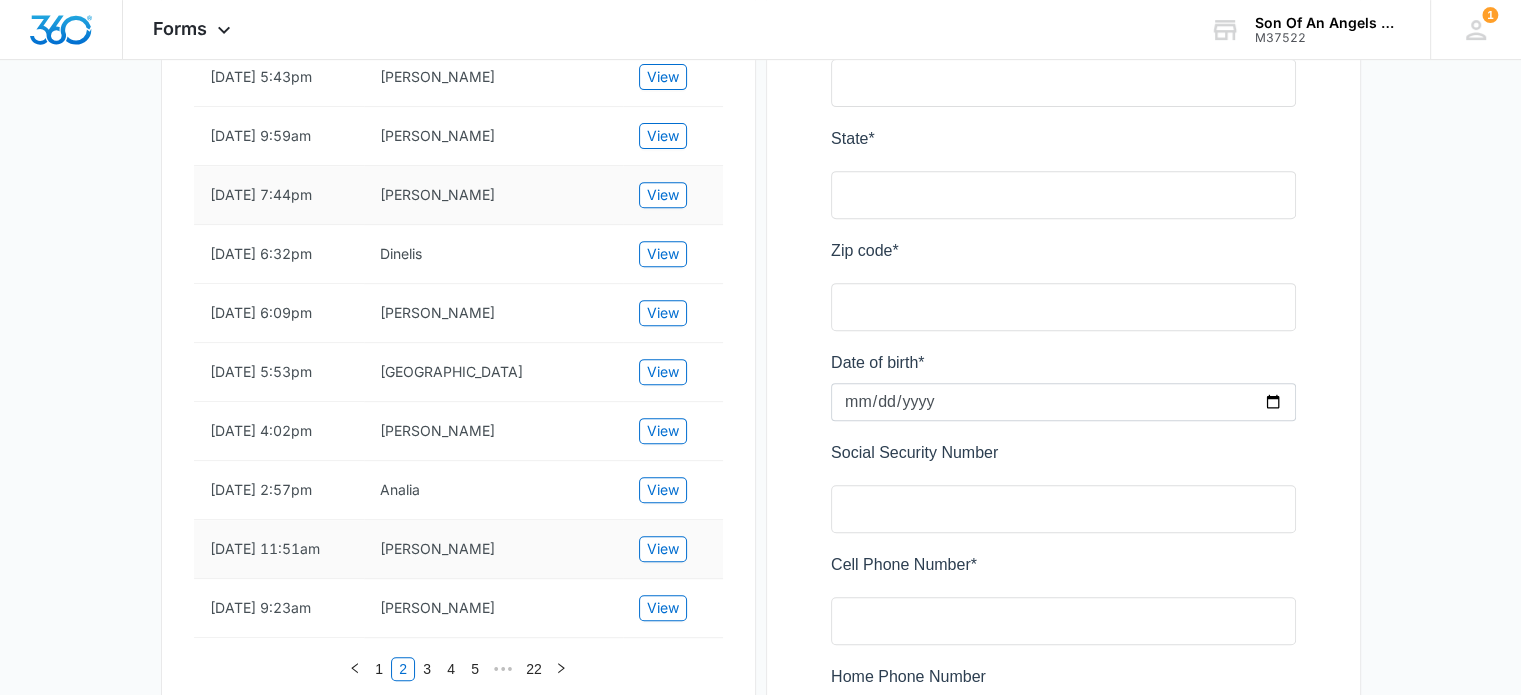 scroll, scrollTop: 500, scrollLeft: 0, axis: vertical 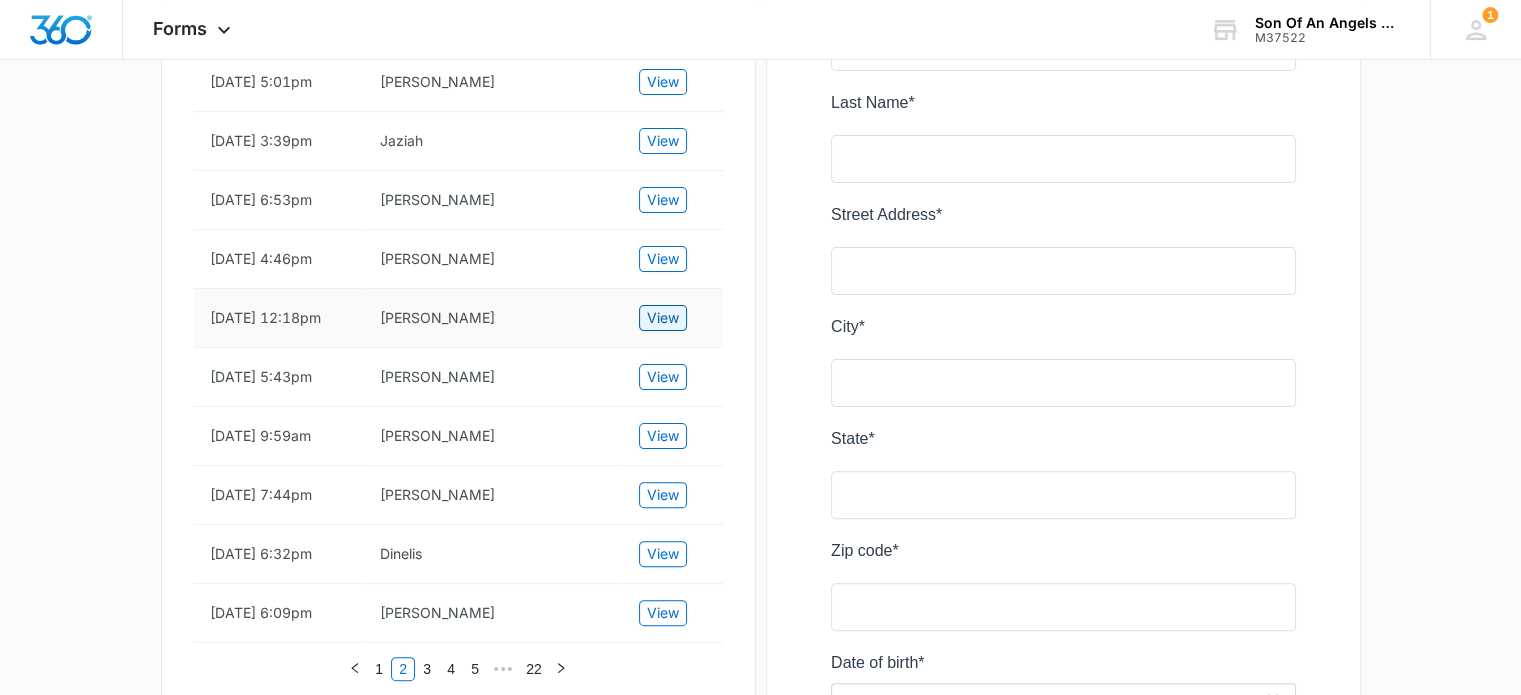 click on "View" at bounding box center [663, 318] 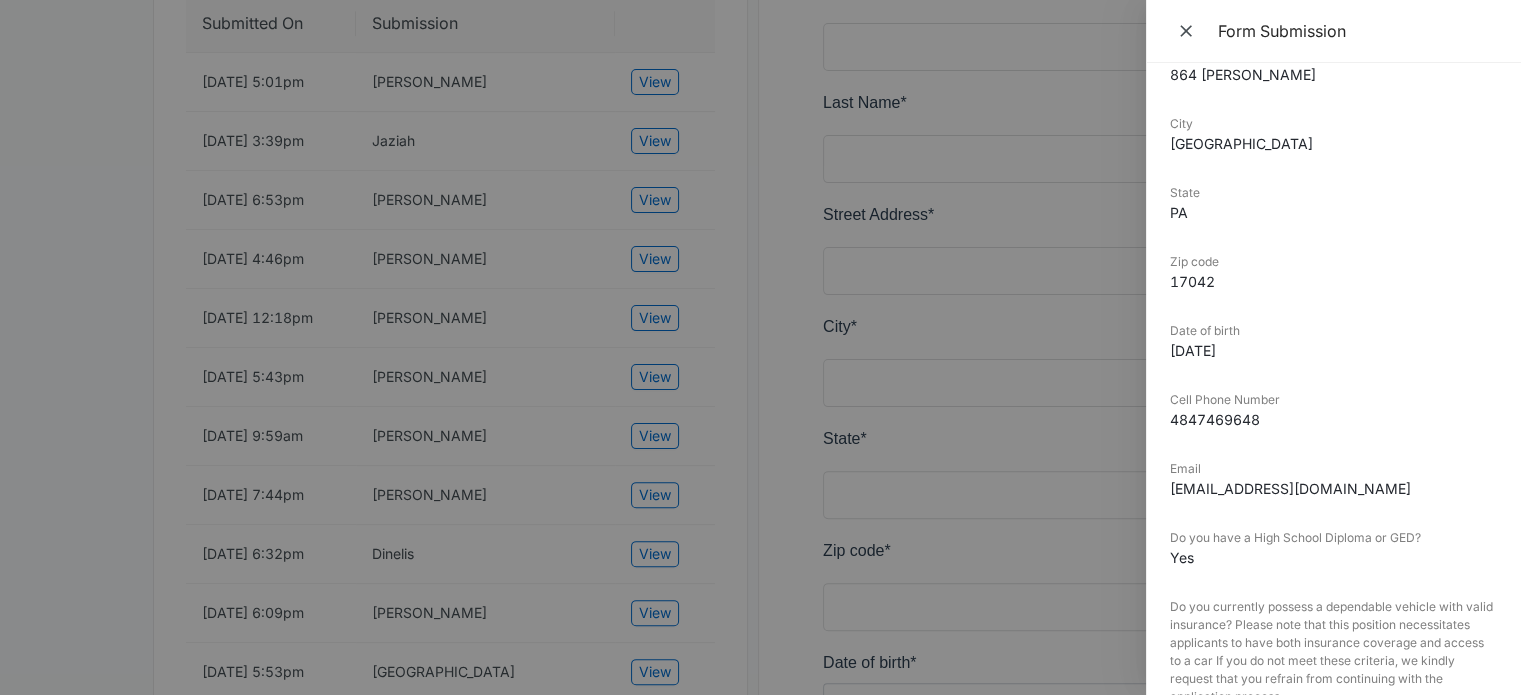 scroll, scrollTop: 200, scrollLeft: 0, axis: vertical 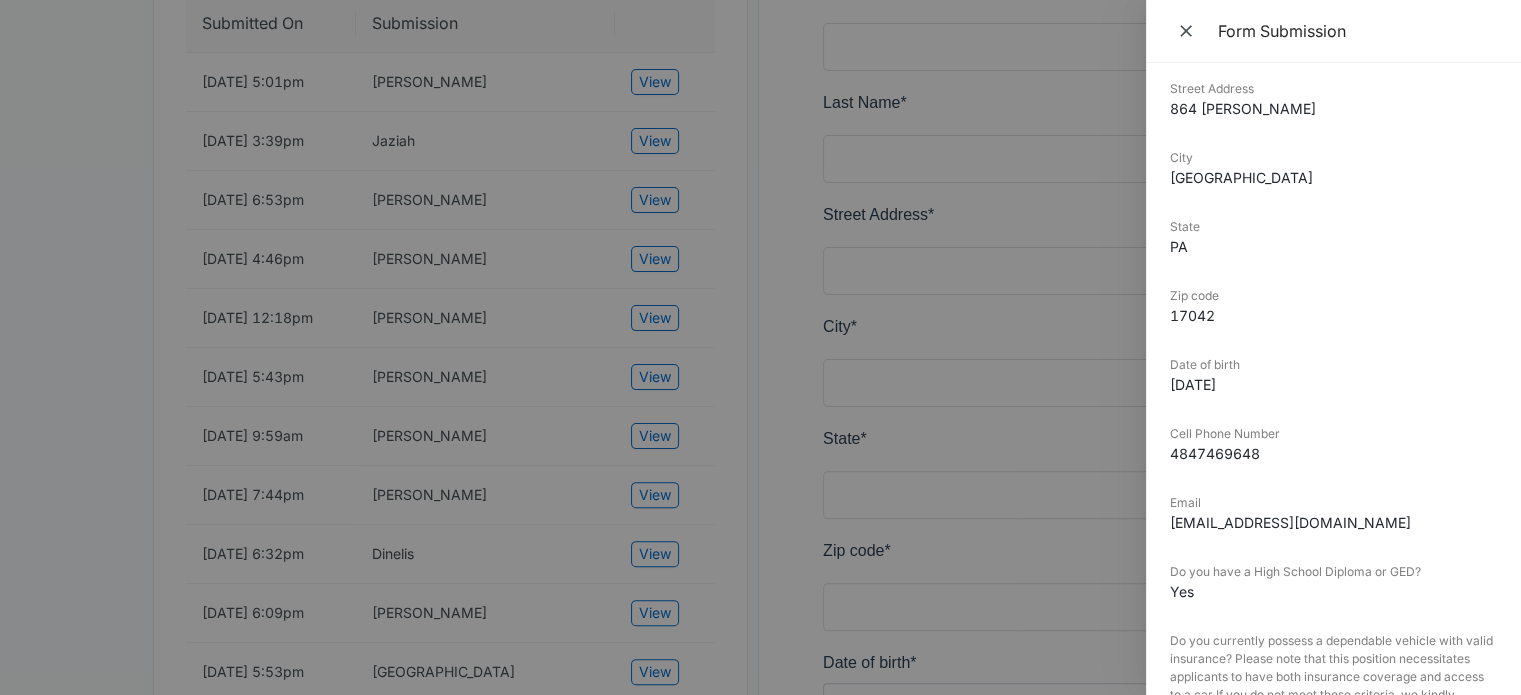 click on "[EMAIL_ADDRESS][DOMAIN_NAME]" at bounding box center (1333, 522) 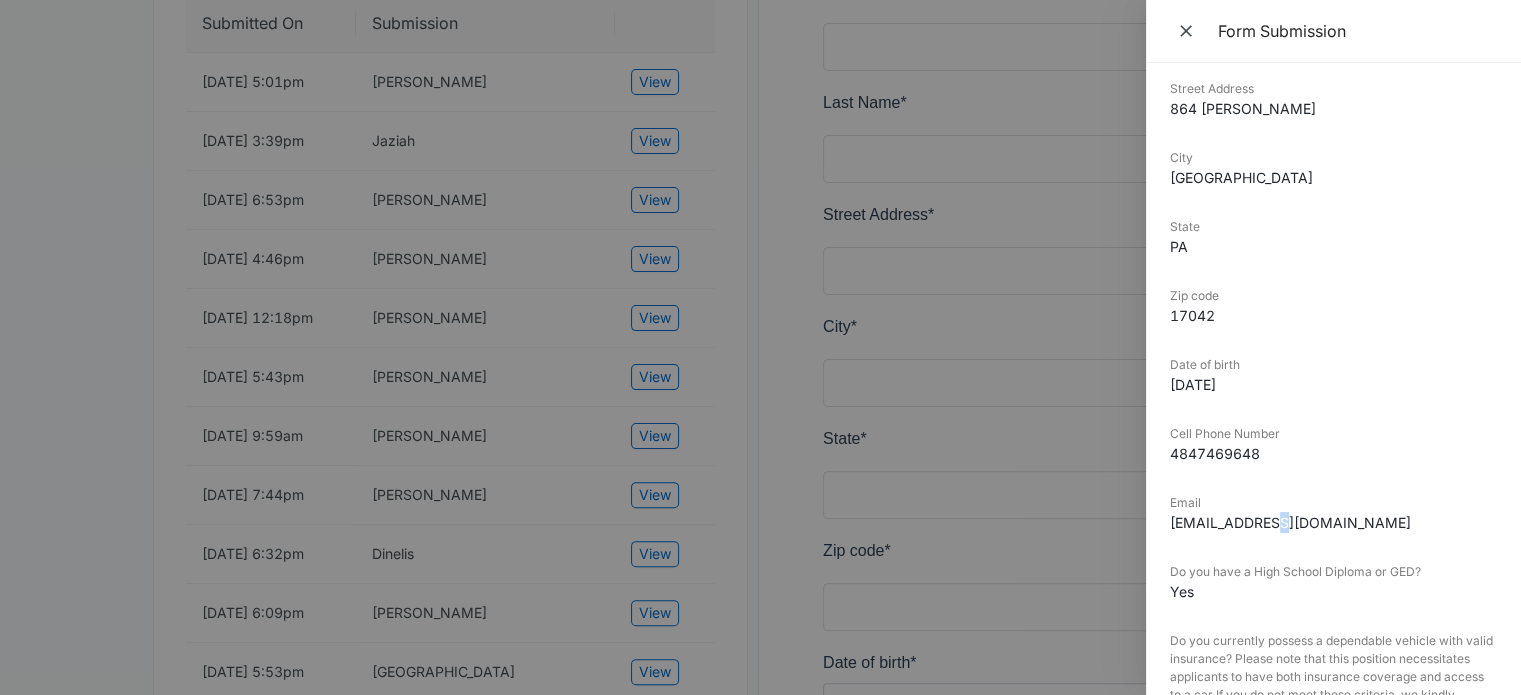 click on "[EMAIL_ADDRESS][DOMAIN_NAME]" at bounding box center (1333, 522) 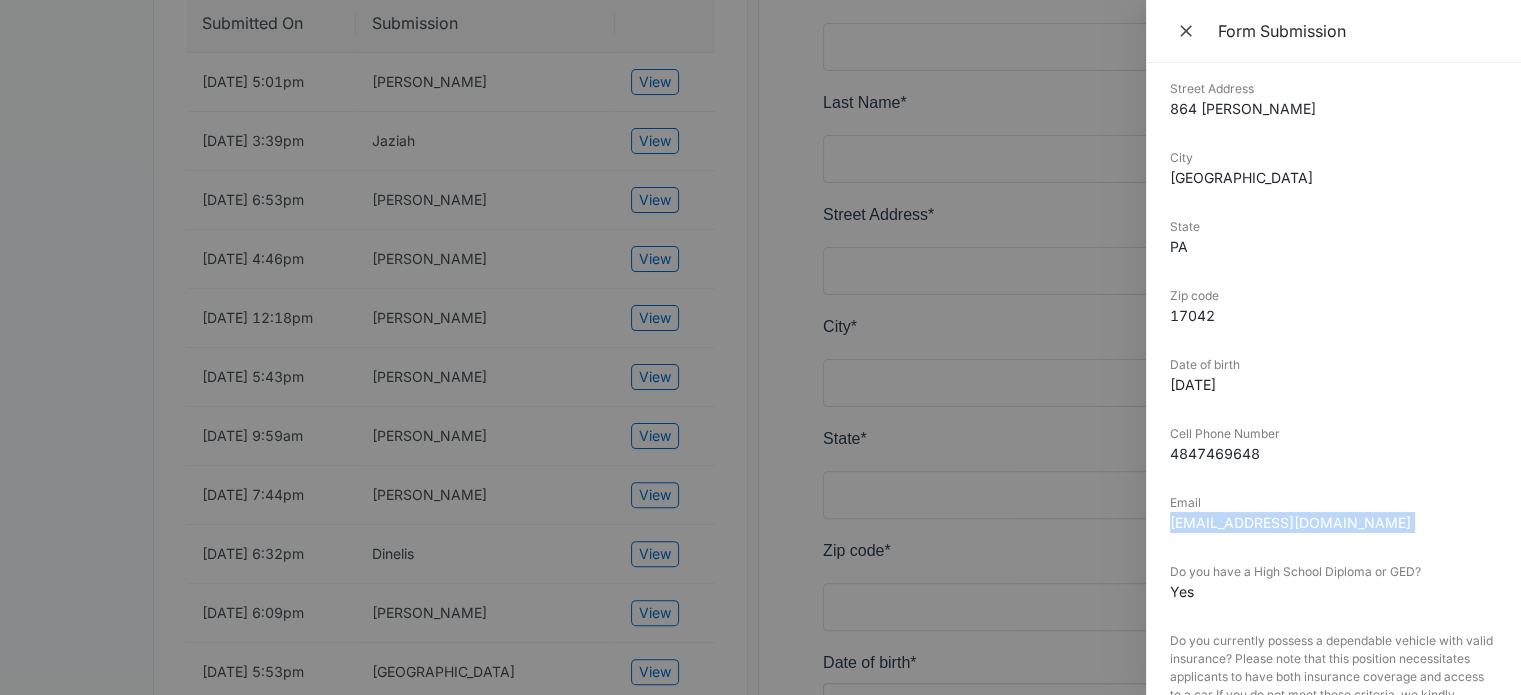 click on "[EMAIL_ADDRESS][DOMAIN_NAME]" at bounding box center [1333, 522] 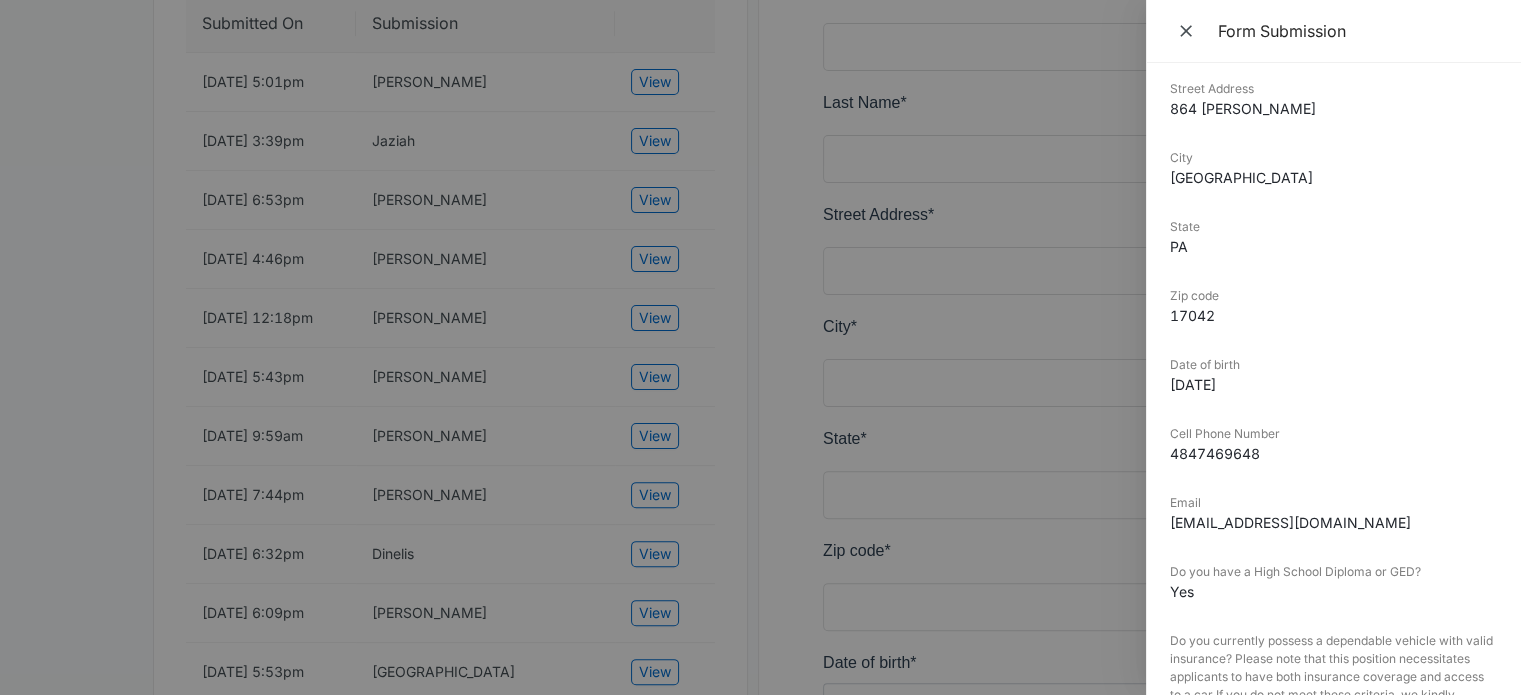 click at bounding box center (760, 347) 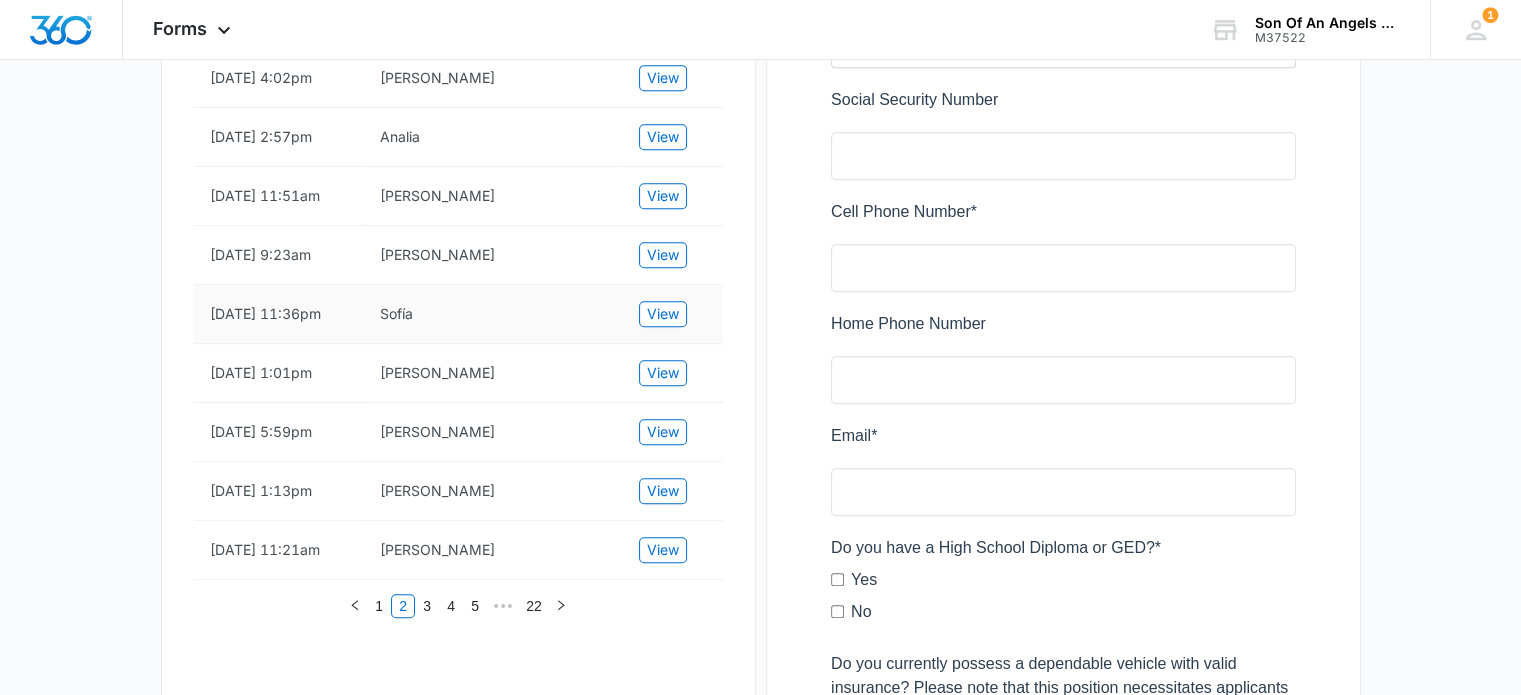 scroll, scrollTop: 1200, scrollLeft: 0, axis: vertical 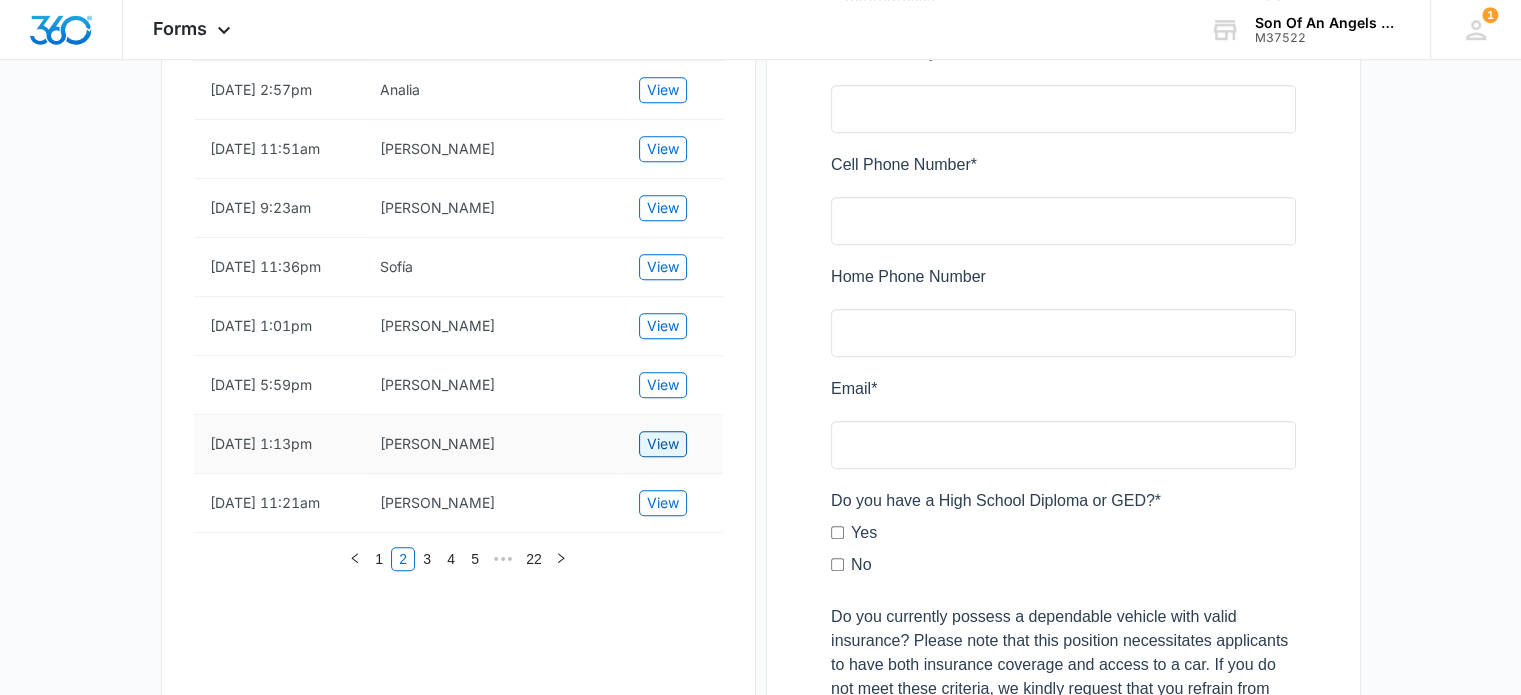 click on "View" at bounding box center (663, 444) 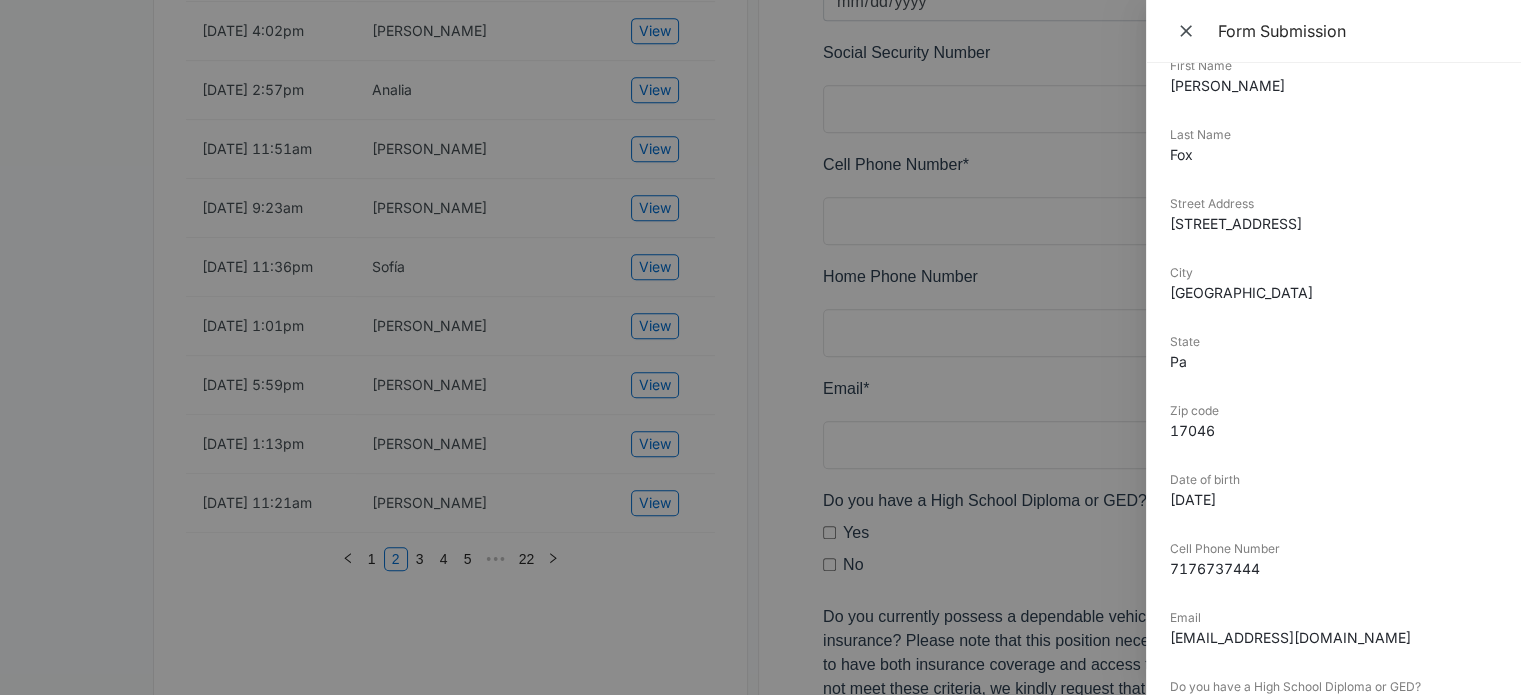 scroll, scrollTop: 0, scrollLeft: 0, axis: both 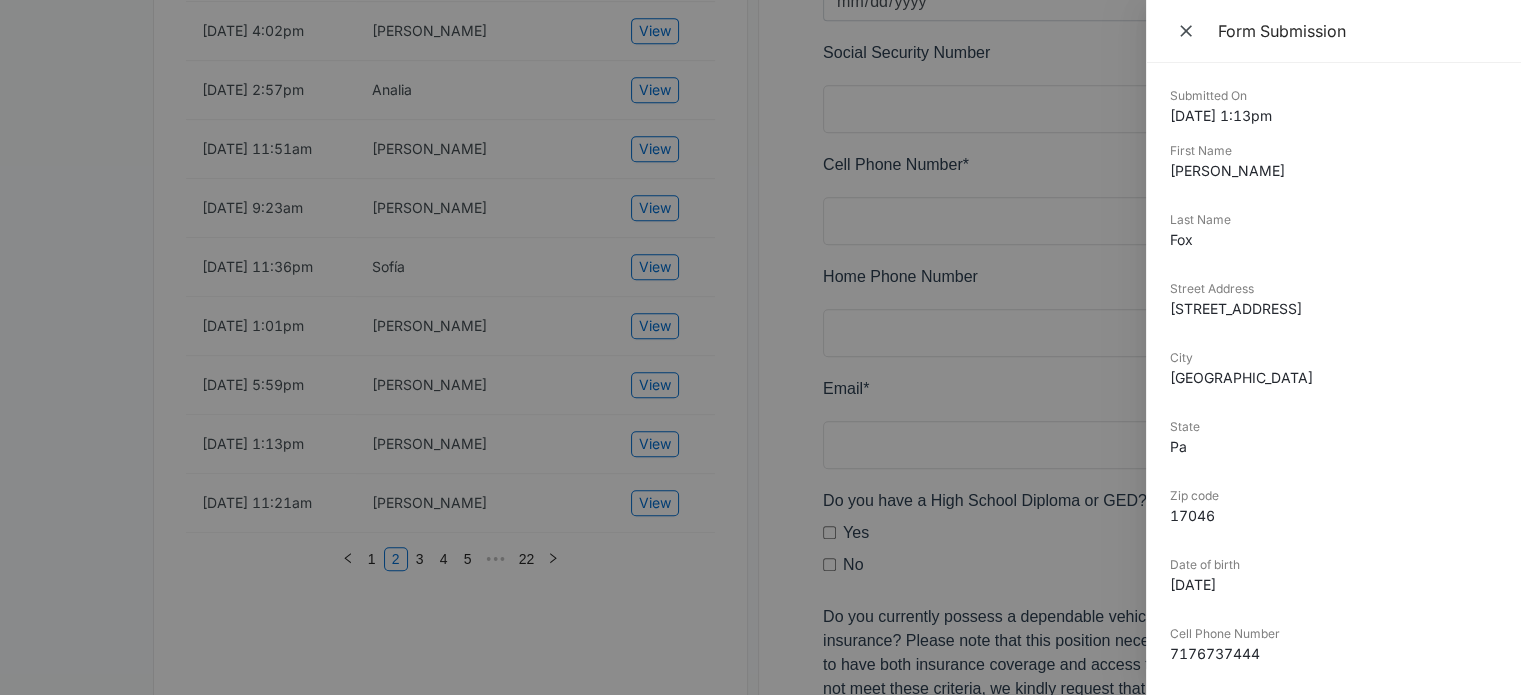 click at bounding box center (760, 347) 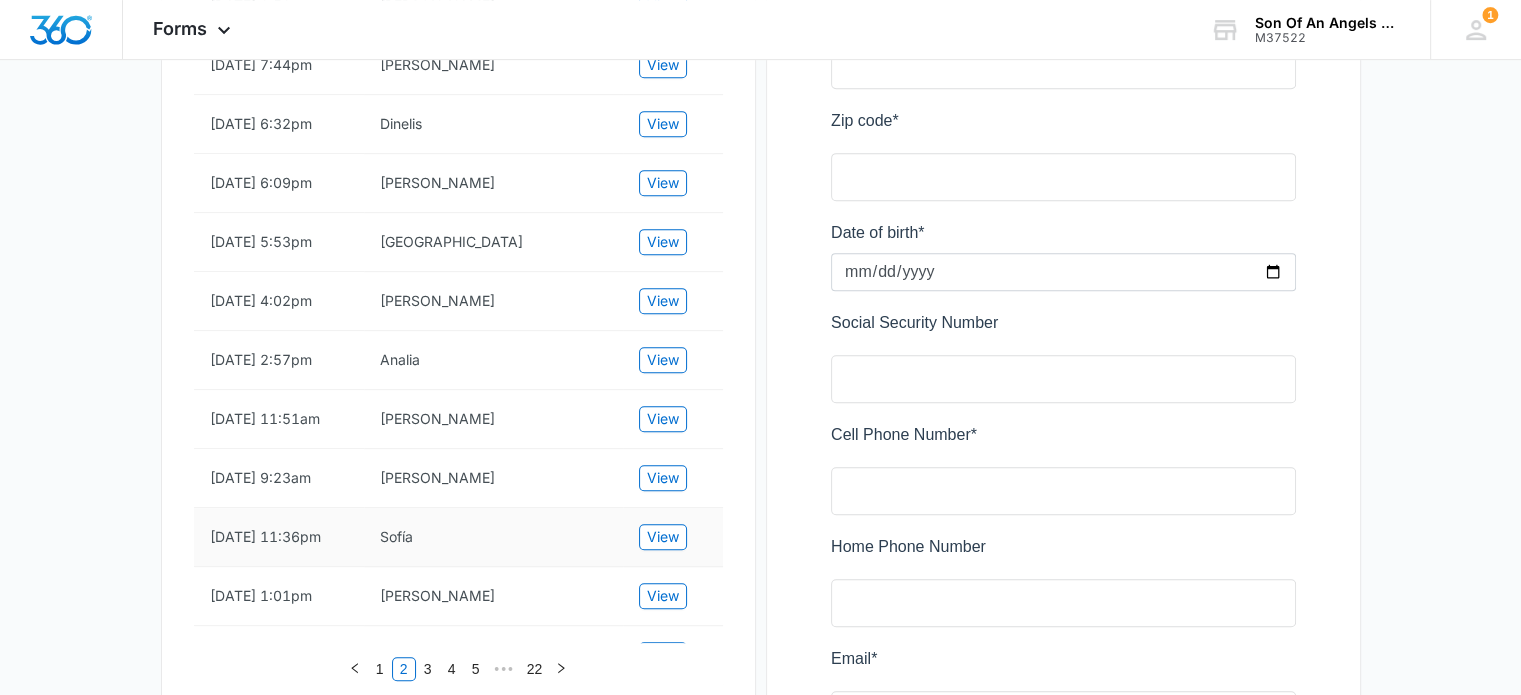 scroll, scrollTop: 900, scrollLeft: 0, axis: vertical 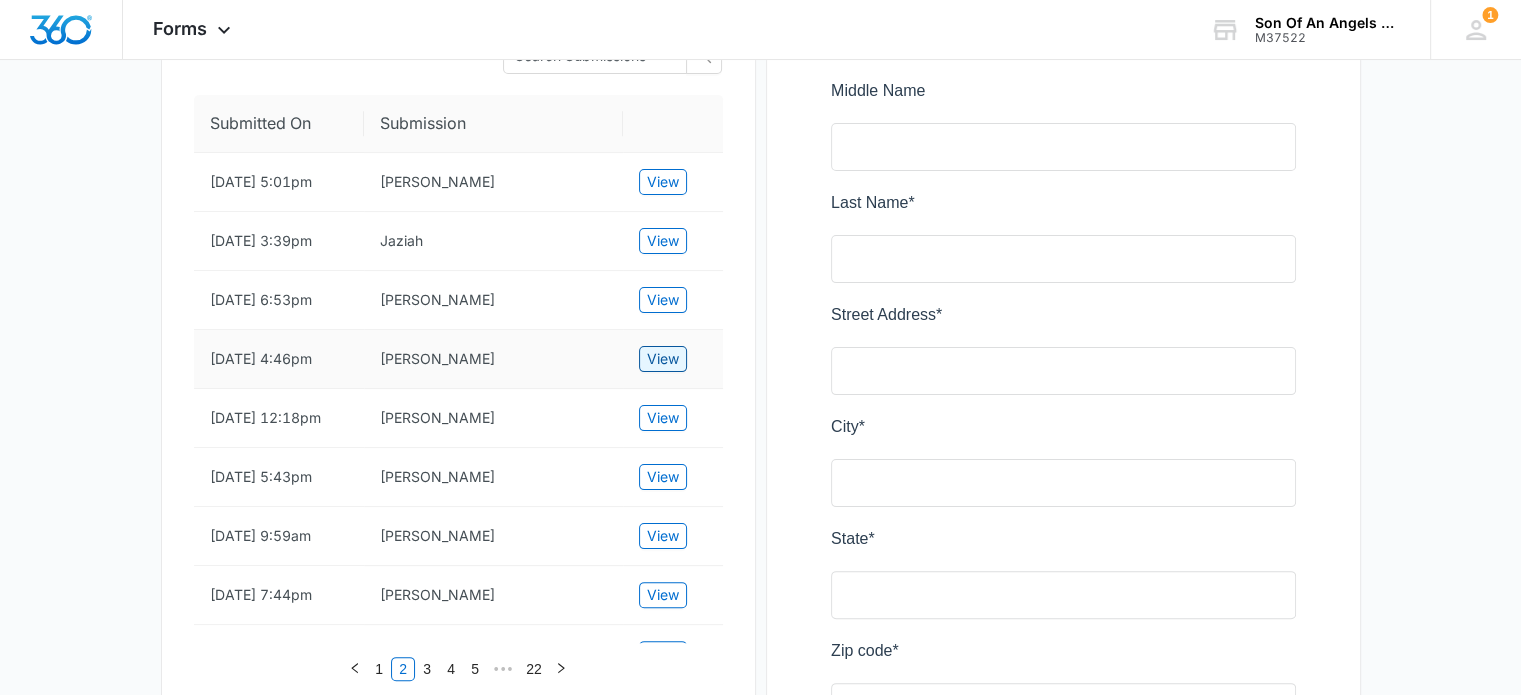click on "View" at bounding box center [663, 359] 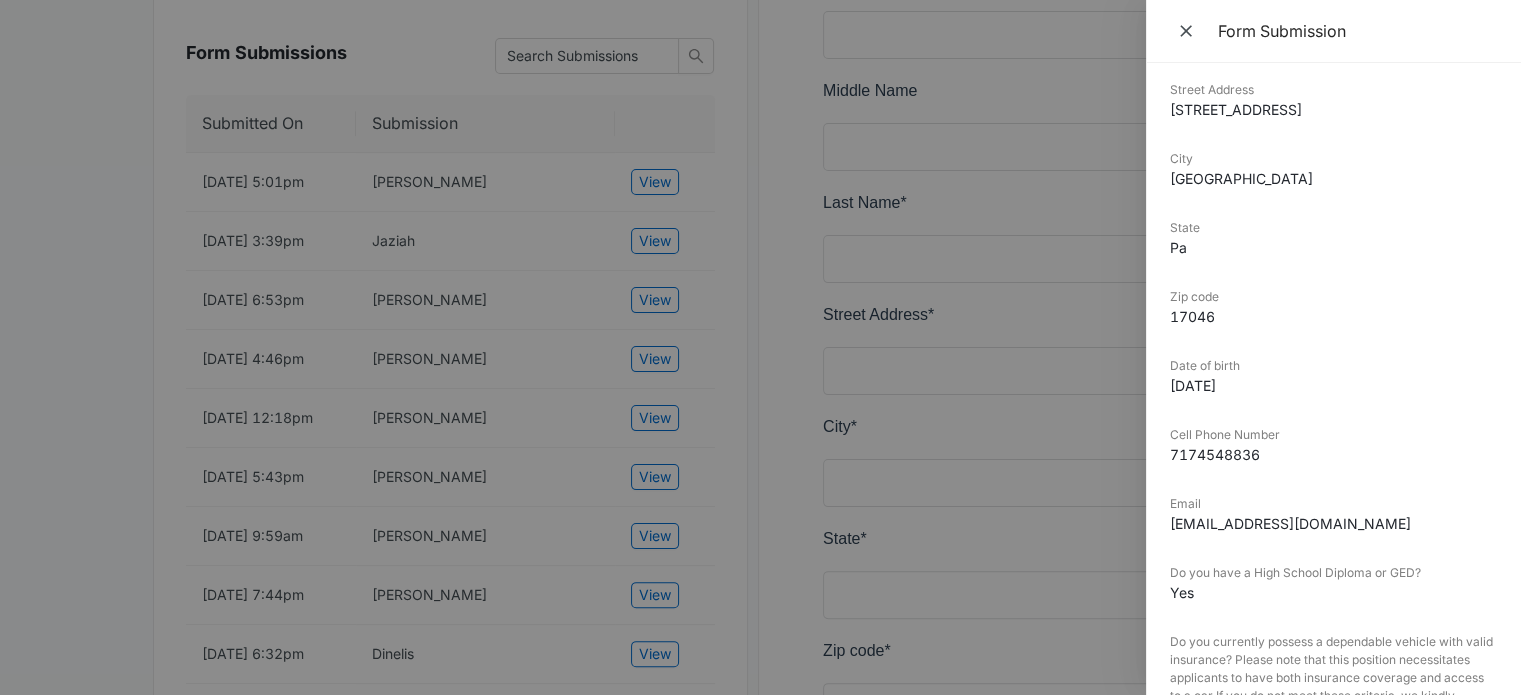 scroll, scrollTop: 200, scrollLeft: 0, axis: vertical 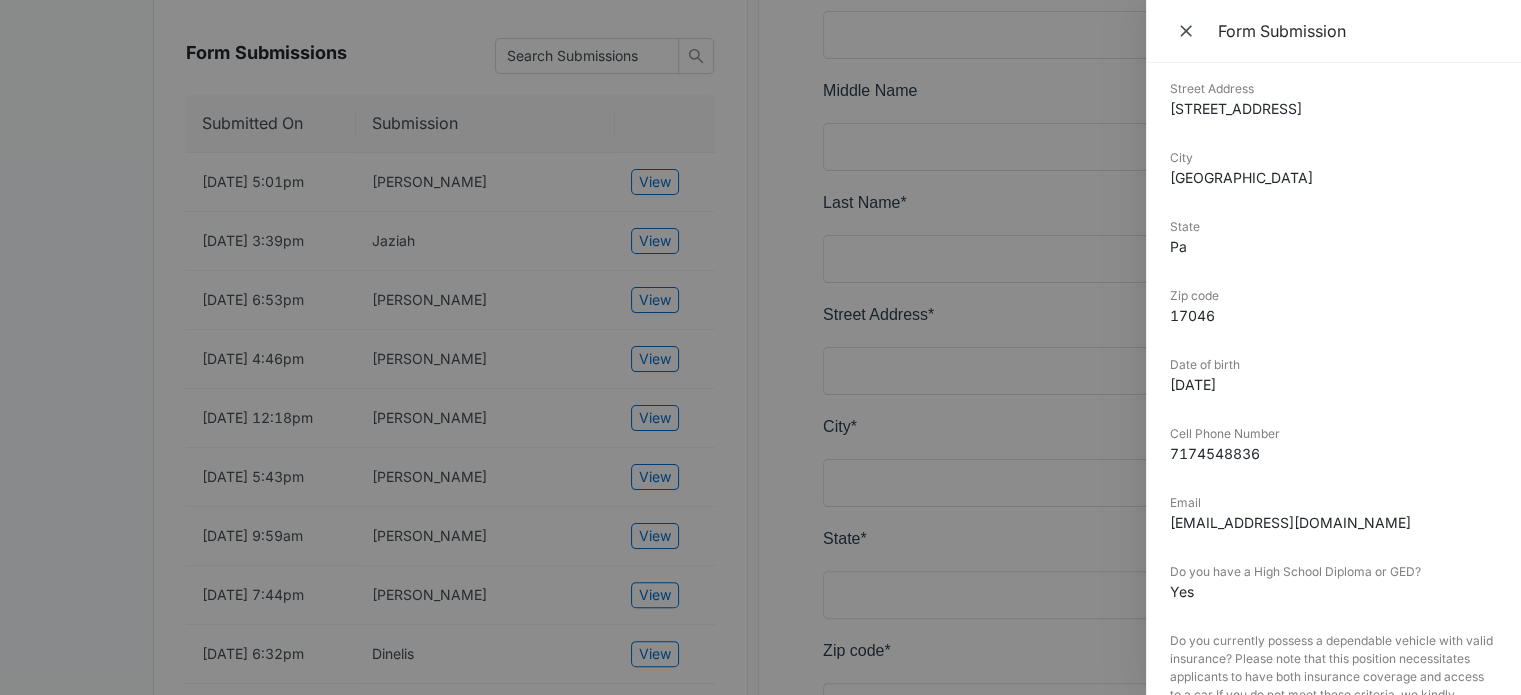 click on "[EMAIL_ADDRESS][DOMAIN_NAME]" at bounding box center (1333, 522) 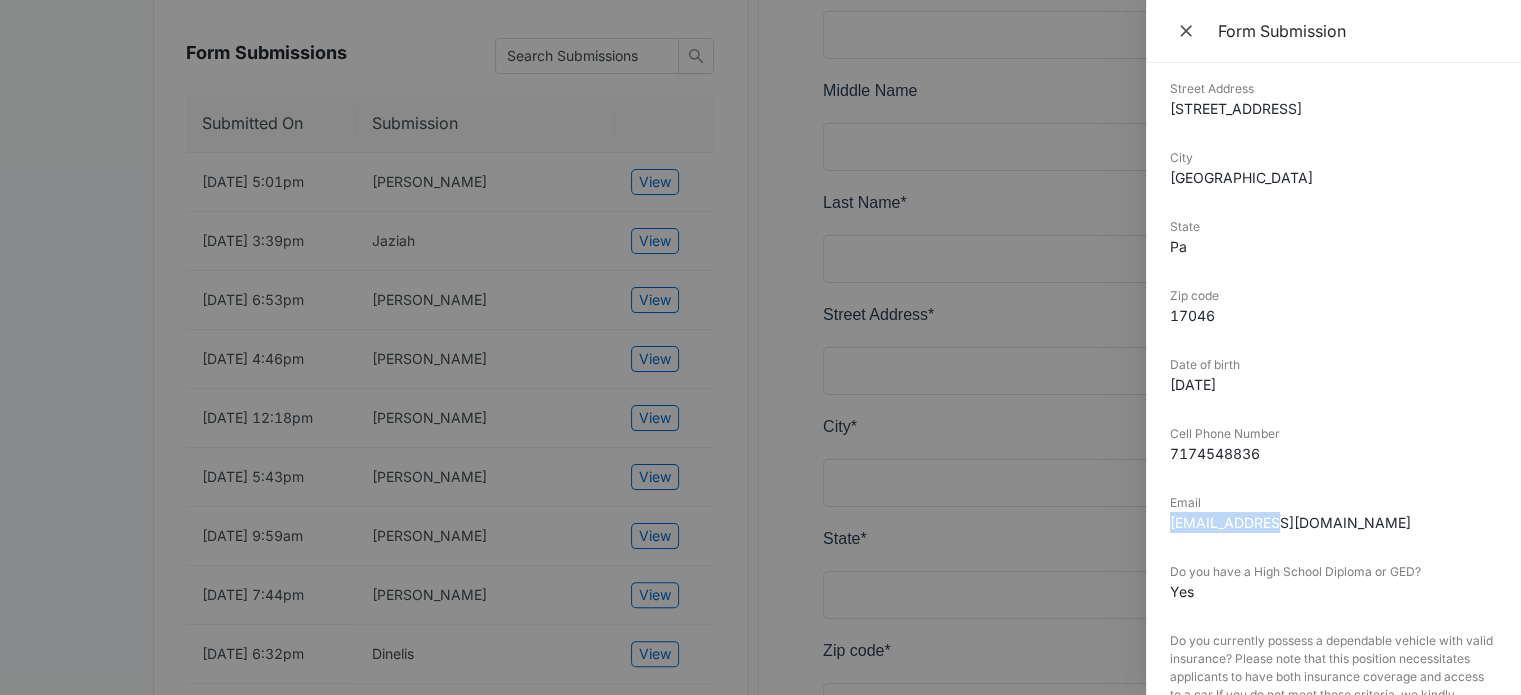click on "[EMAIL_ADDRESS][DOMAIN_NAME]" at bounding box center (1333, 522) 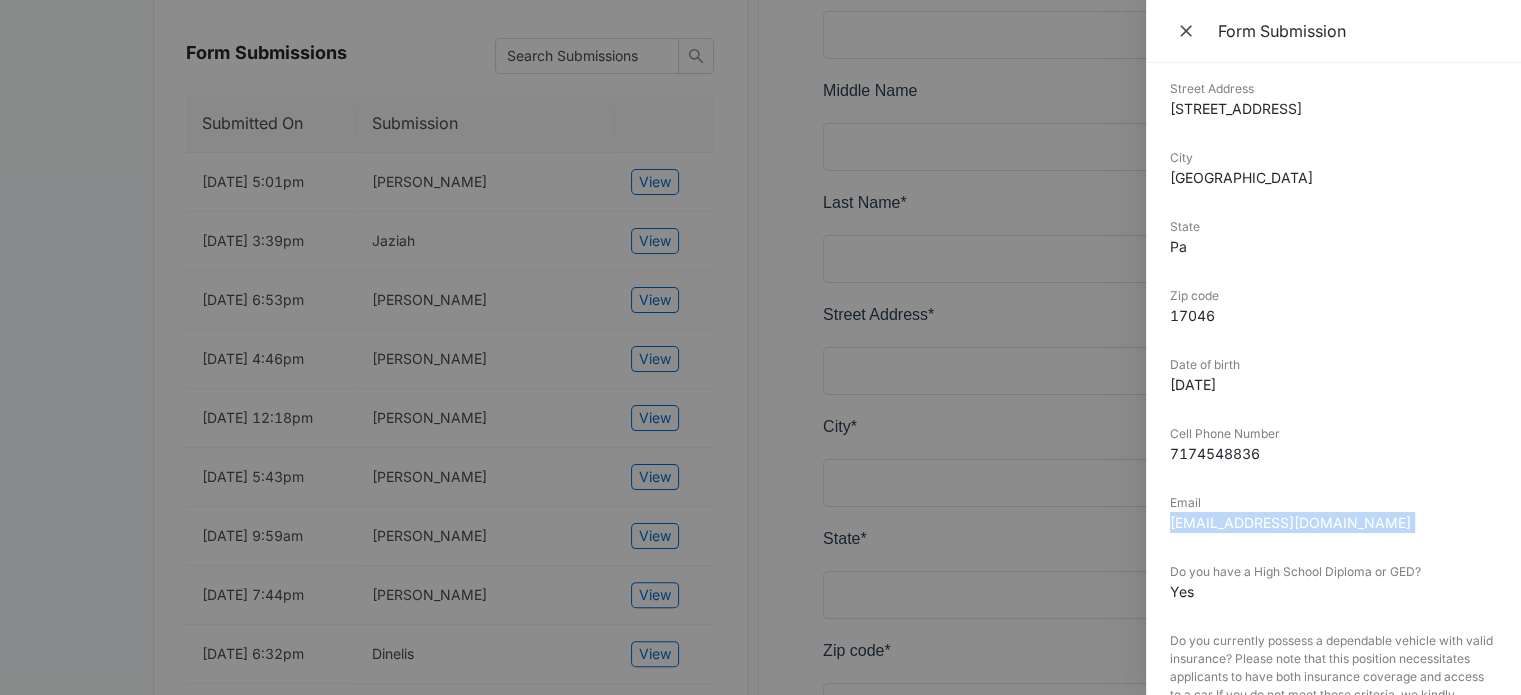 click on "[EMAIL_ADDRESS][DOMAIN_NAME]" at bounding box center [1333, 522] 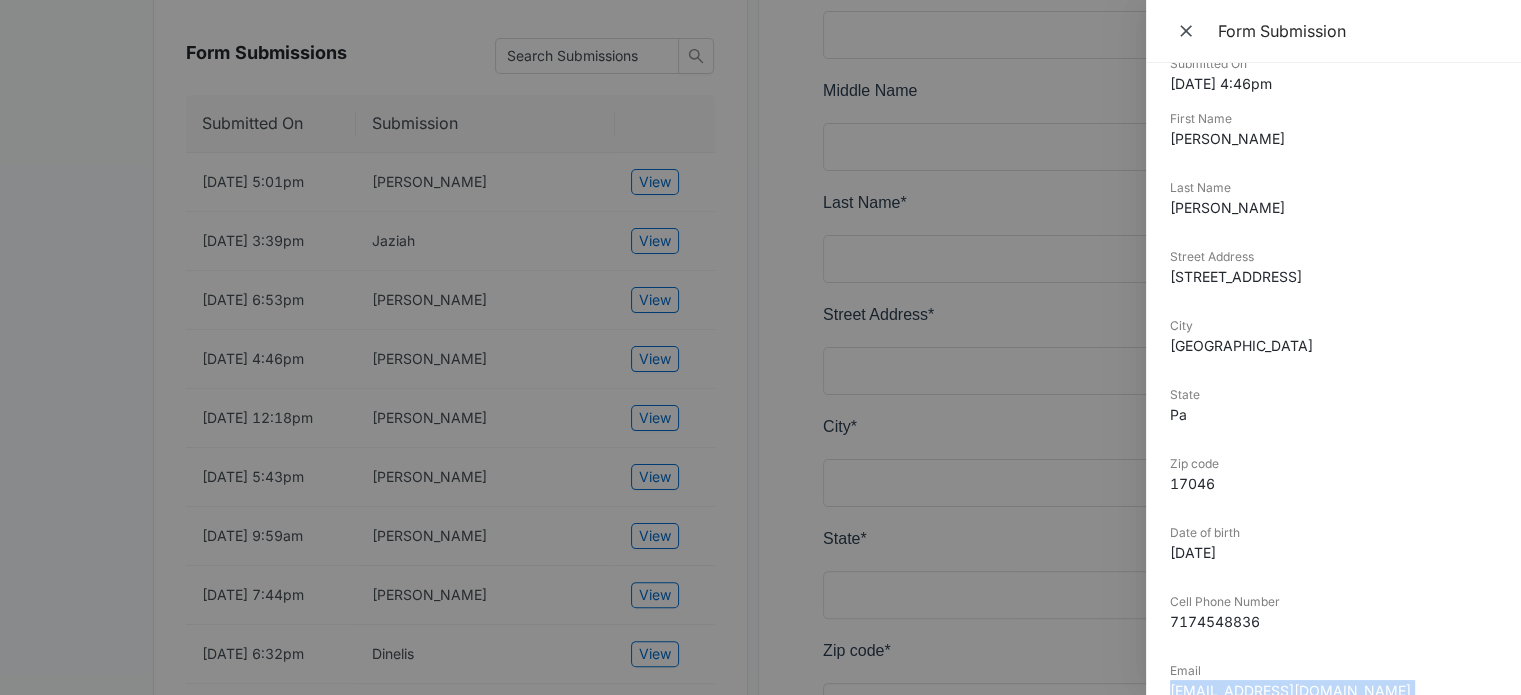 scroll, scrollTop: 0, scrollLeft: 0, axis: both 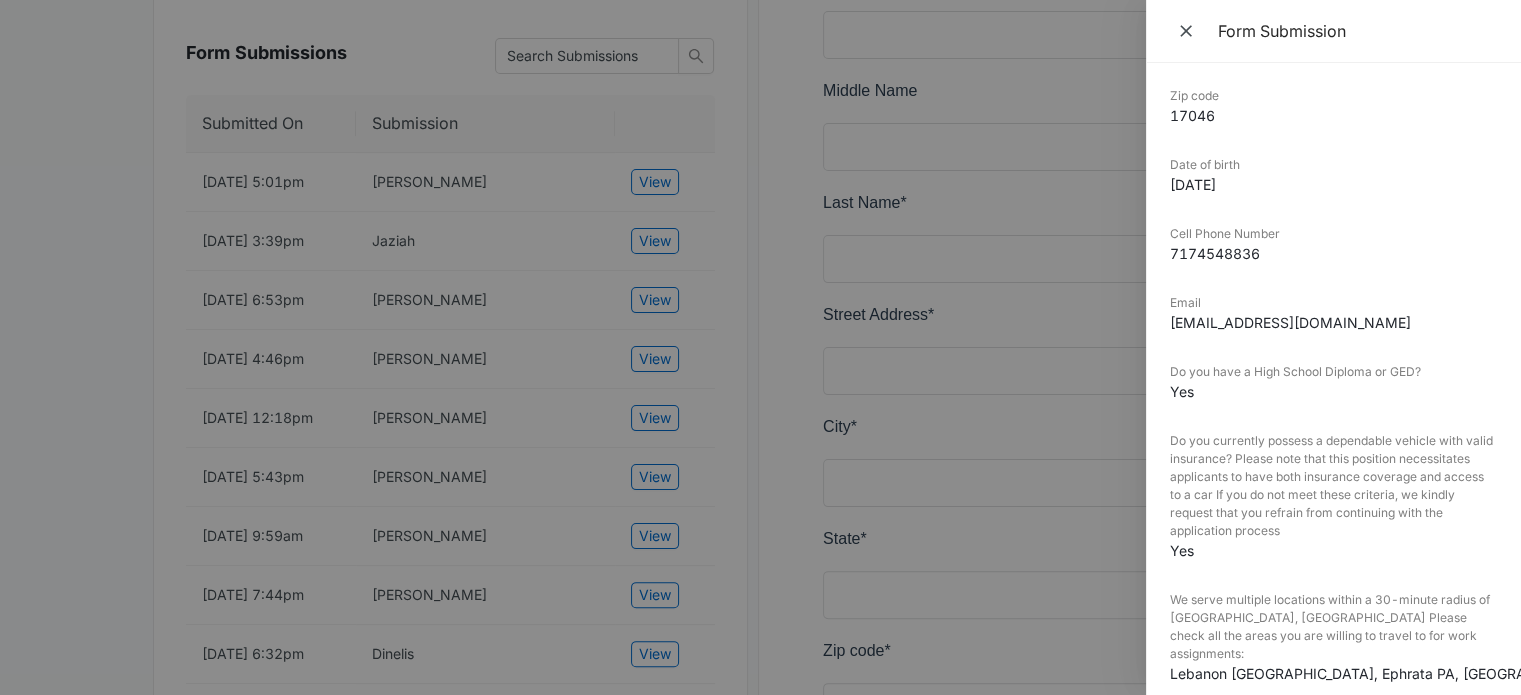 click at bounding box center [760, 347] 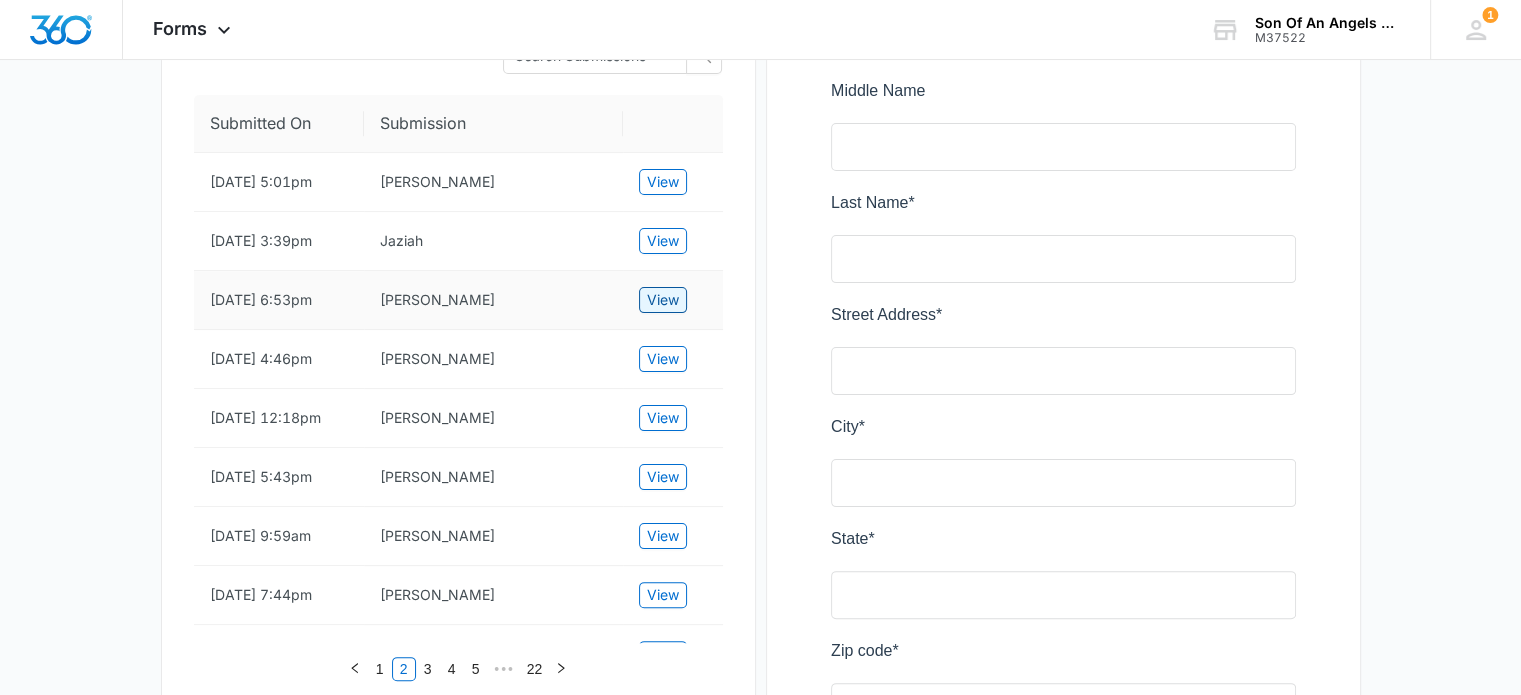 click on "View" at bounding box center (663, 300) 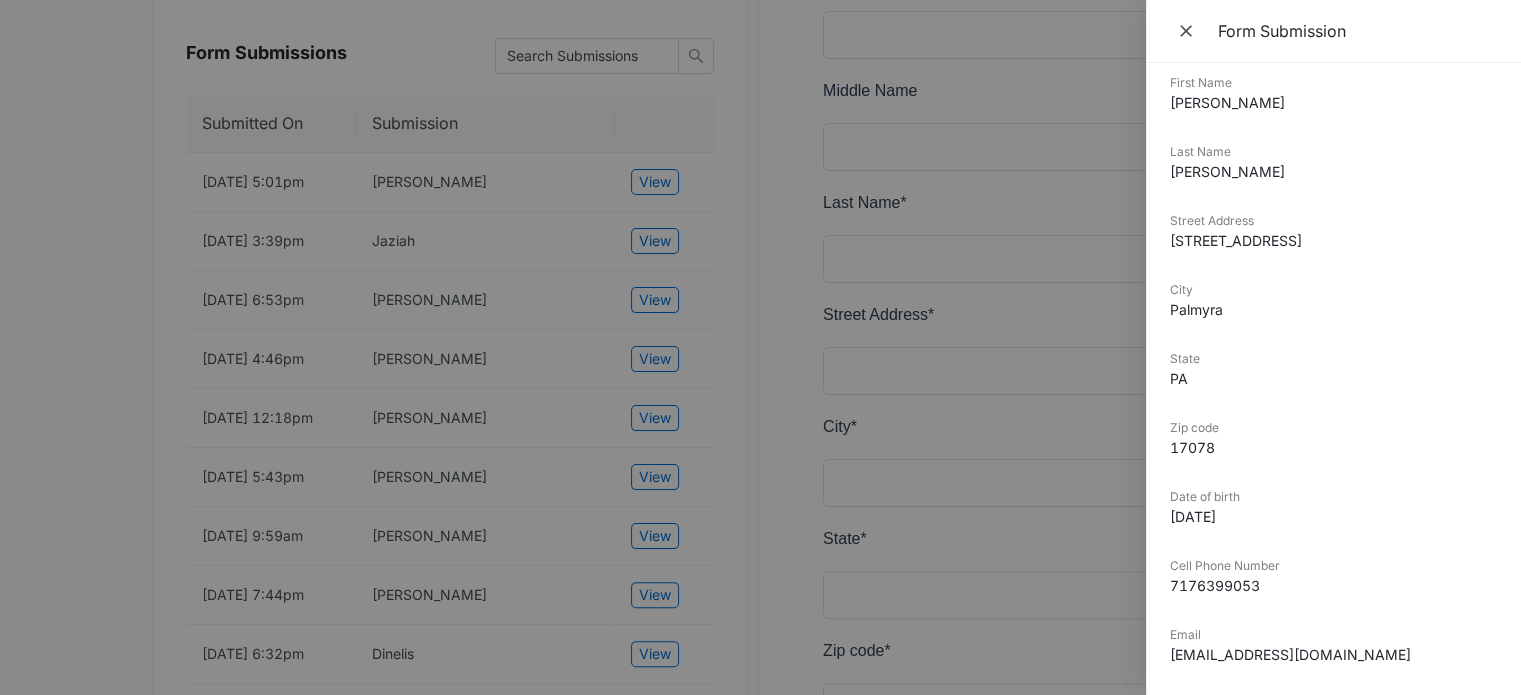 scroll, scrollTop: 100, scrollLeft: 0, axis: vertical 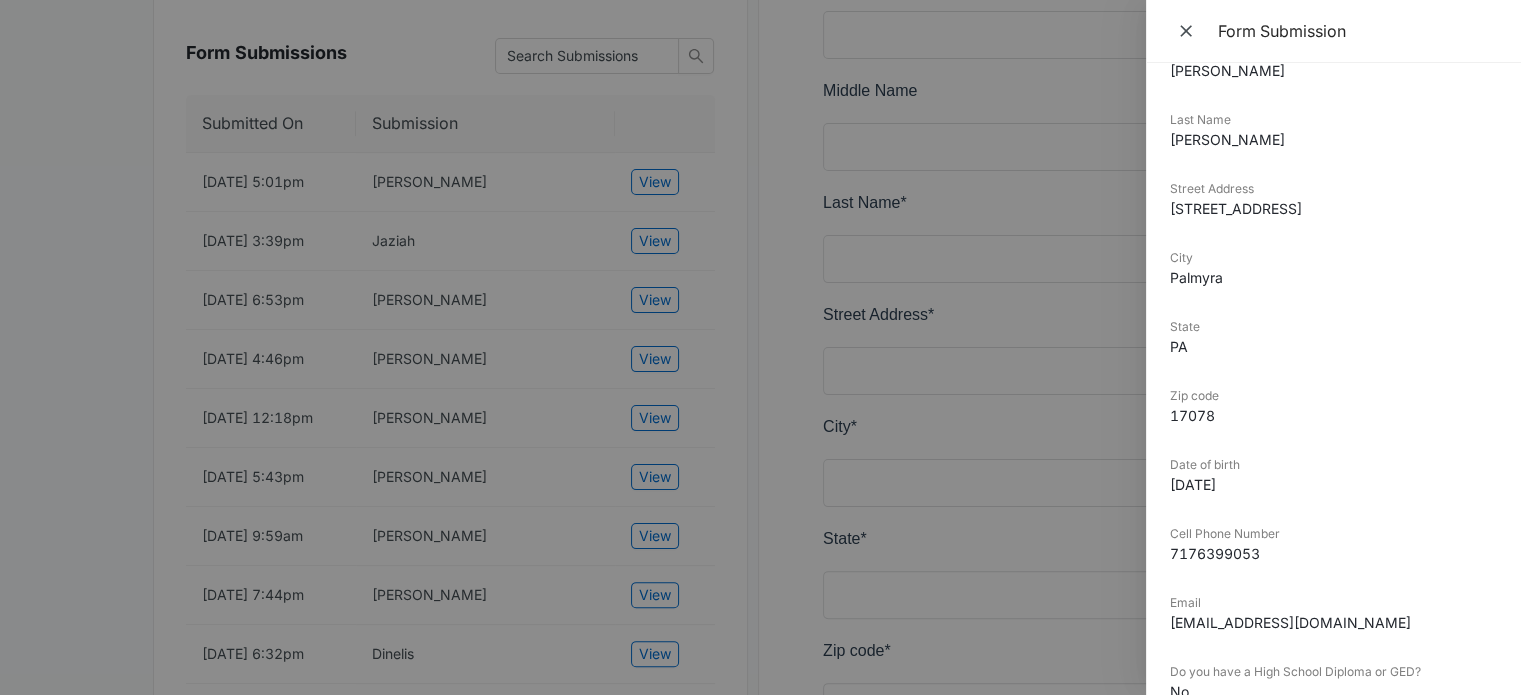 click on "[EMAIL_ADDRESS][DOMAIN_NAME]" at bounding box center (1333, 622) 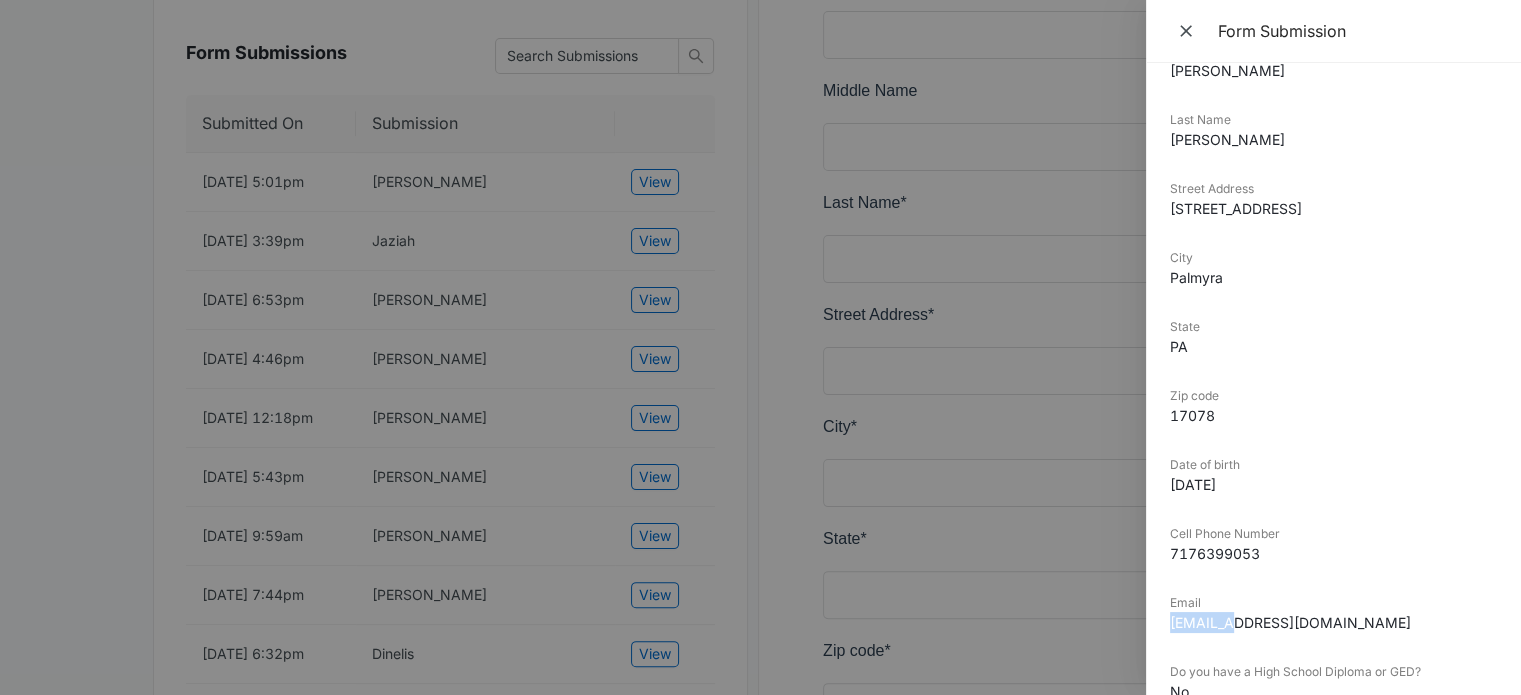click on "[EMAIL_ADDRESS][DOMAIN_NAME]" at bounding box center (1333, 622) 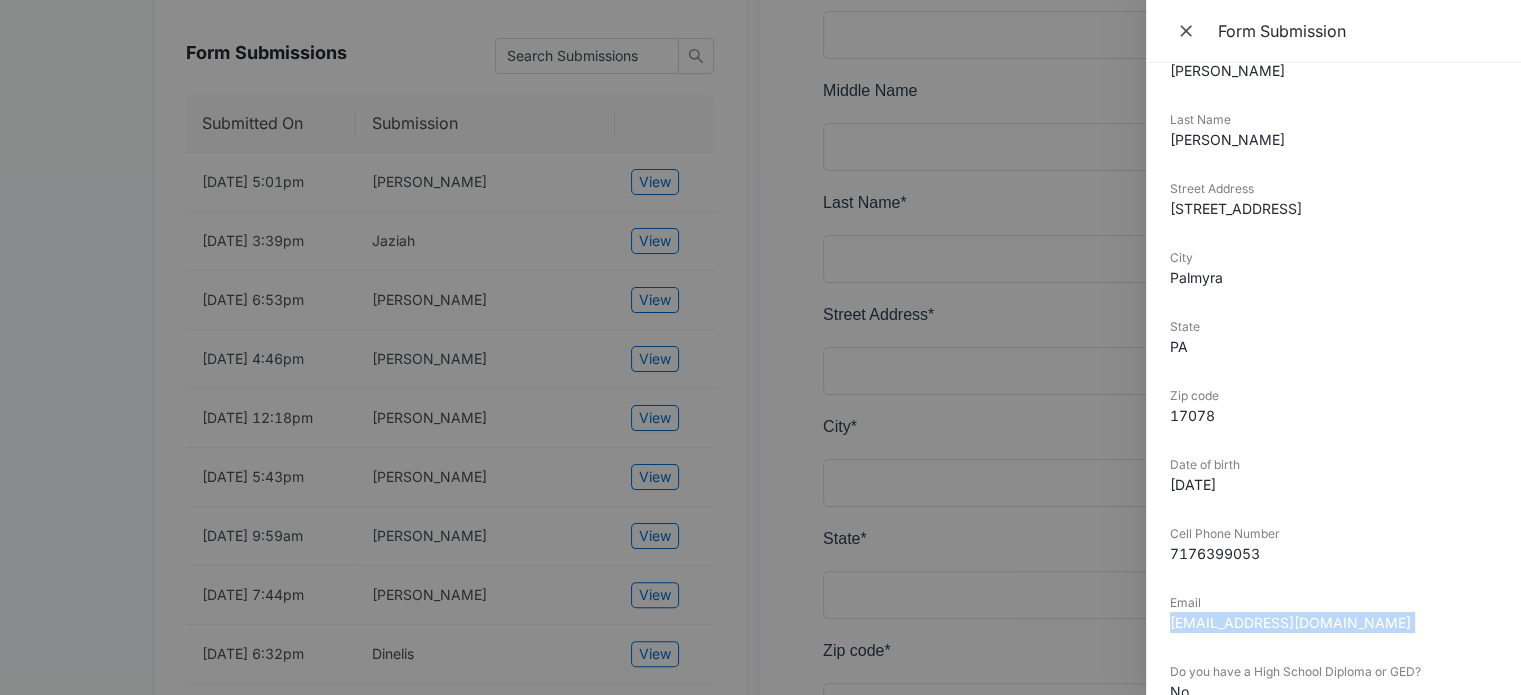 click on "[EMAIL_ADDRESS][DOMAIN_NAME]" at bounding box center [1333, 622] 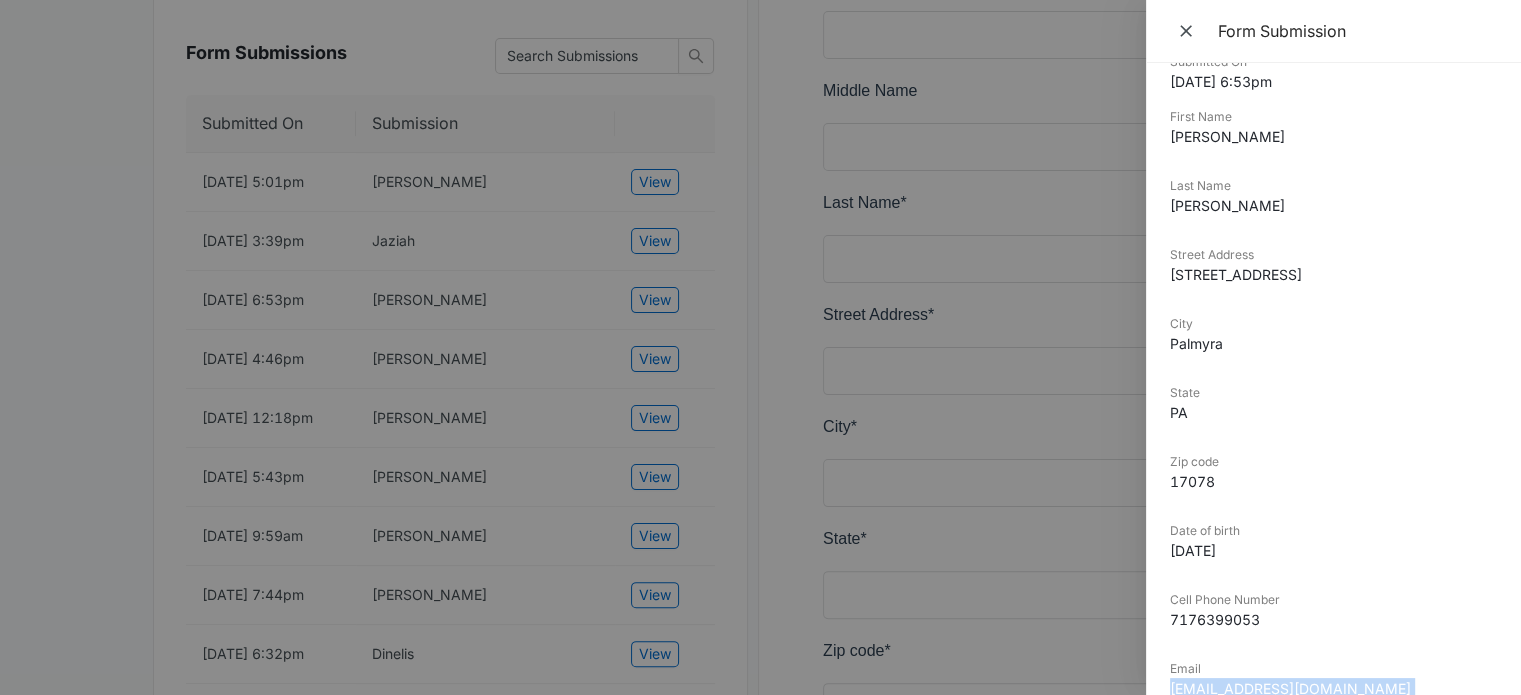 scroll, scrollTop: 0, scrollLeft: 0, axis: both 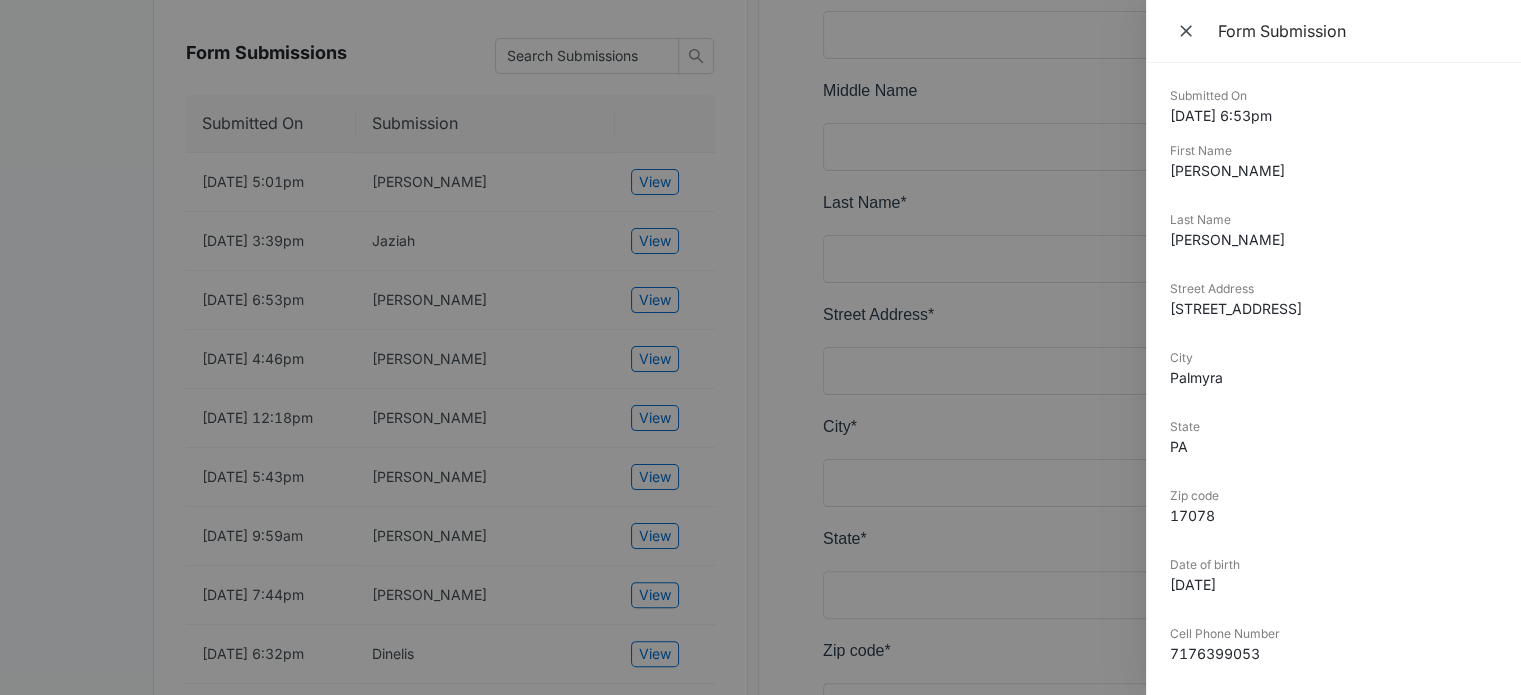 click at bounding box center [760, 347] 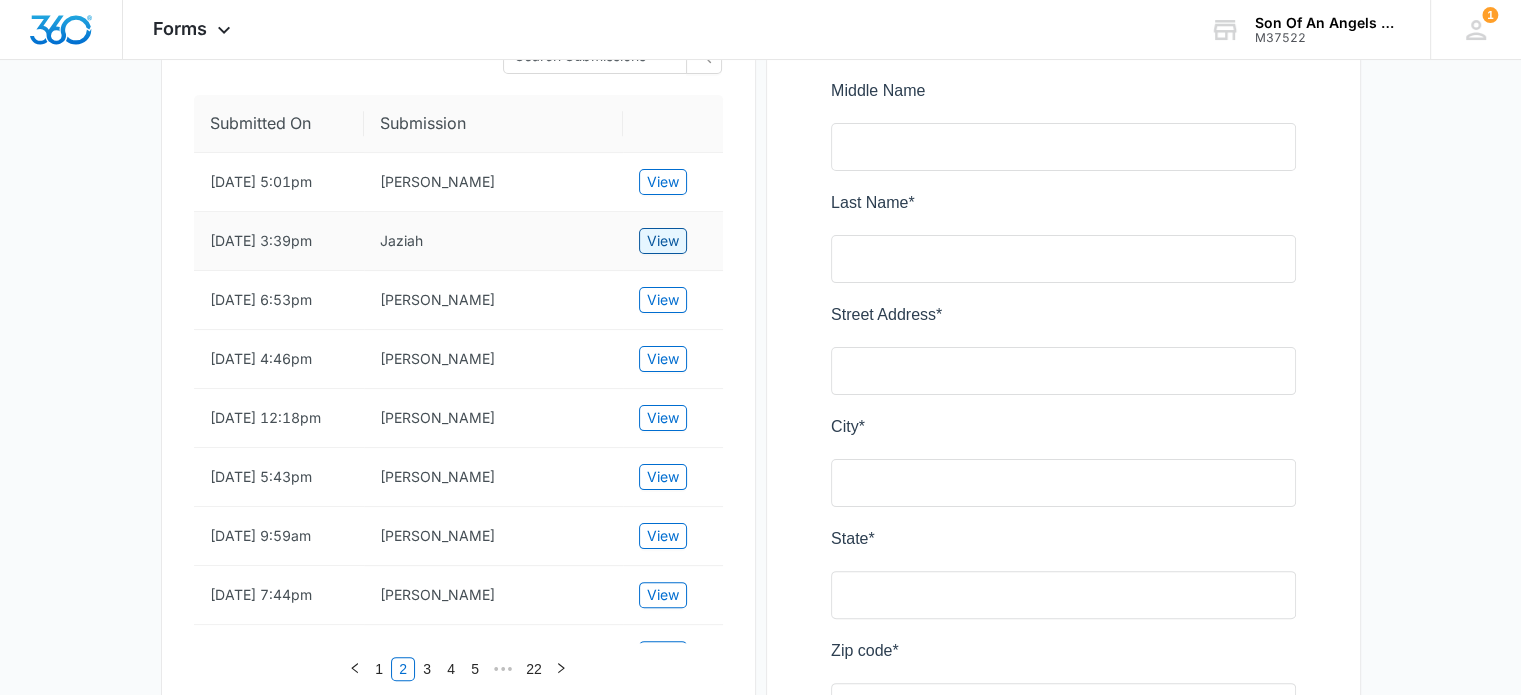 click on "View" at bounding box center (663, 241) 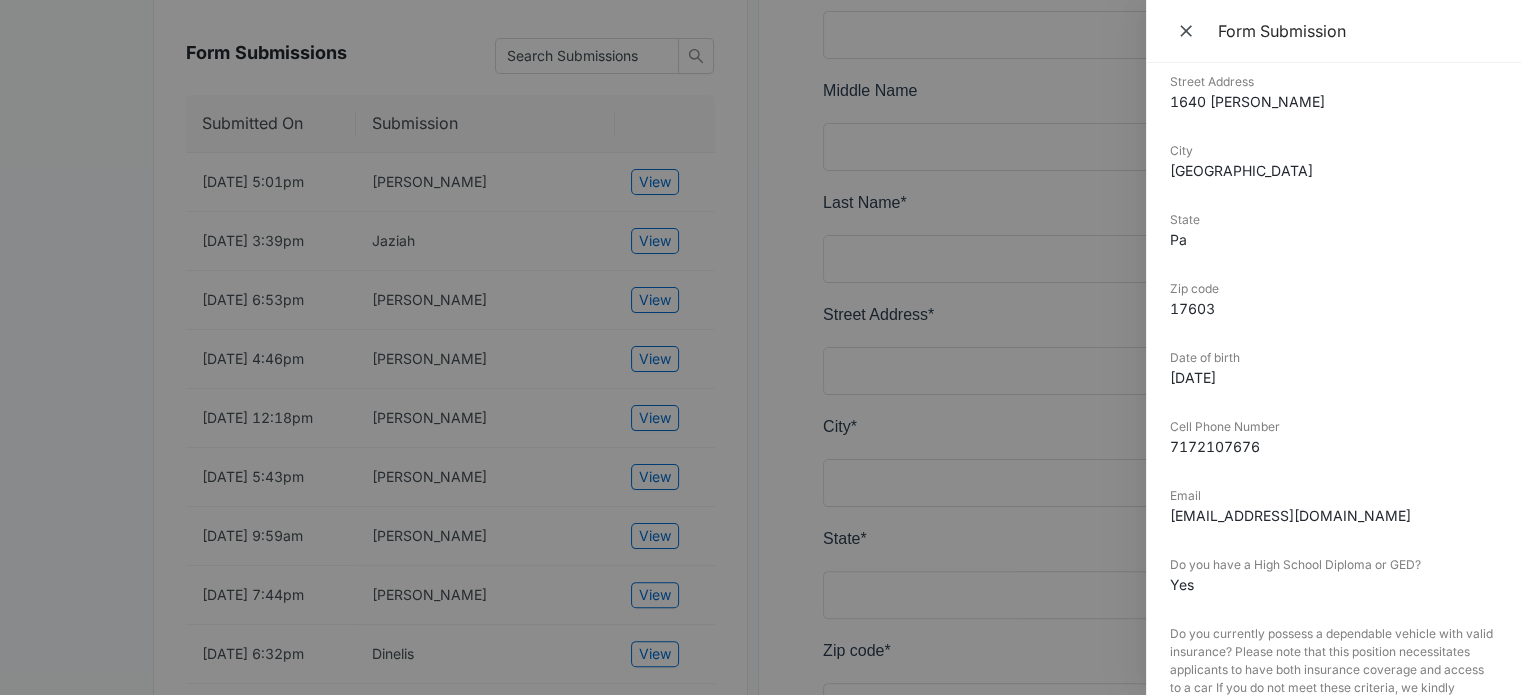 scroll, scrollTop: 100, scrollLeft: 0, axis: vertical 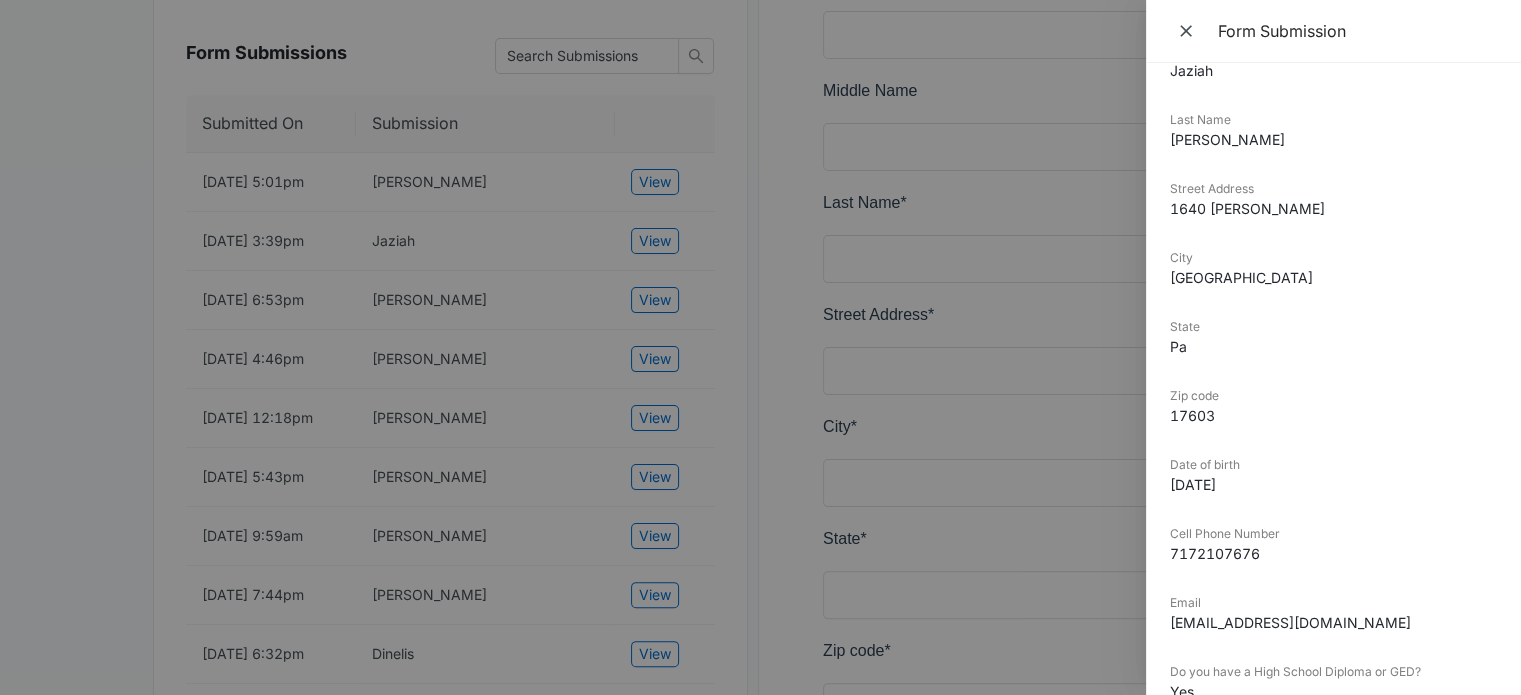click on "1640 [PERSON_NAME]" at bounding box center [1333, 208] 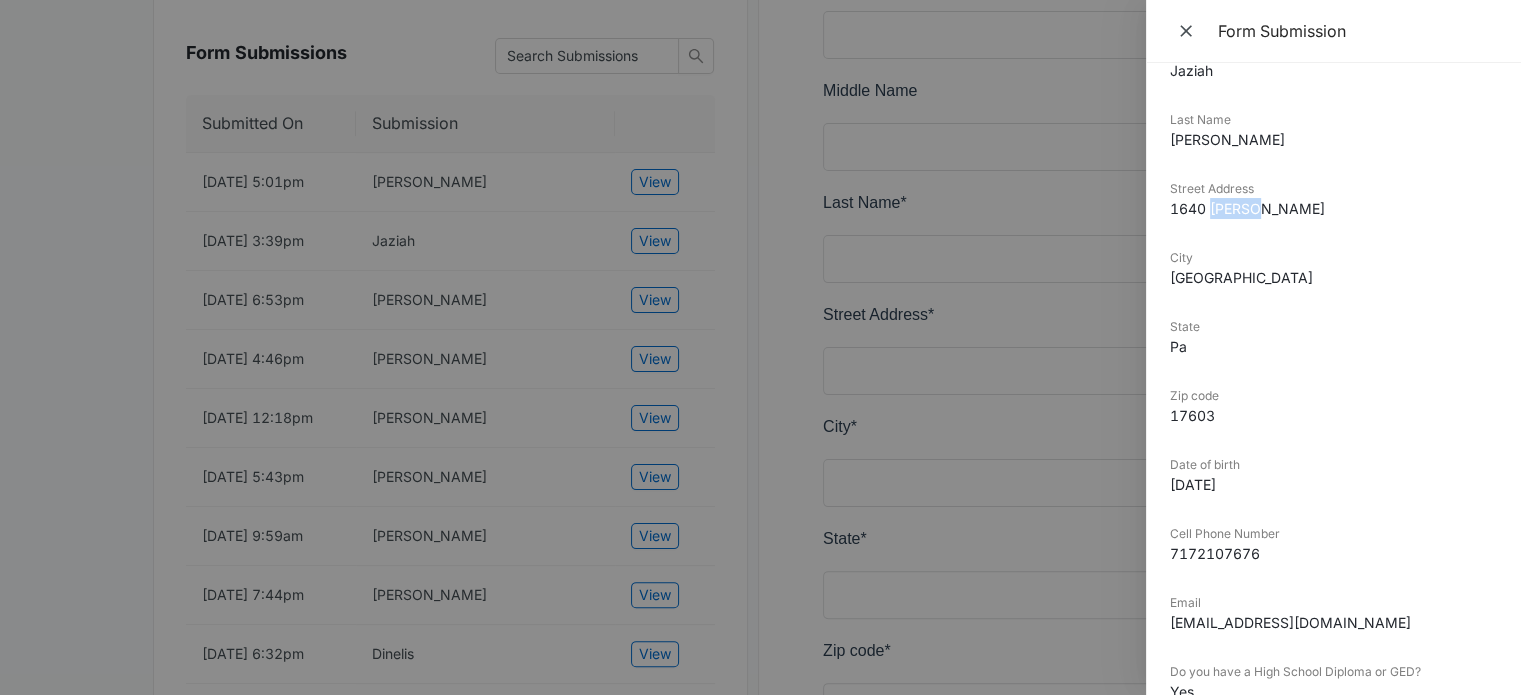 click on "1640 [PERSON_NAME]" at bounding box center [1333, 208] 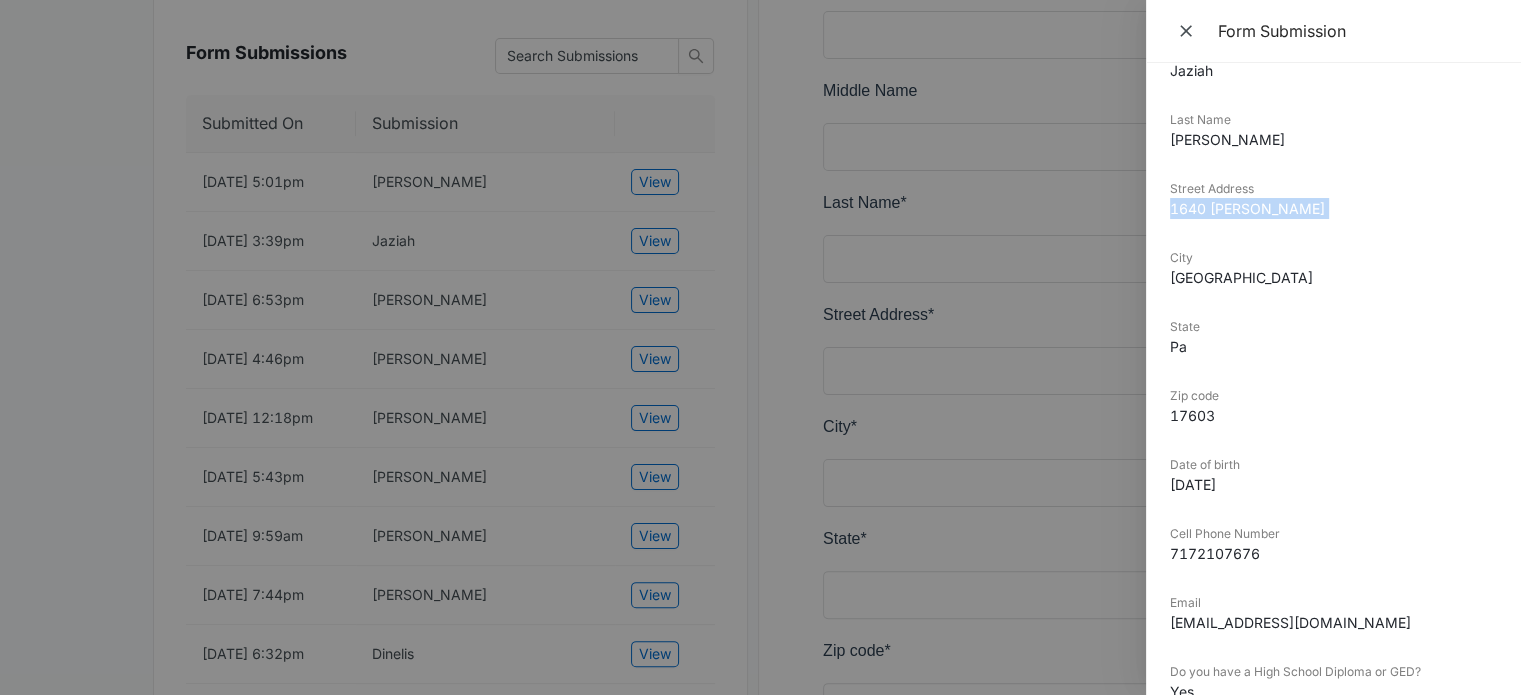 click on "1640 [PERSON_NAME]" at bounding box center (1333, 208) 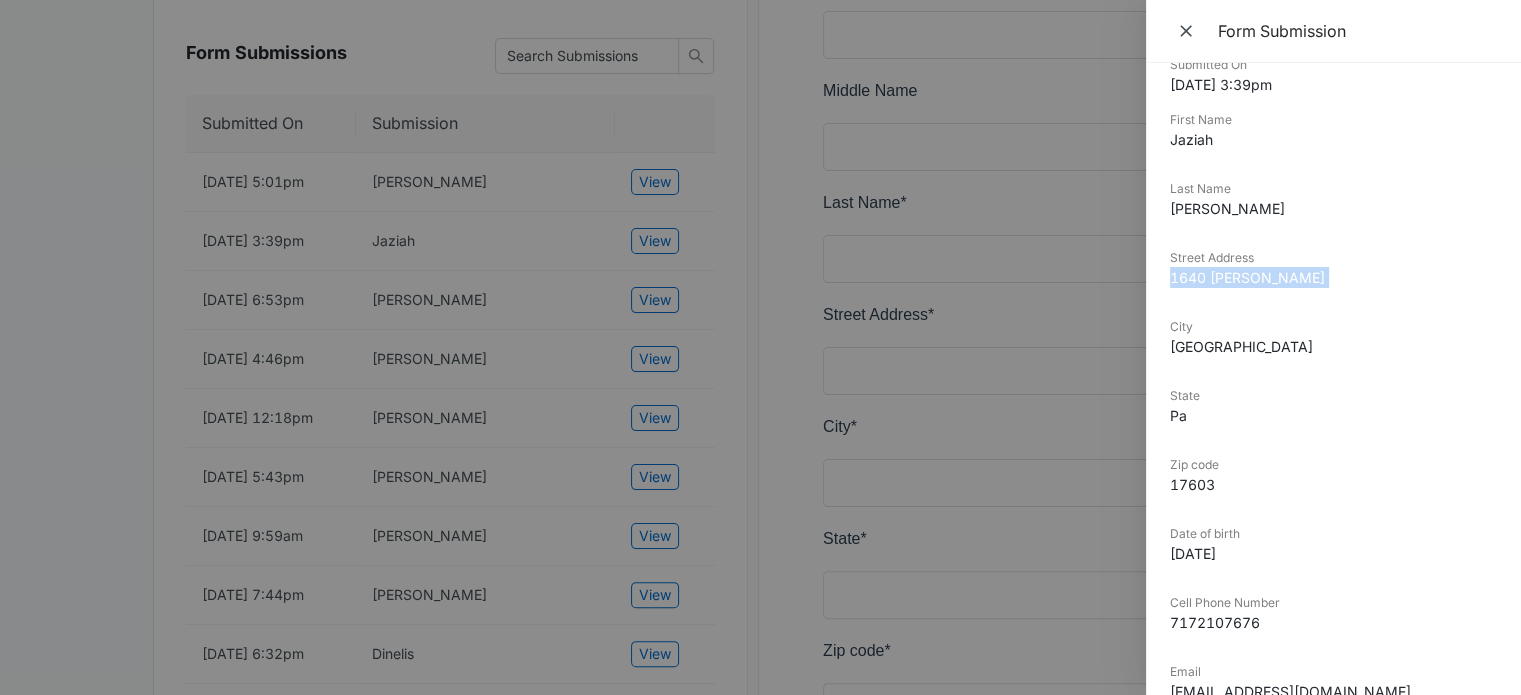 scroll, scrollTop: 0, scrollLeft: 0, axis: both 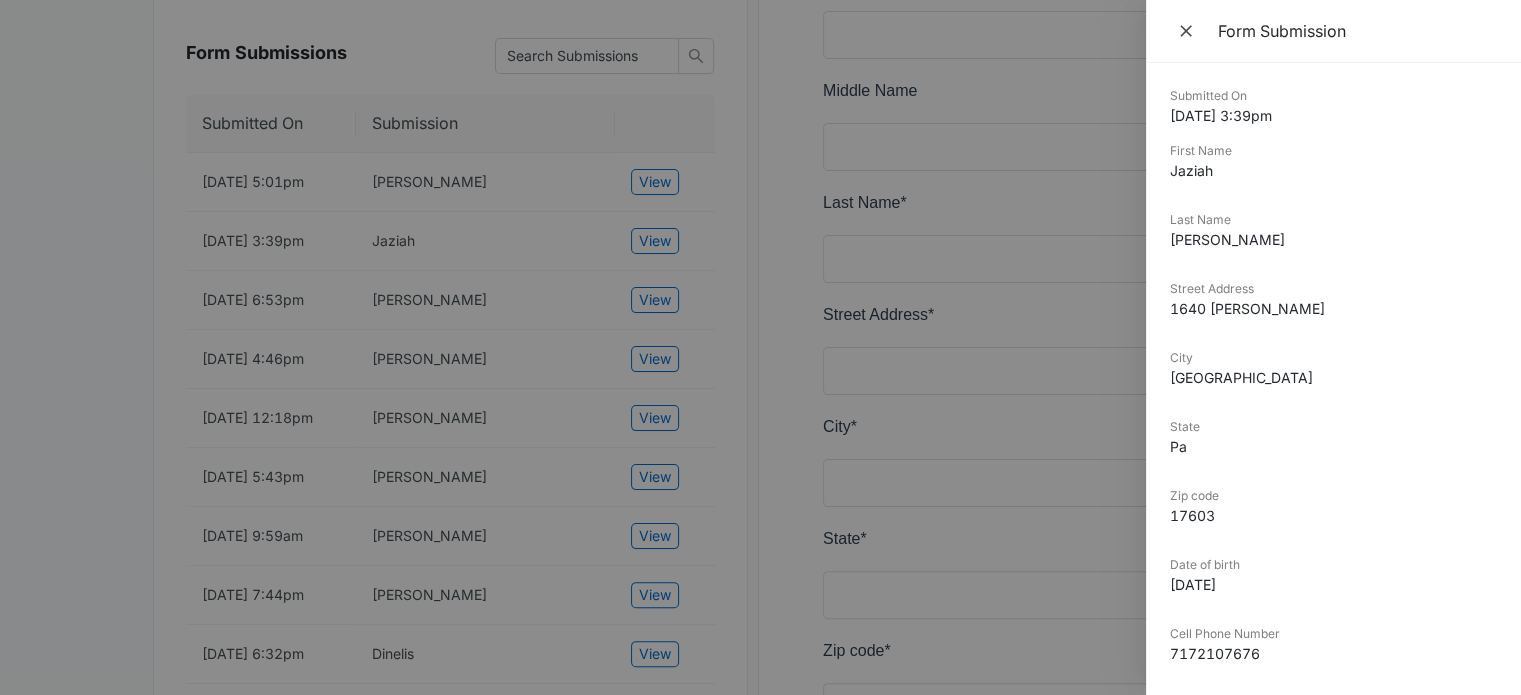 click at bounding box center [760, 347] 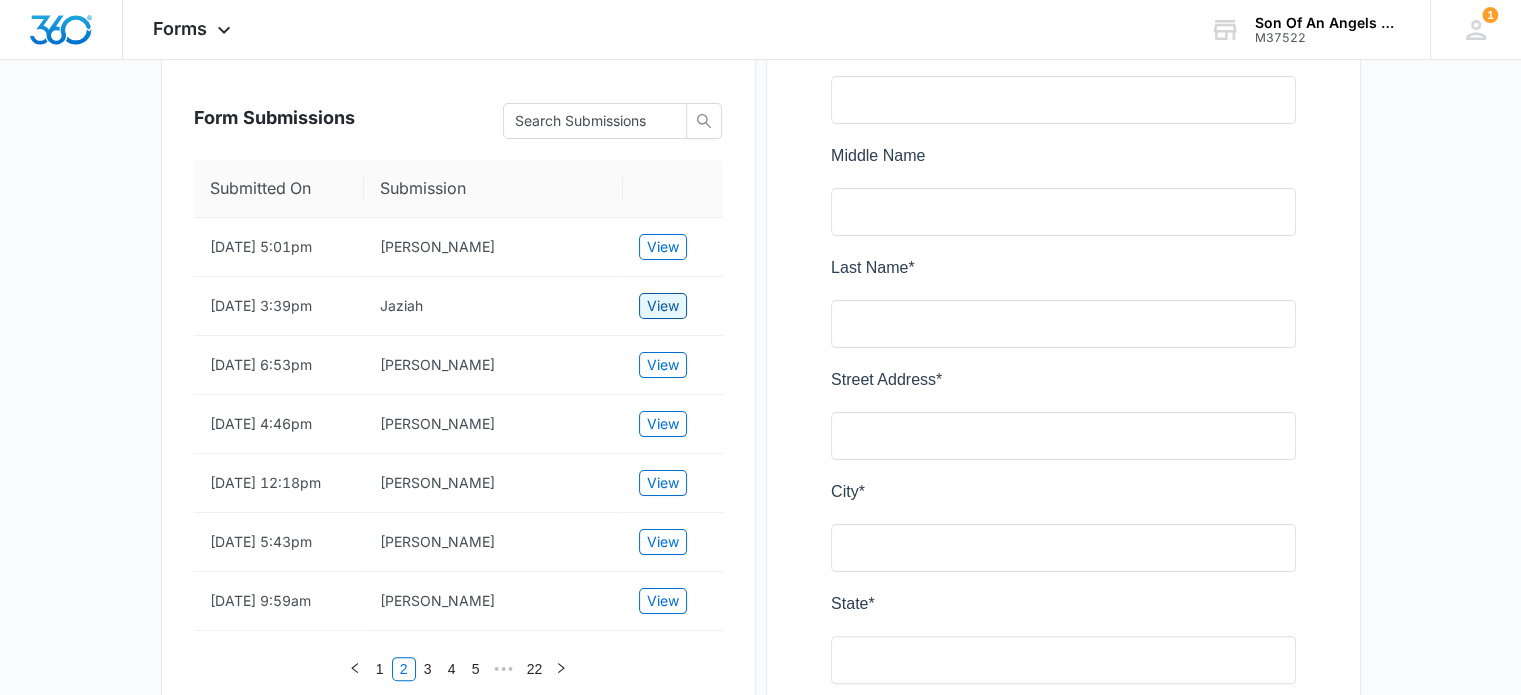 scroll, scrollTop: 300, scrollLeft: 0, axis: vertical 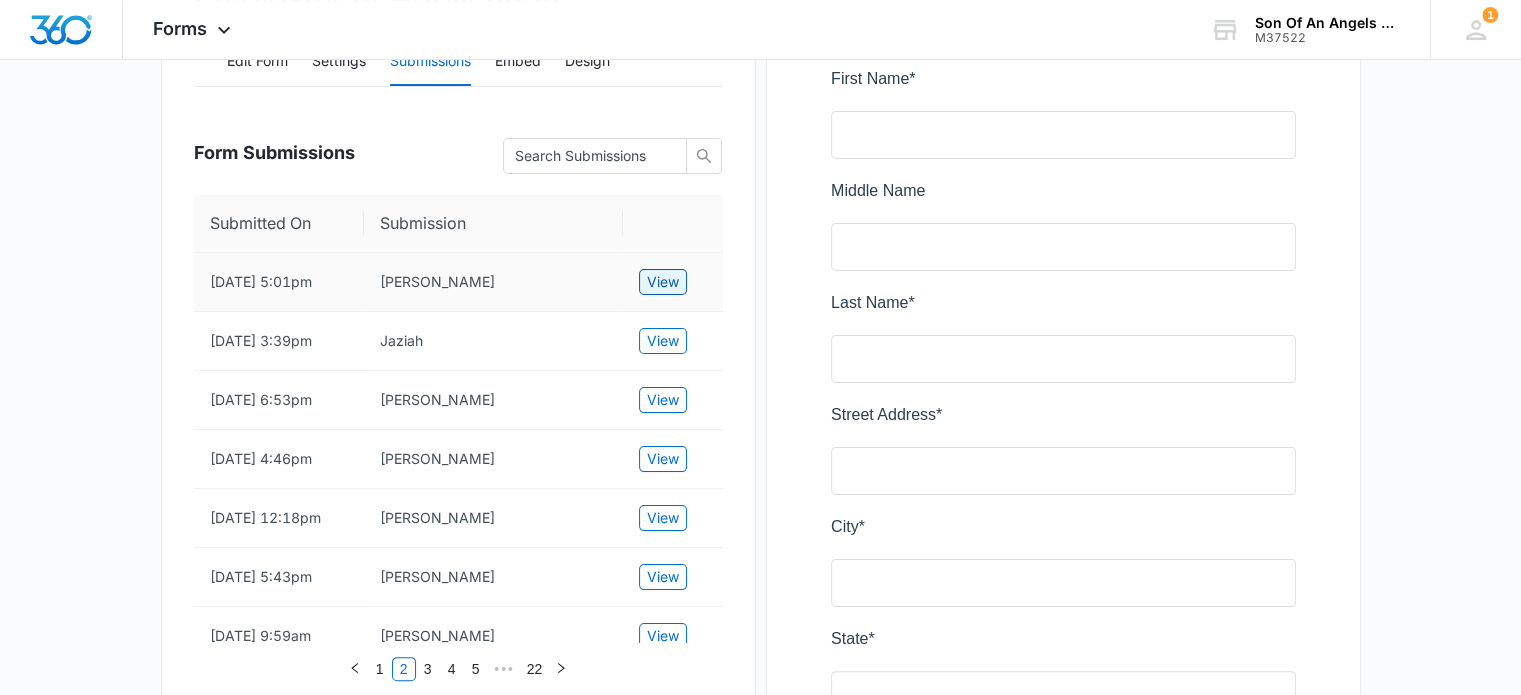 click on "View" at bounding box center [663, 282] 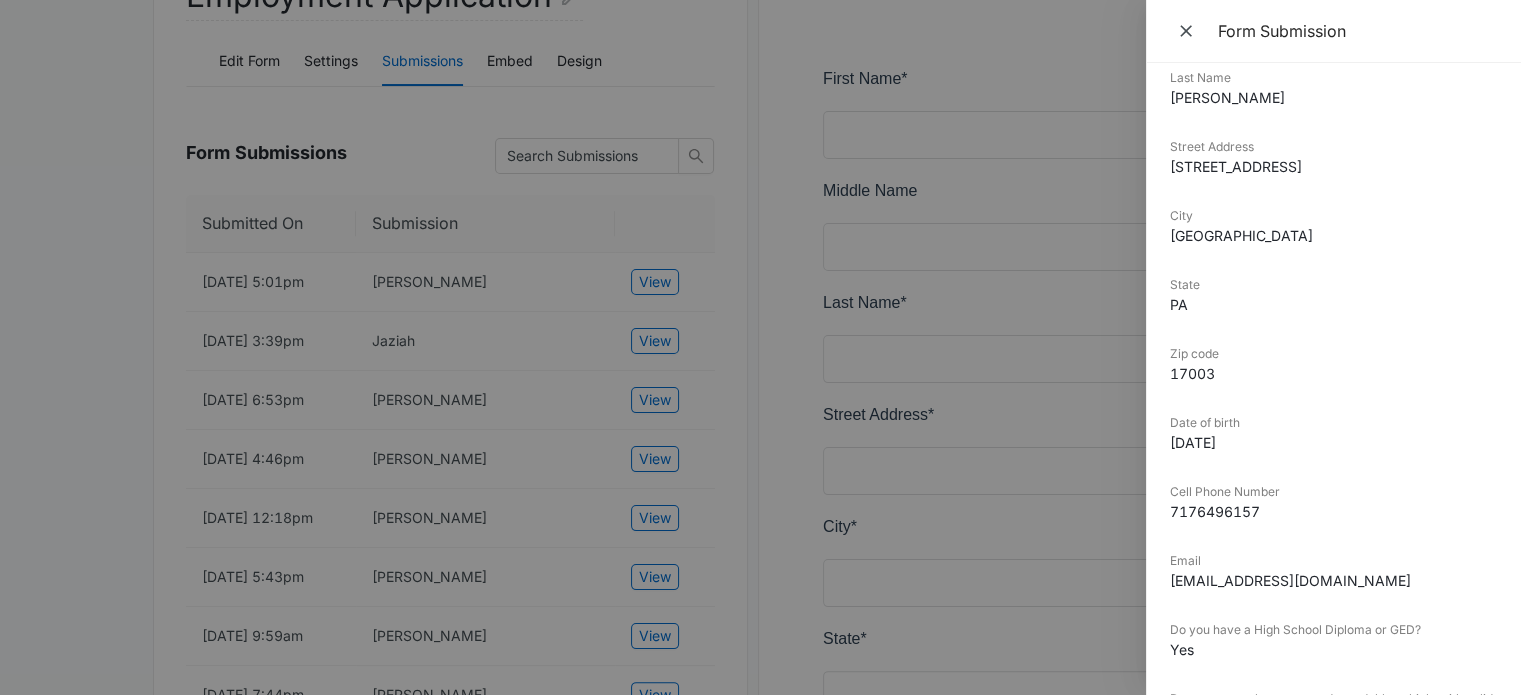 scroll, scrollTop: 0, scrollLeft: 0, axis: both 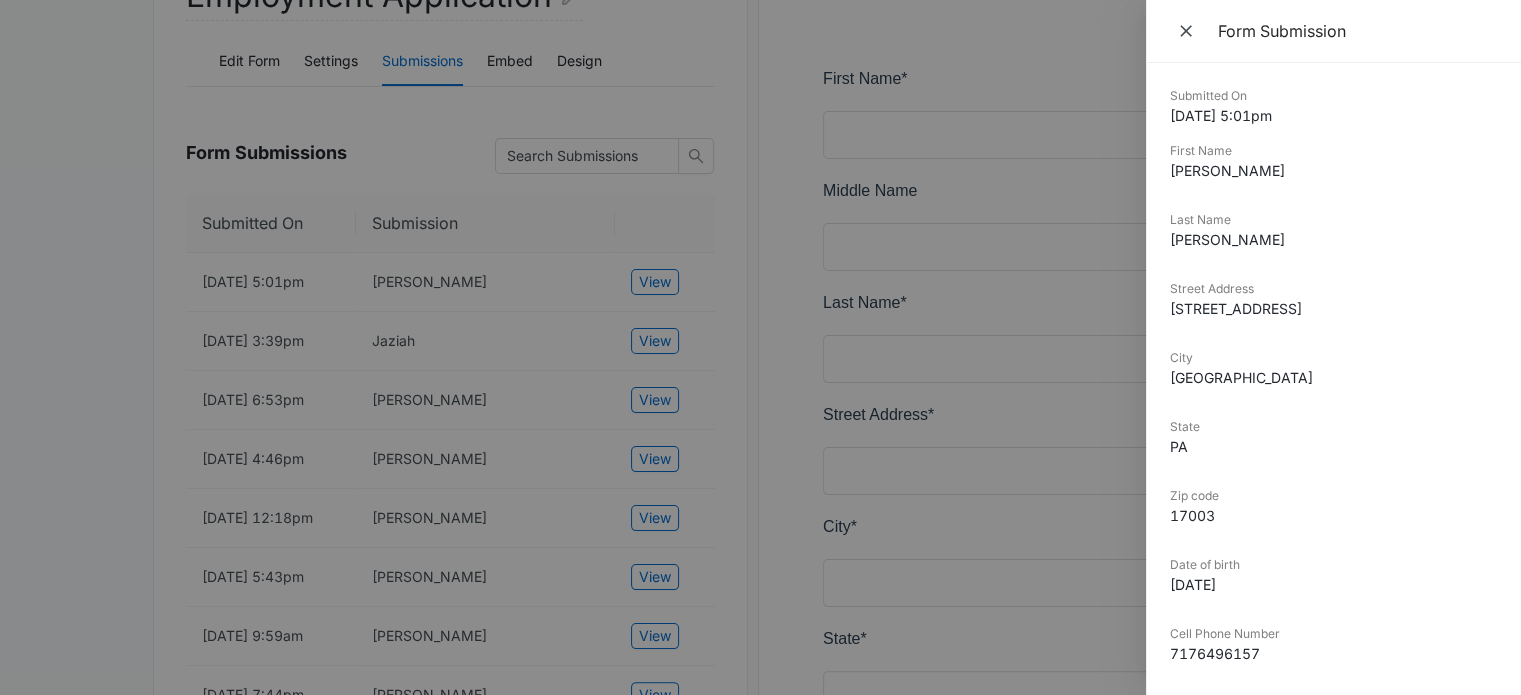 click on "[STREET_ADDRESS]" at bounding box center (1333, 308) 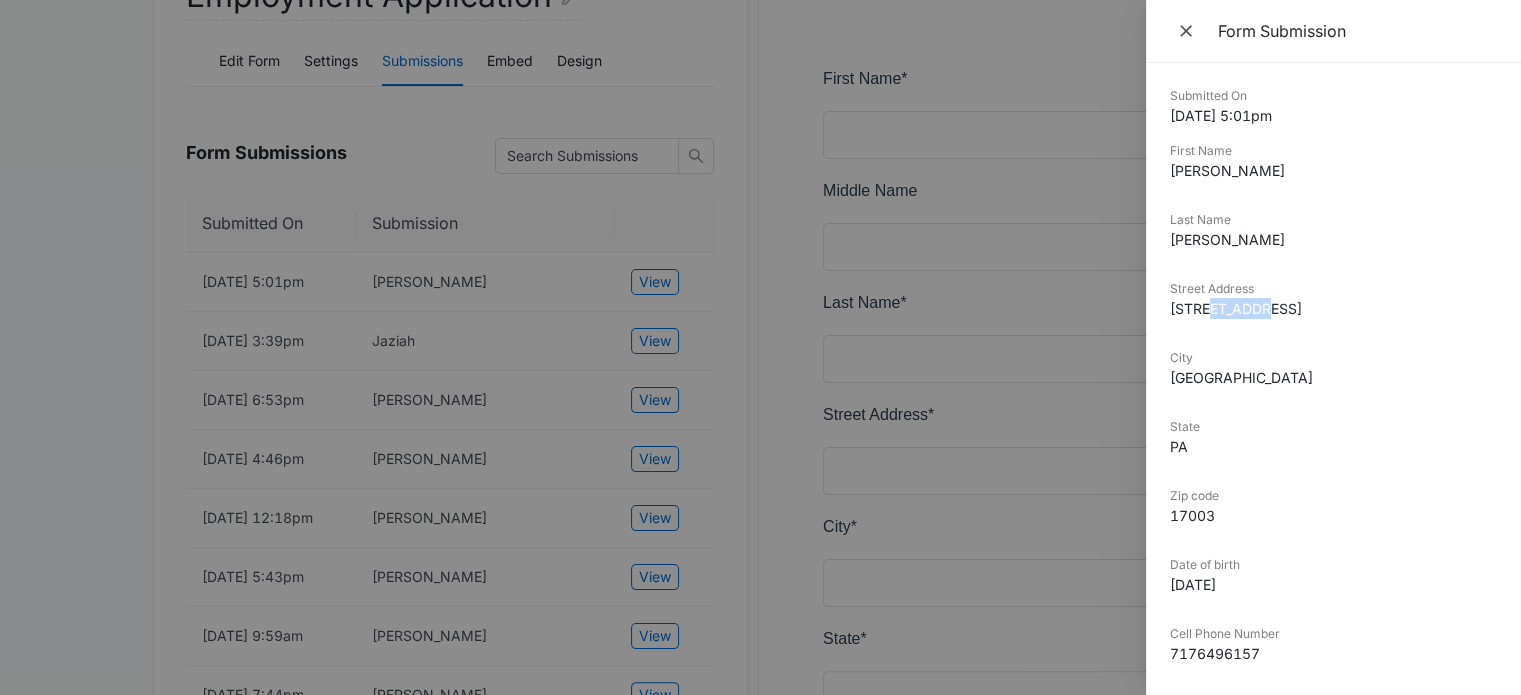 click on "[STREET_ADDRESS]" at bounding box center [1333, 308] 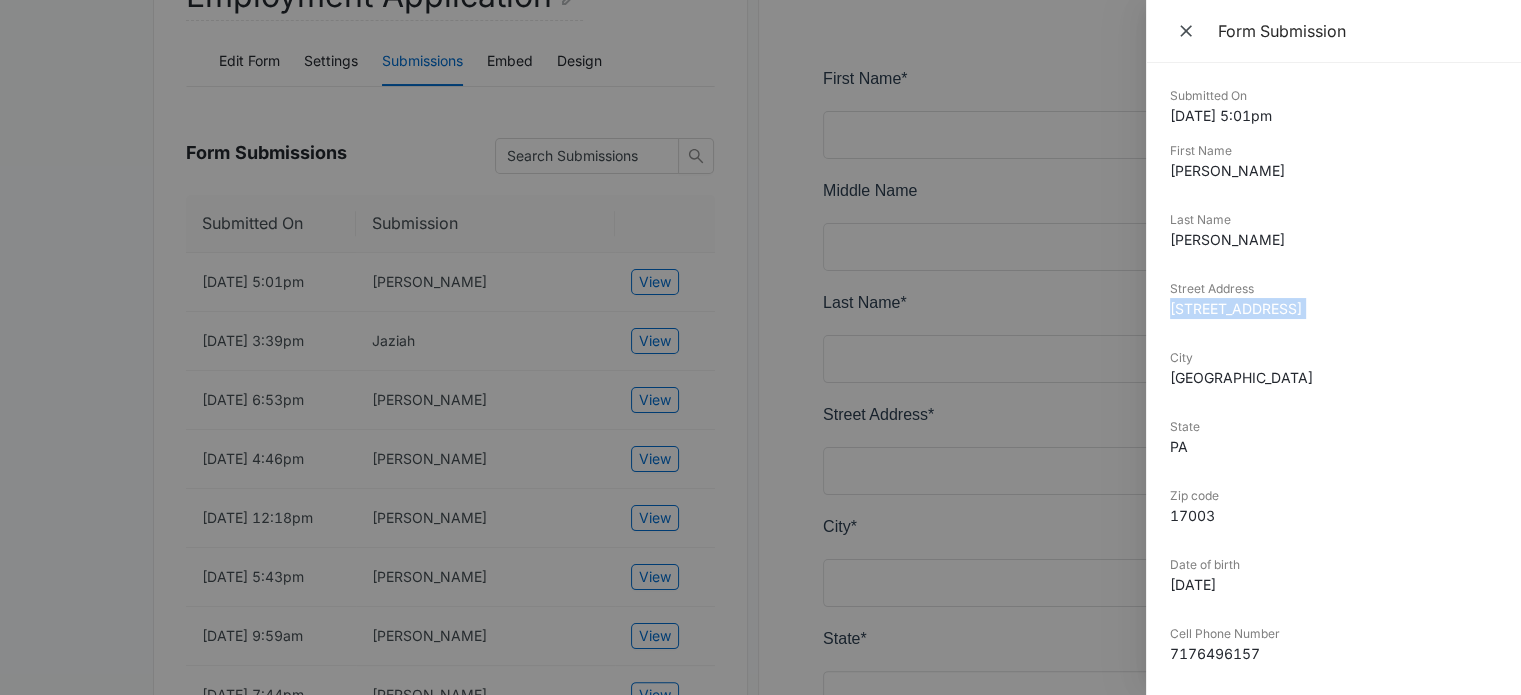 click on "[STREET_ADDRESS]" at bounding box center (1333, 308) 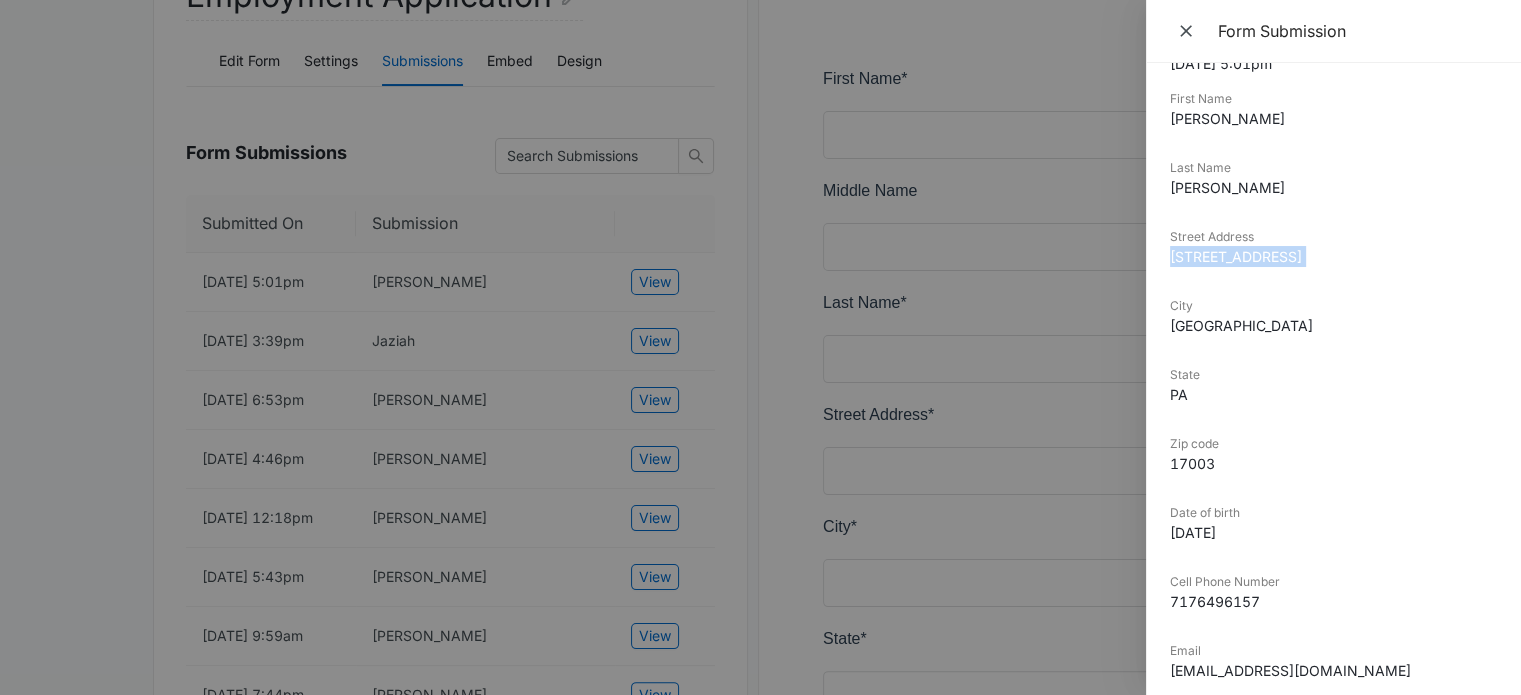 scroll, scrollTop: 100, scrollLeft: 0, axis: vertical 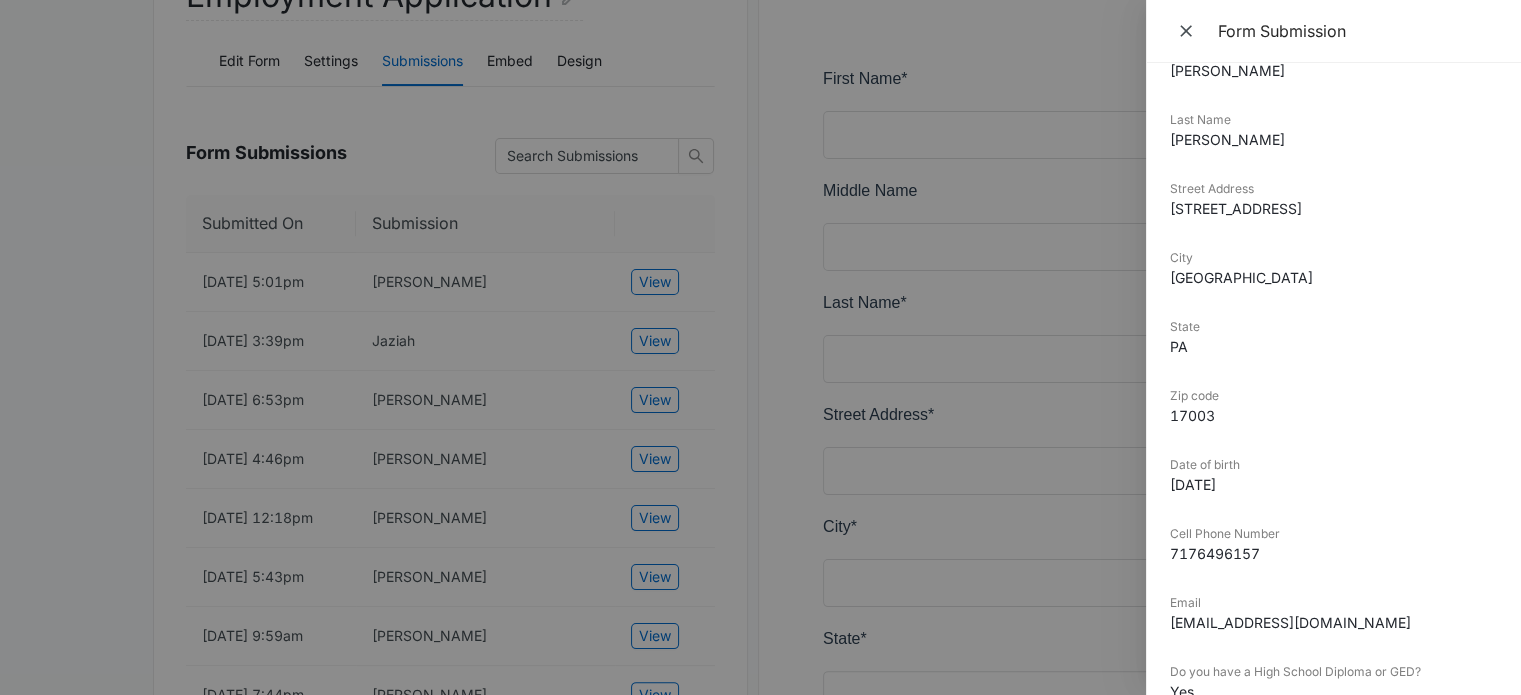 click on "[EMAIL_ADDRESS][DOMAIN_NAME]" at bounding box center (1333, 622) 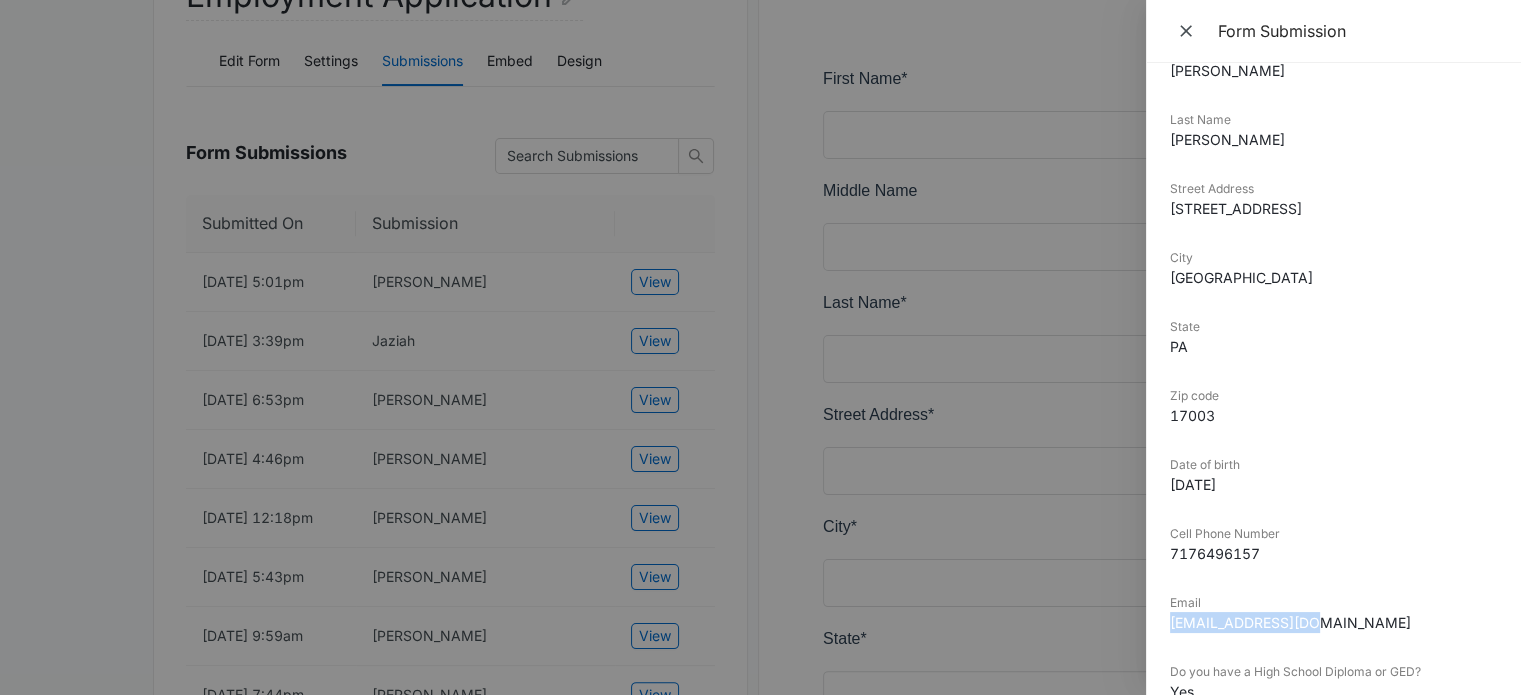 click on "[EMAIL_ADDRESS][DOMAIN_NAME]" at bounding box center [1333, 622] 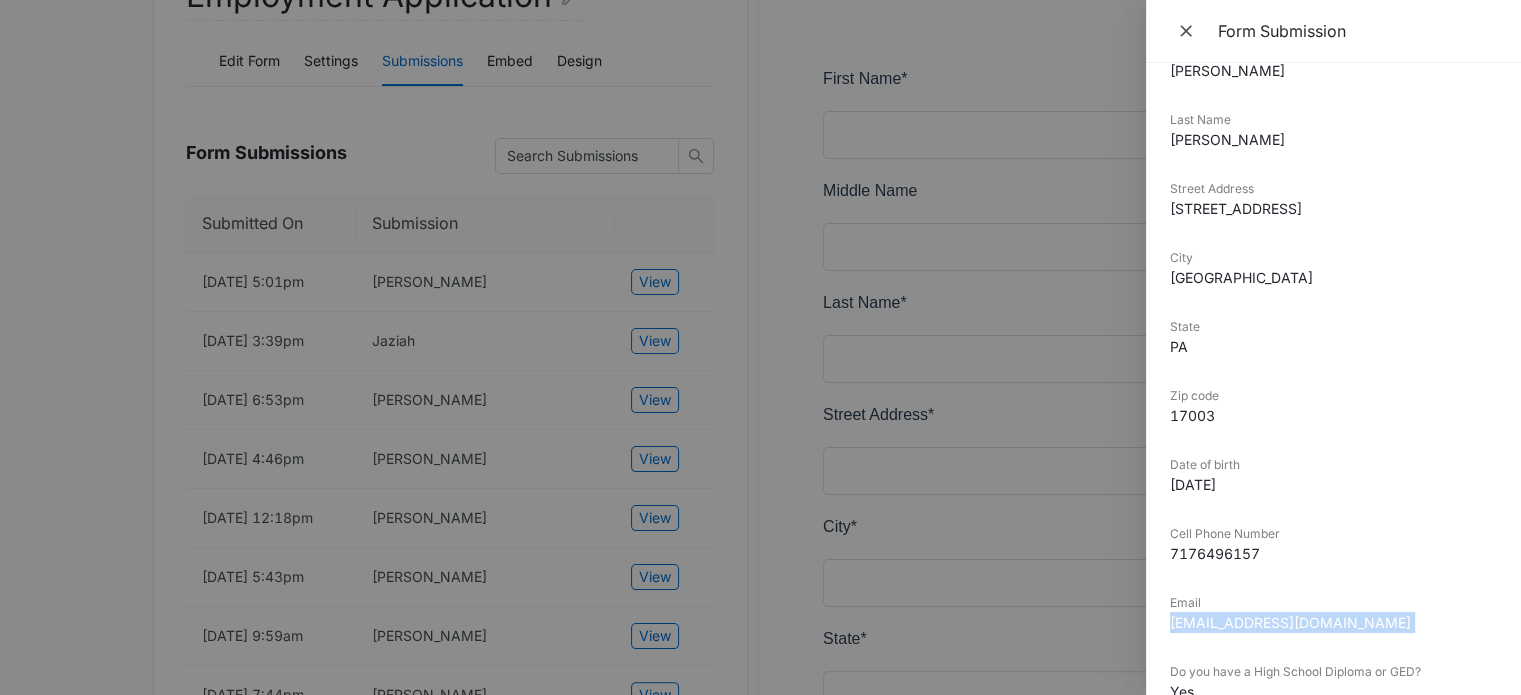 click on "[EMAIL_ADDRESS][DOMAIN_NAME]" at bounding box center (1333, 622) 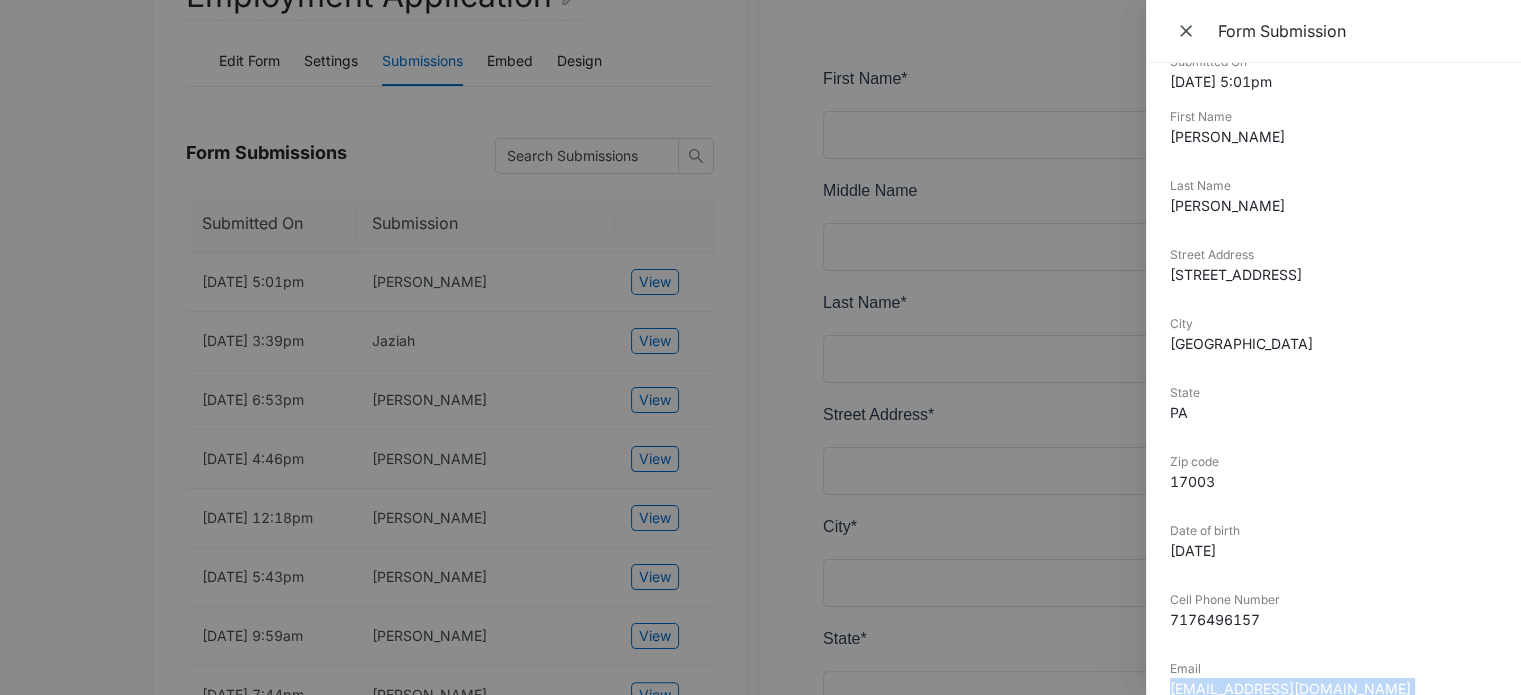 scroll, scrollTop: 0, scrollLeft: 0, axis: both 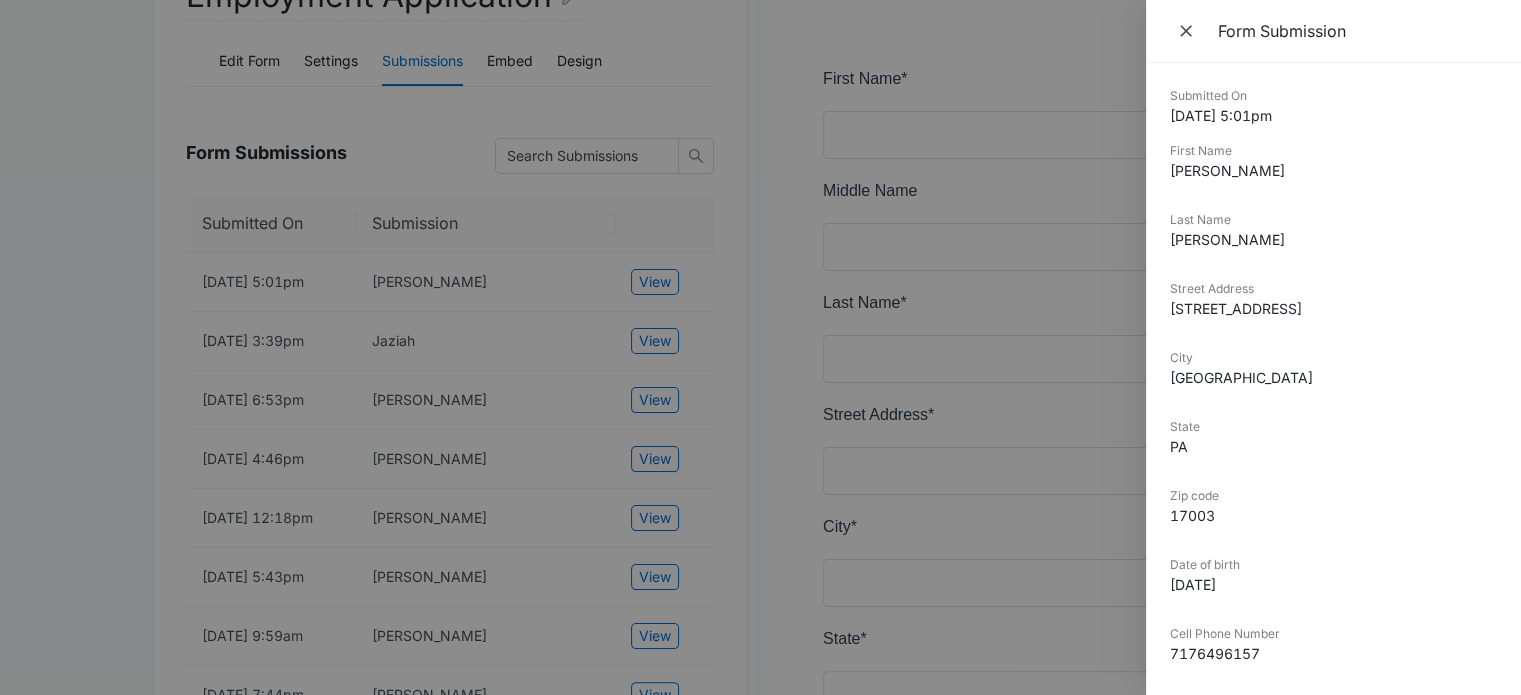 click at bounding box center (760, 347) 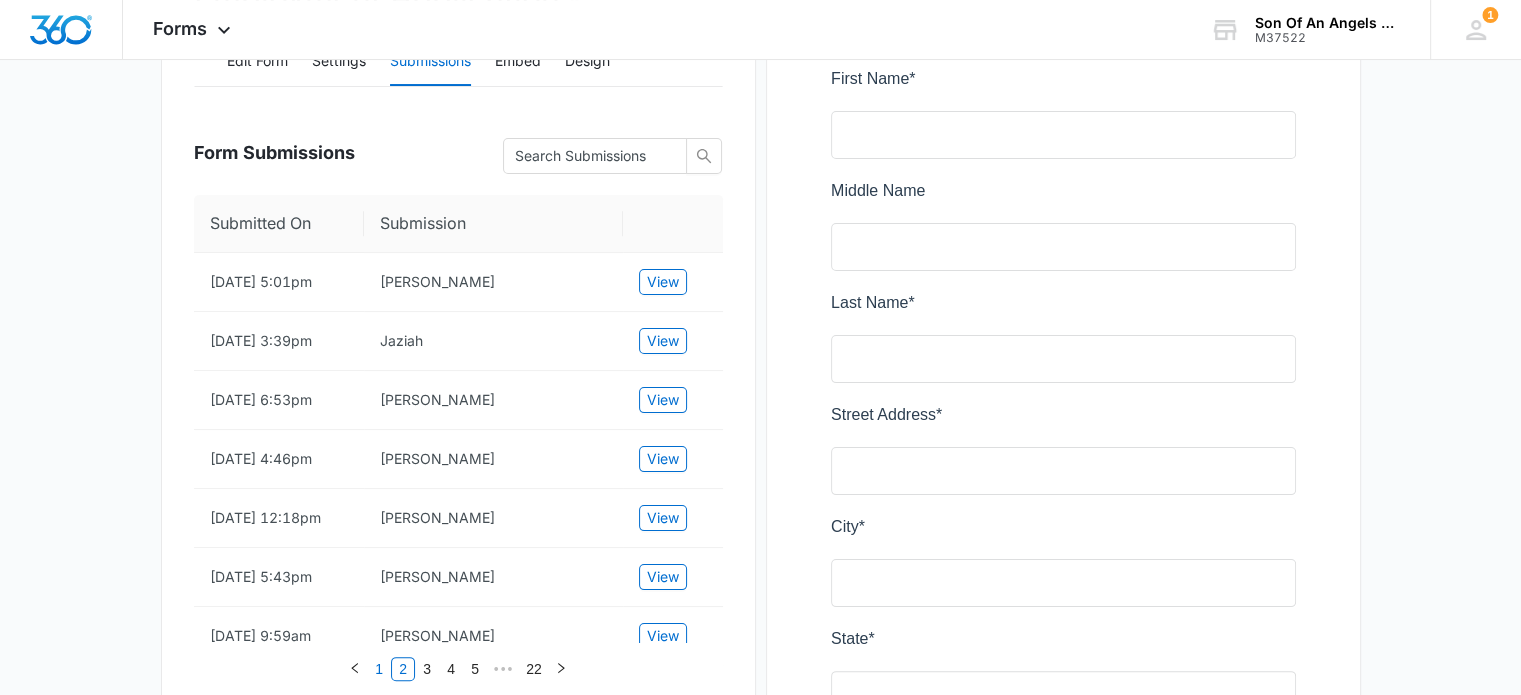 click on "1" at bounding box center [379, 669] 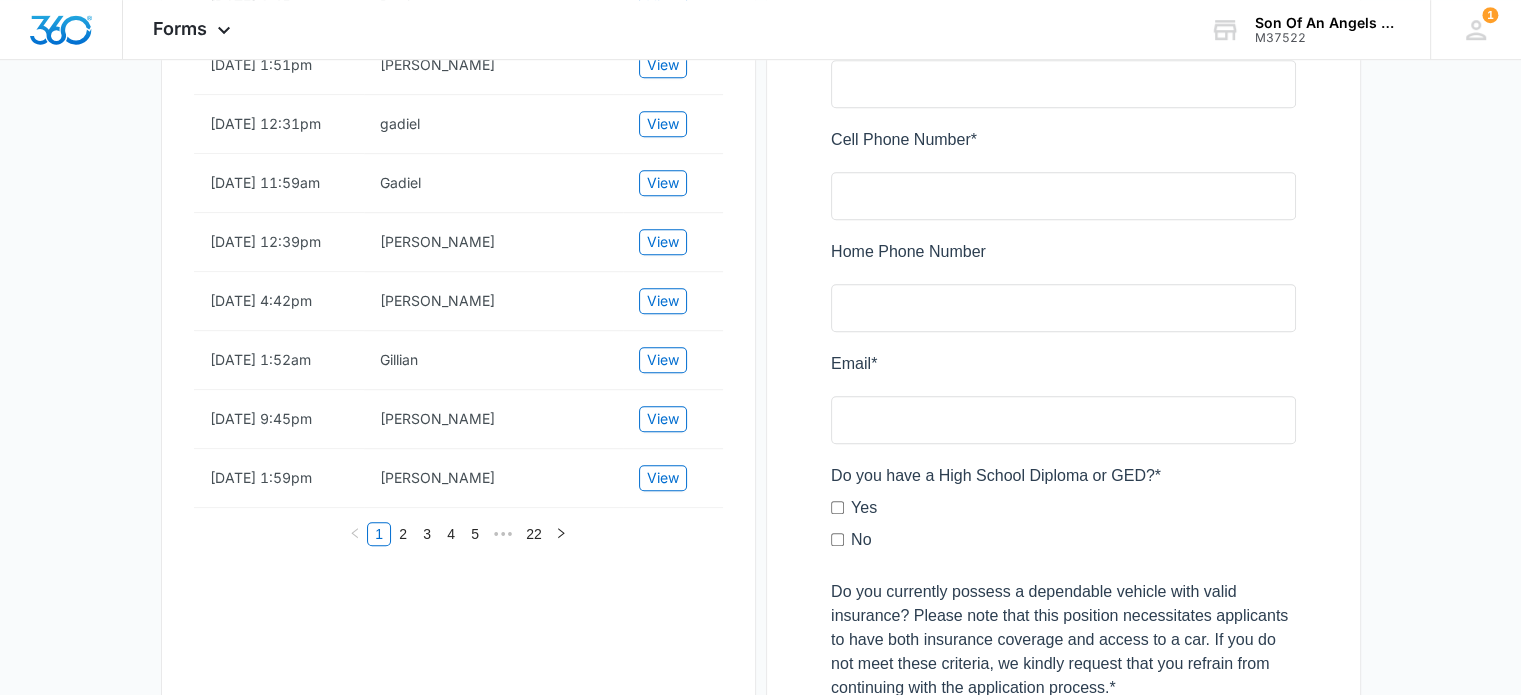scroll, scrollTop: 1300, scrollLeft: 0, axis: vertical 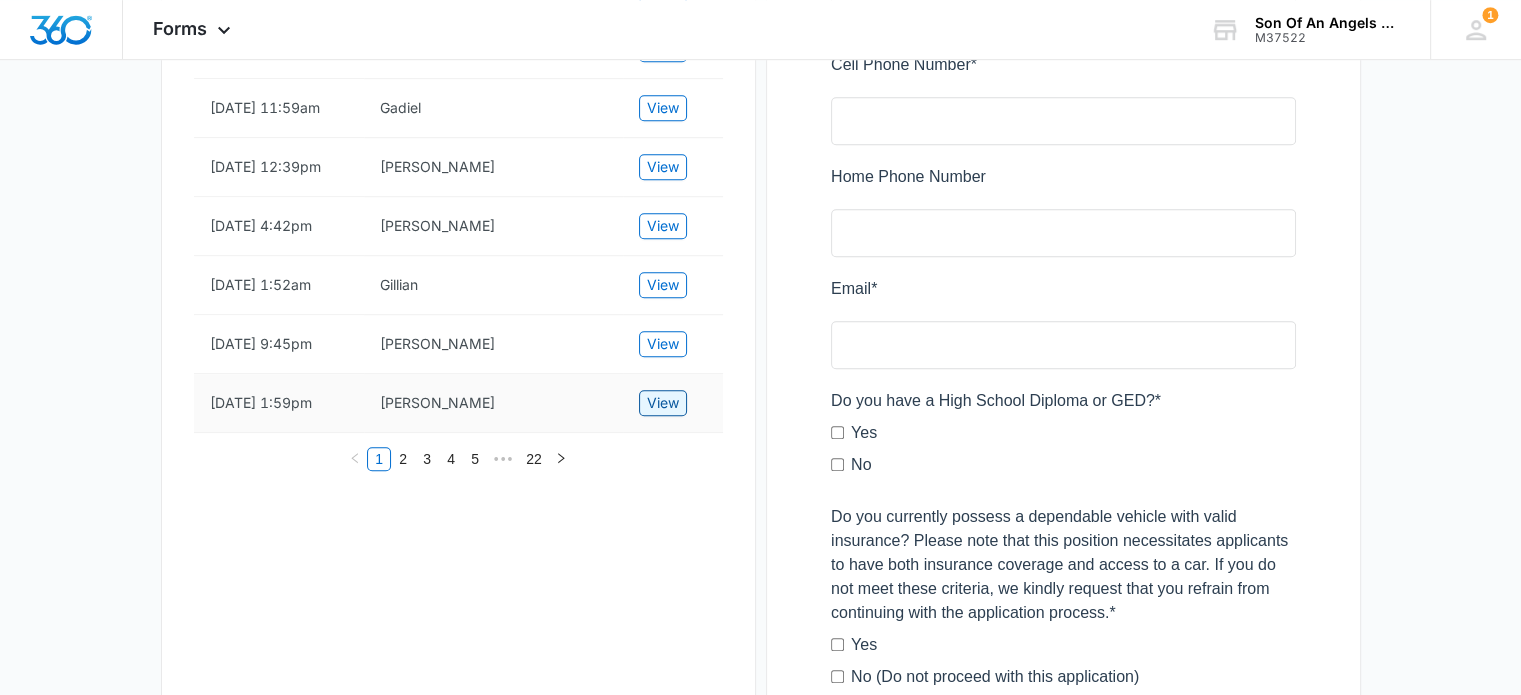 click on "View" at bounding box center (663, 403) 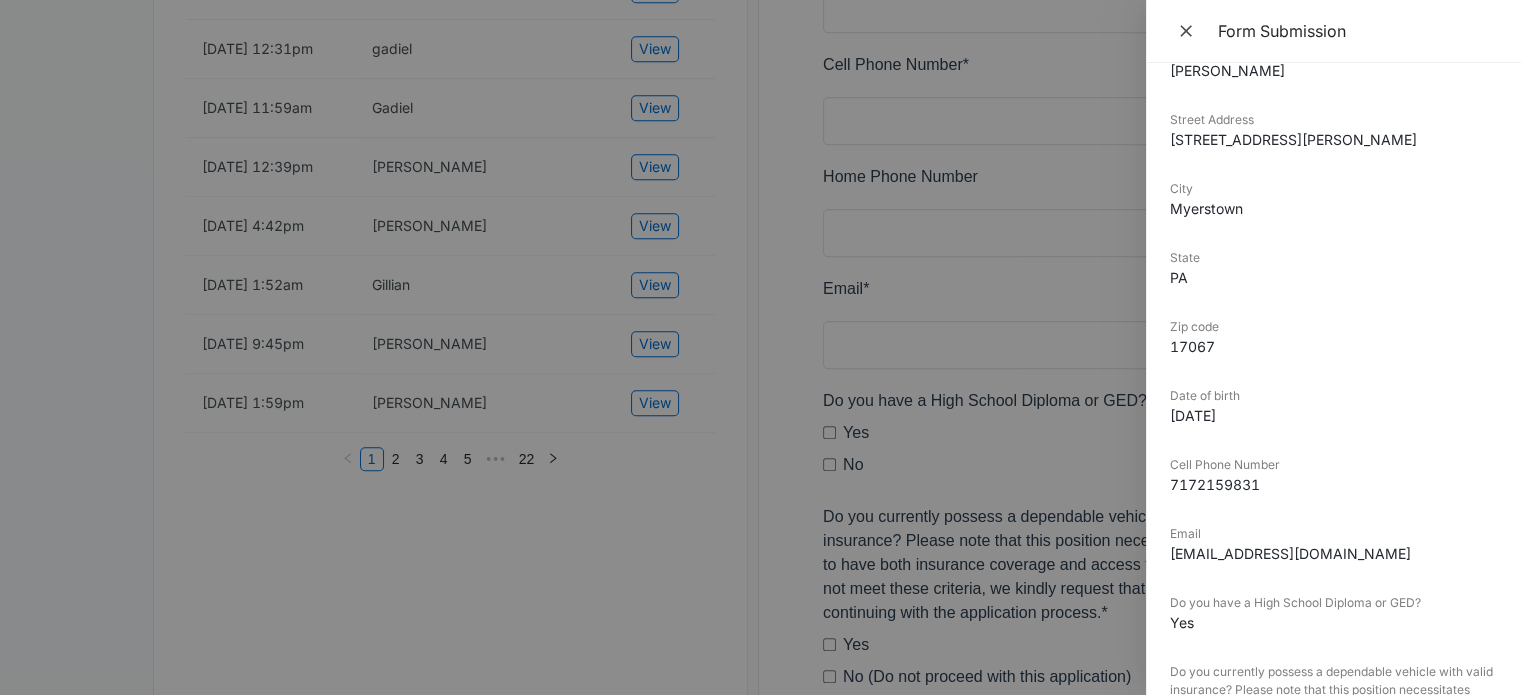 scroll, scrollTop: 200, scrollLeft: 0, axis: vertical 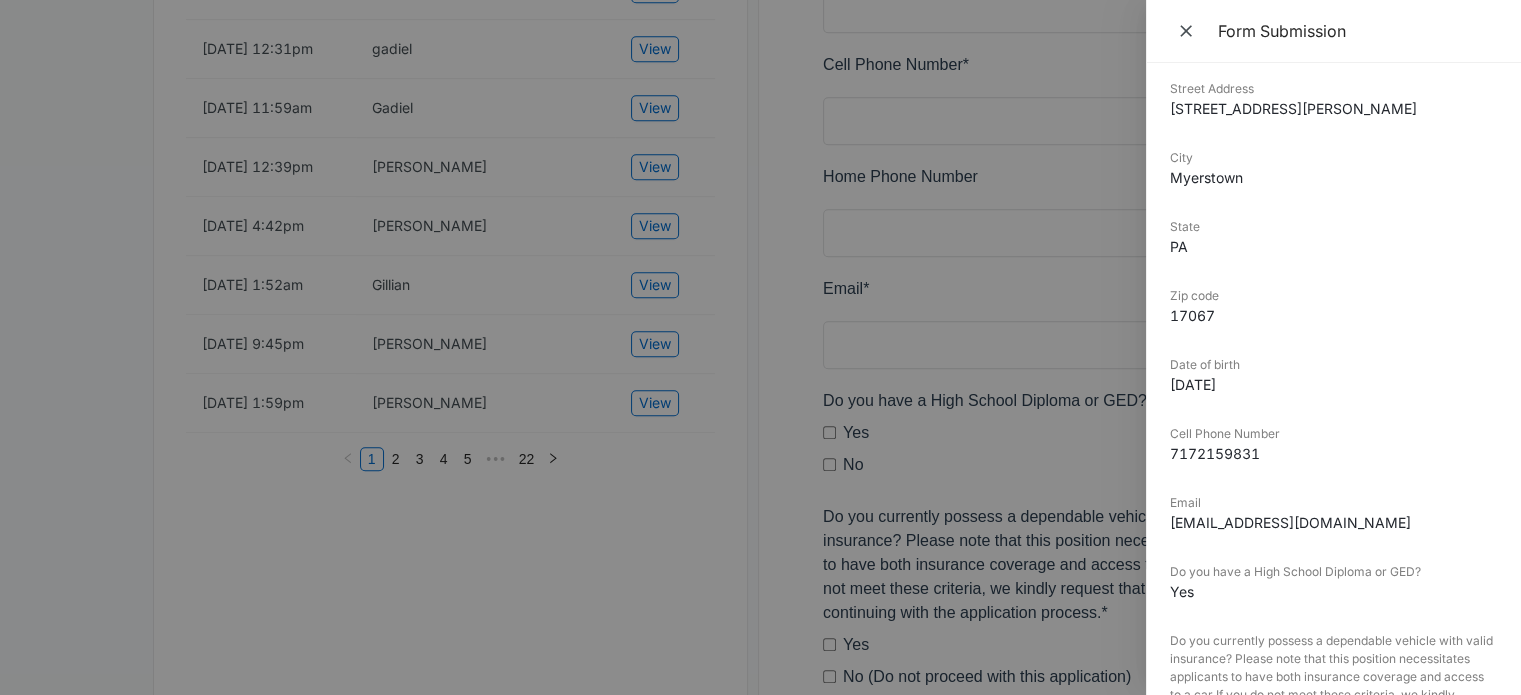 click on "[EMAIL_ADDRESS][DOMAIN_NAME]" at bounding box center (1333, 522) 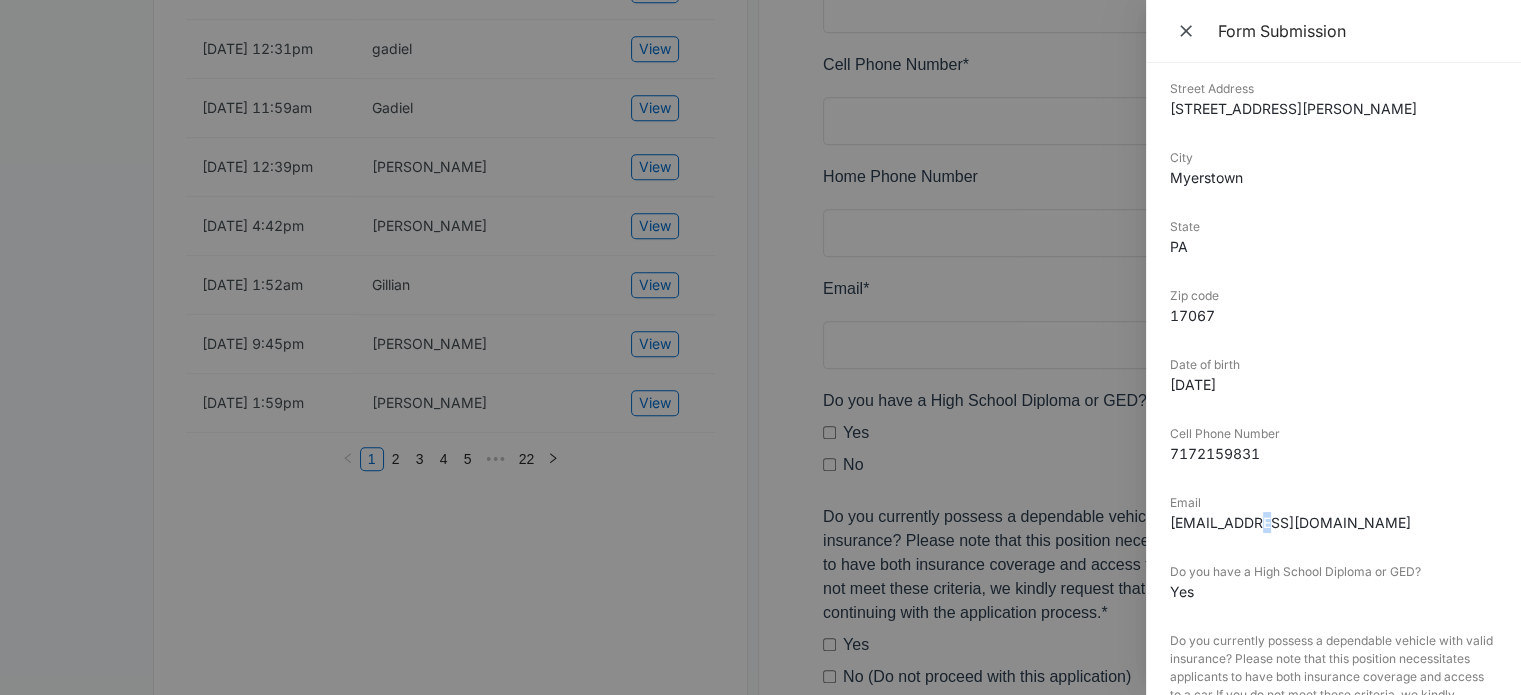 click on "[EMAIL_ADDRESS][DOMAIN_NAME]" at bounding box center [1333, 522] 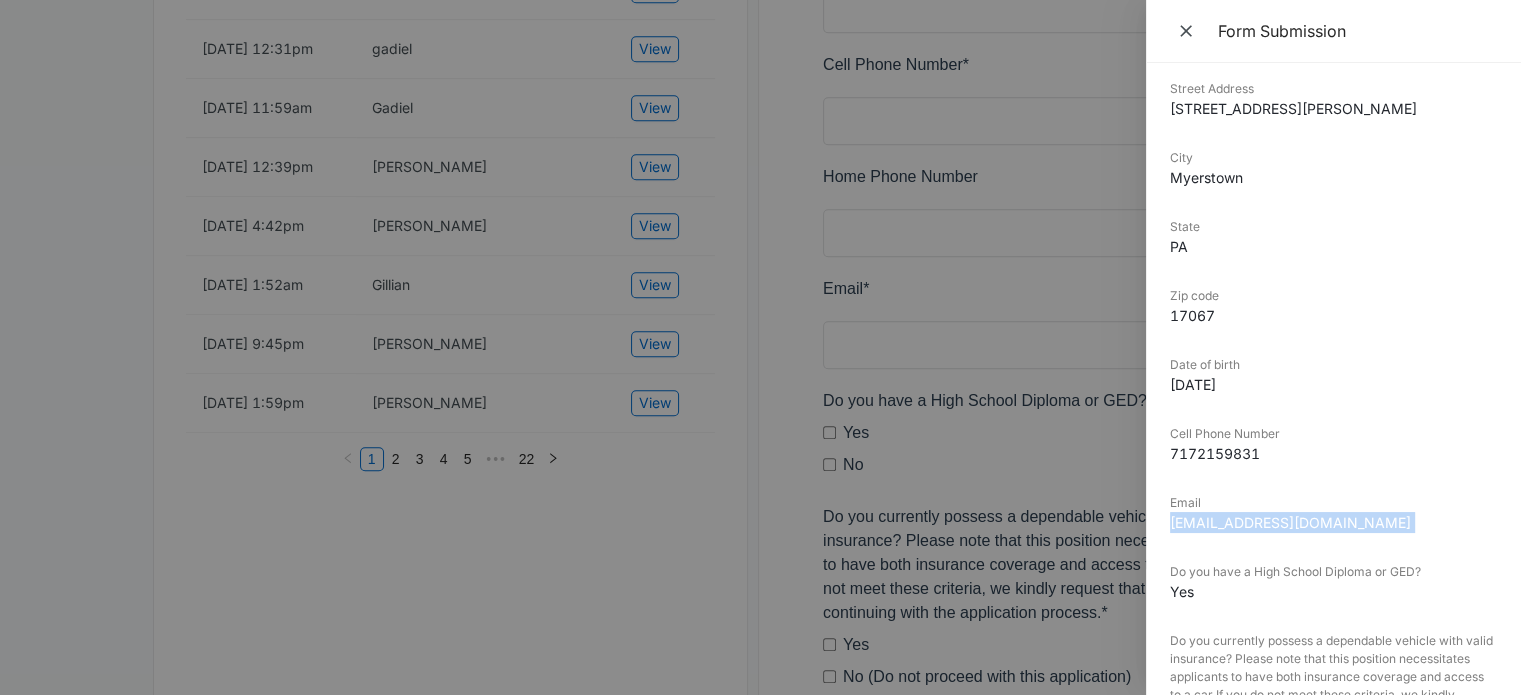 click on "[EMAIL_ADDRESS][DOMAIN_NAME]" at bounding box center [1333, 522] 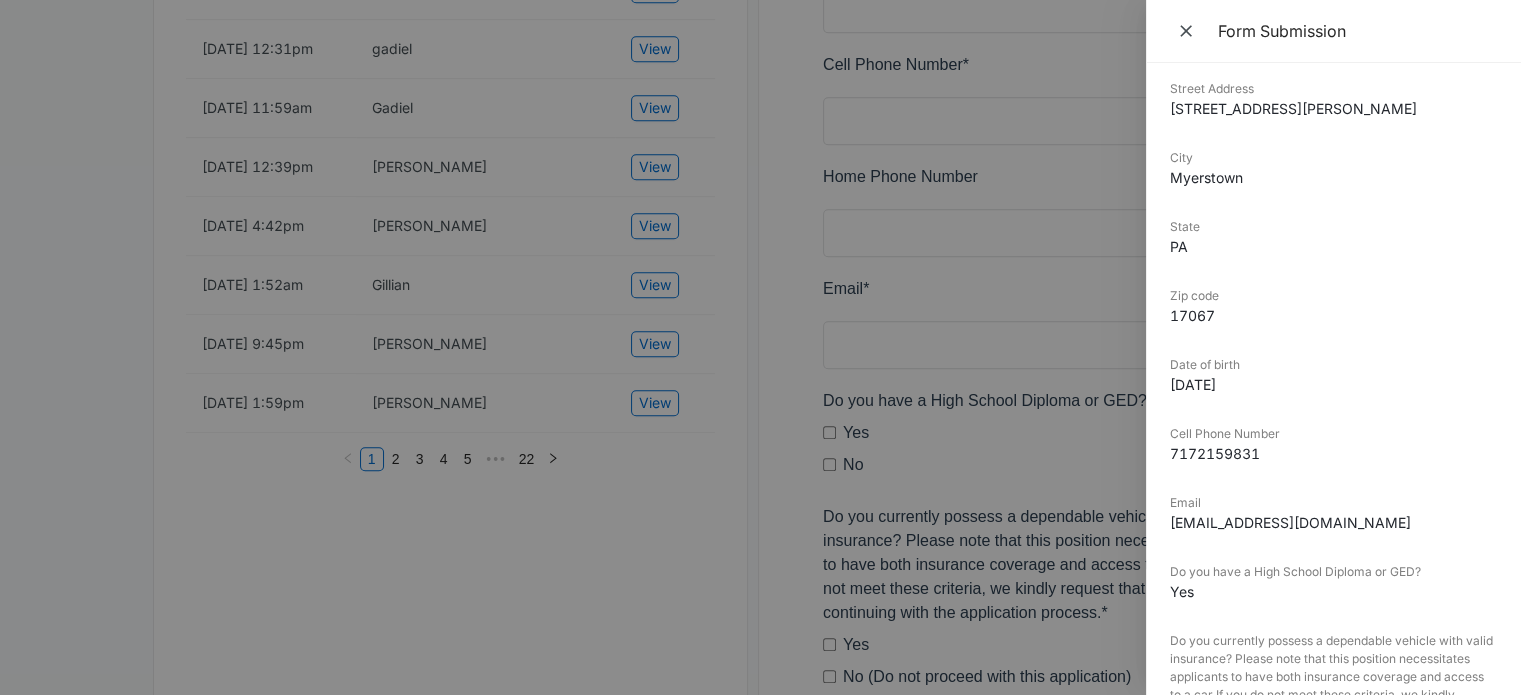 click at bounding box center [760, 347] 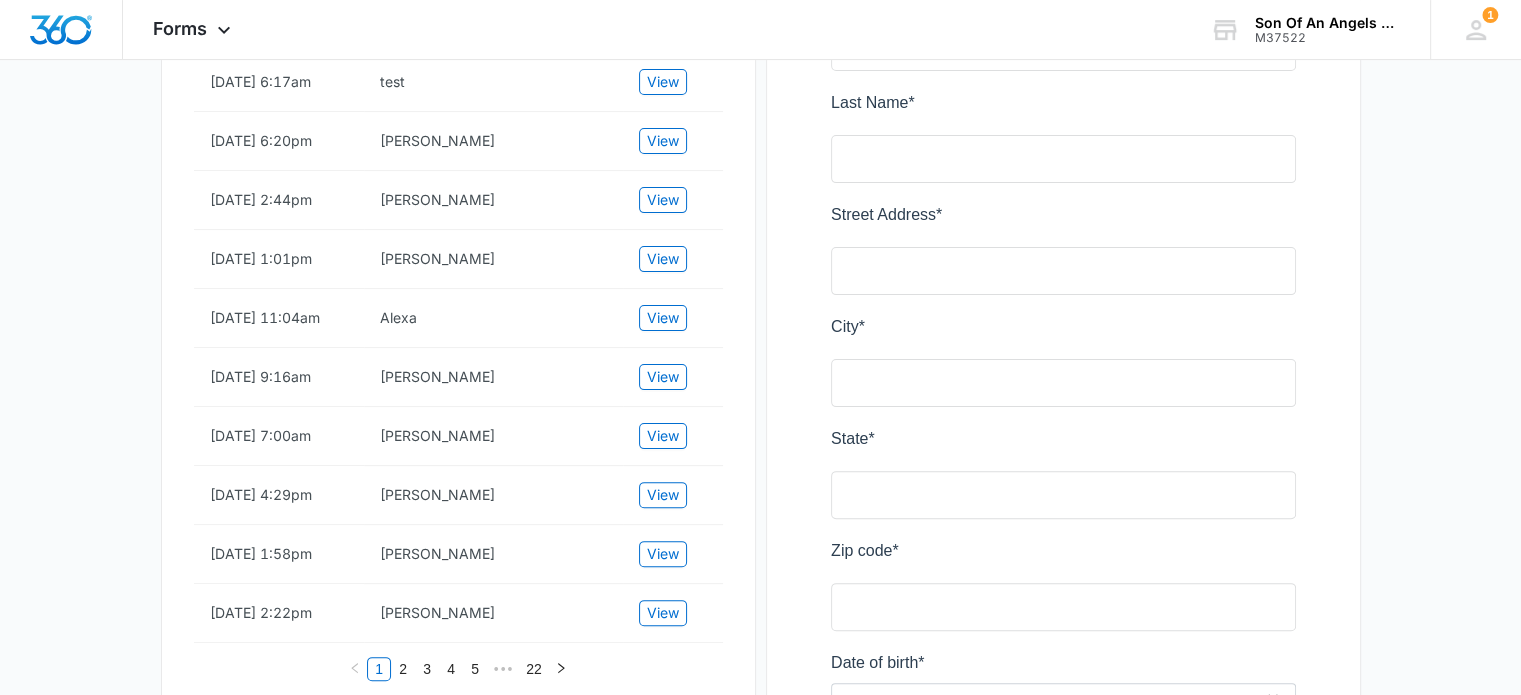 scroll, scrollTop: 200, scrollLeft: 0, axis: vertical 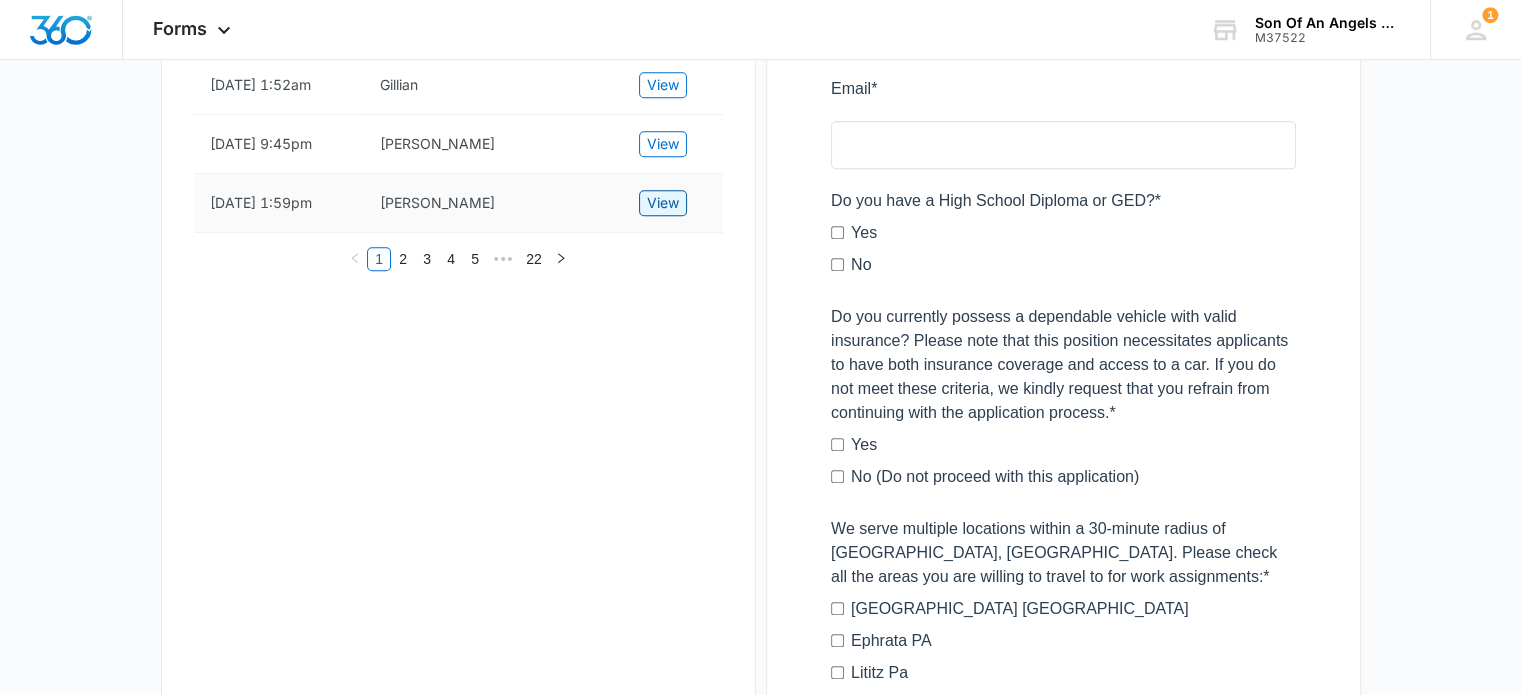 click on "View" at bounding box center (663, 203) 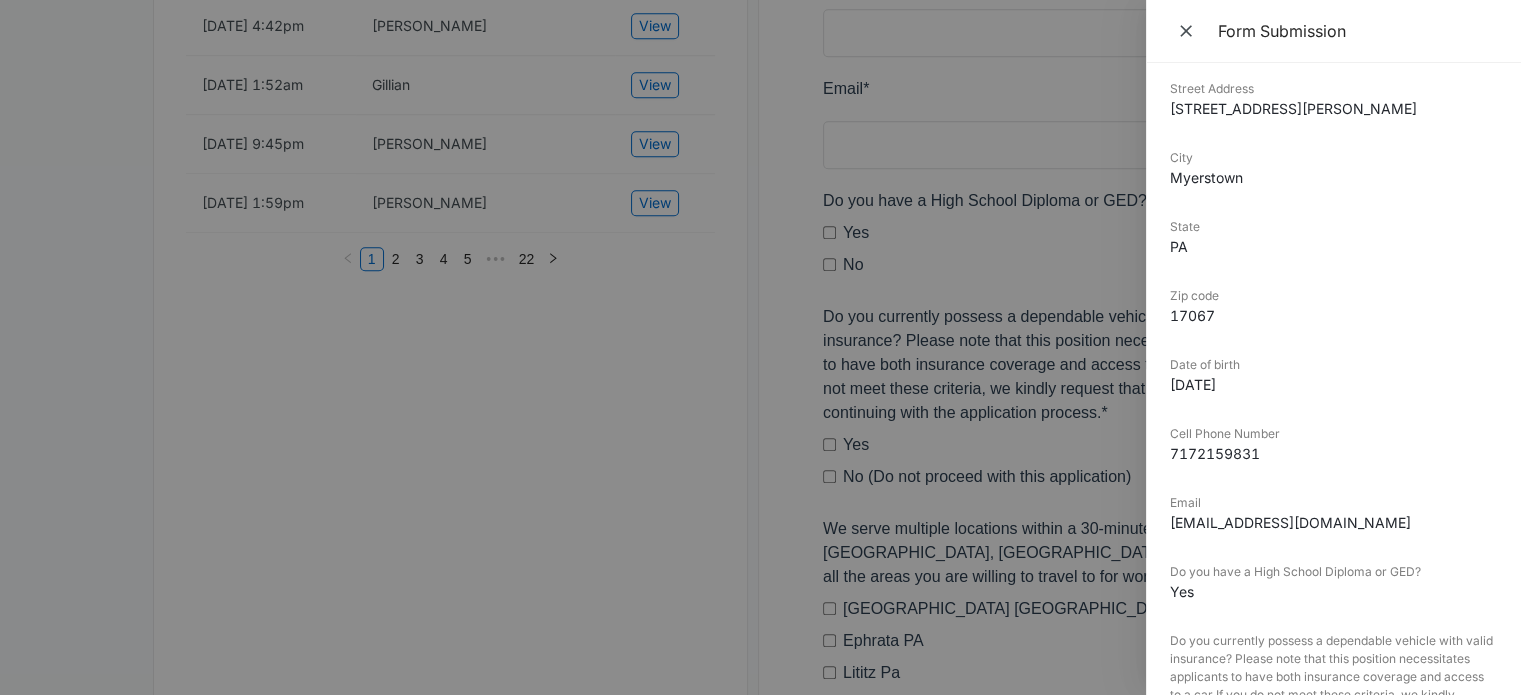 click at bounding box center (760, 347) 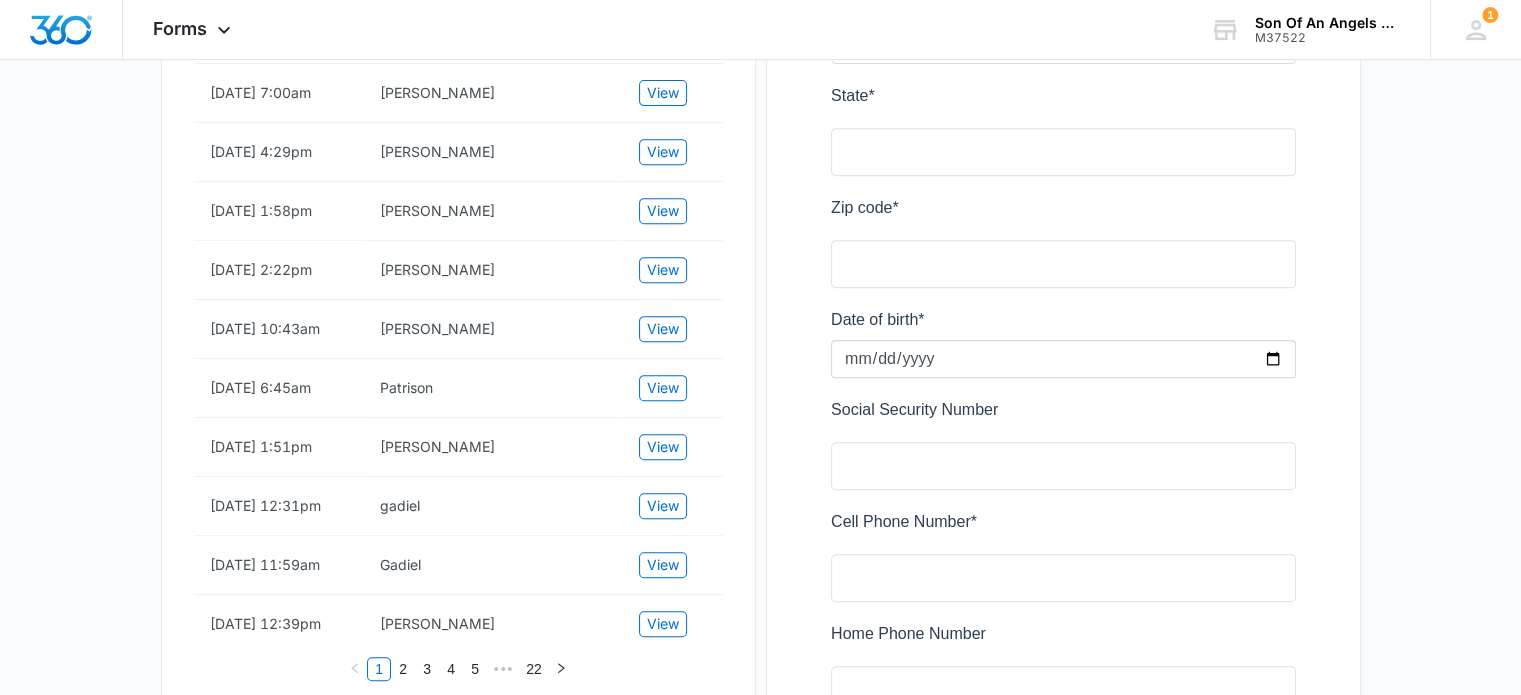 scroll, scrollTop: 1200, scrollLeft: 0, axis: vertical 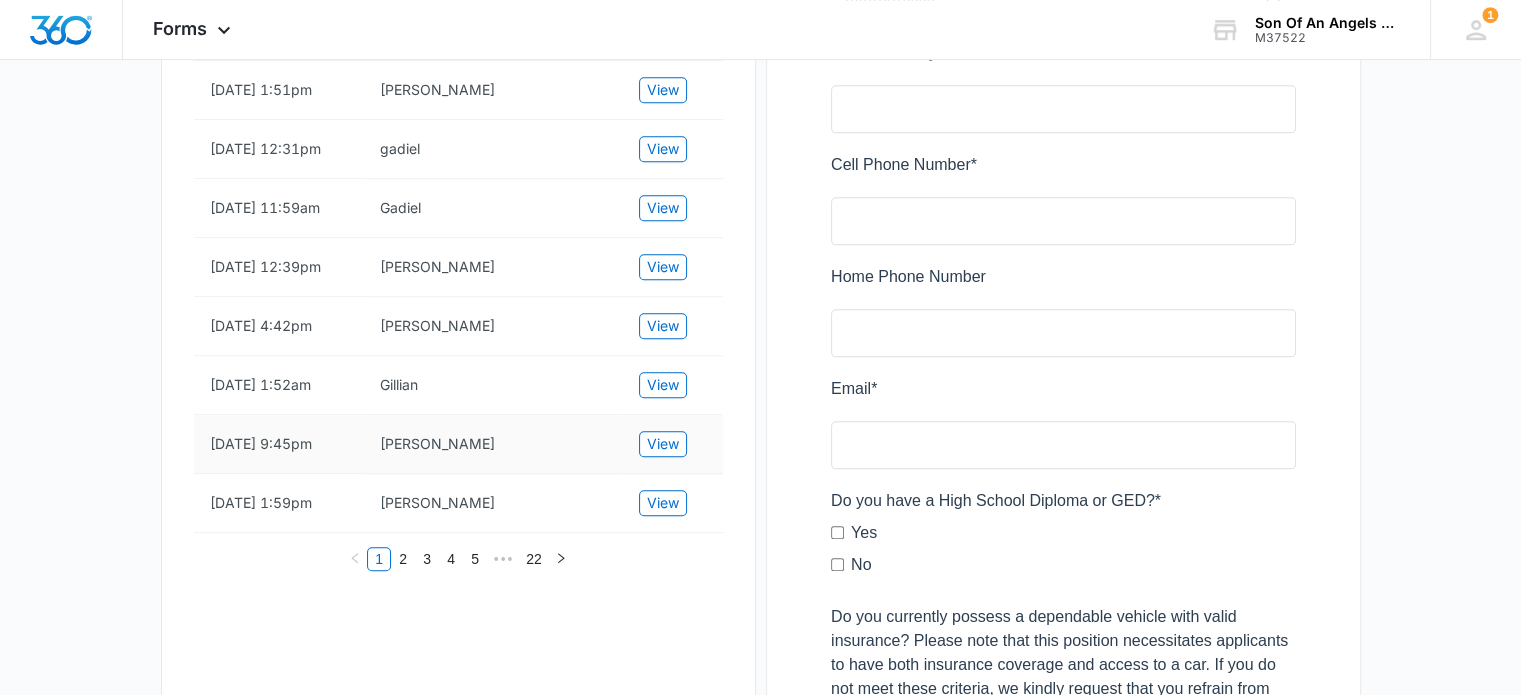 click on "View" at bounding box center [673, 444] 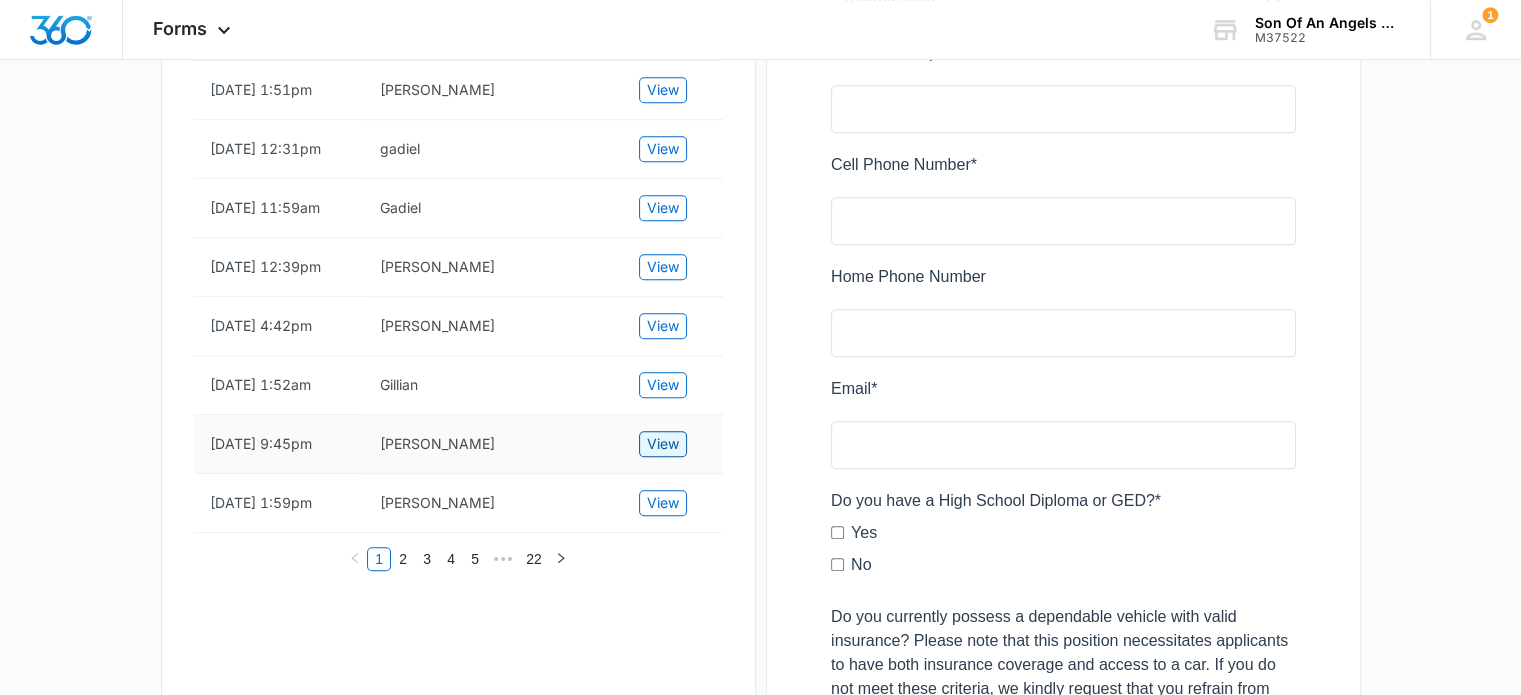click on "View" at bounding box center (663, 444) 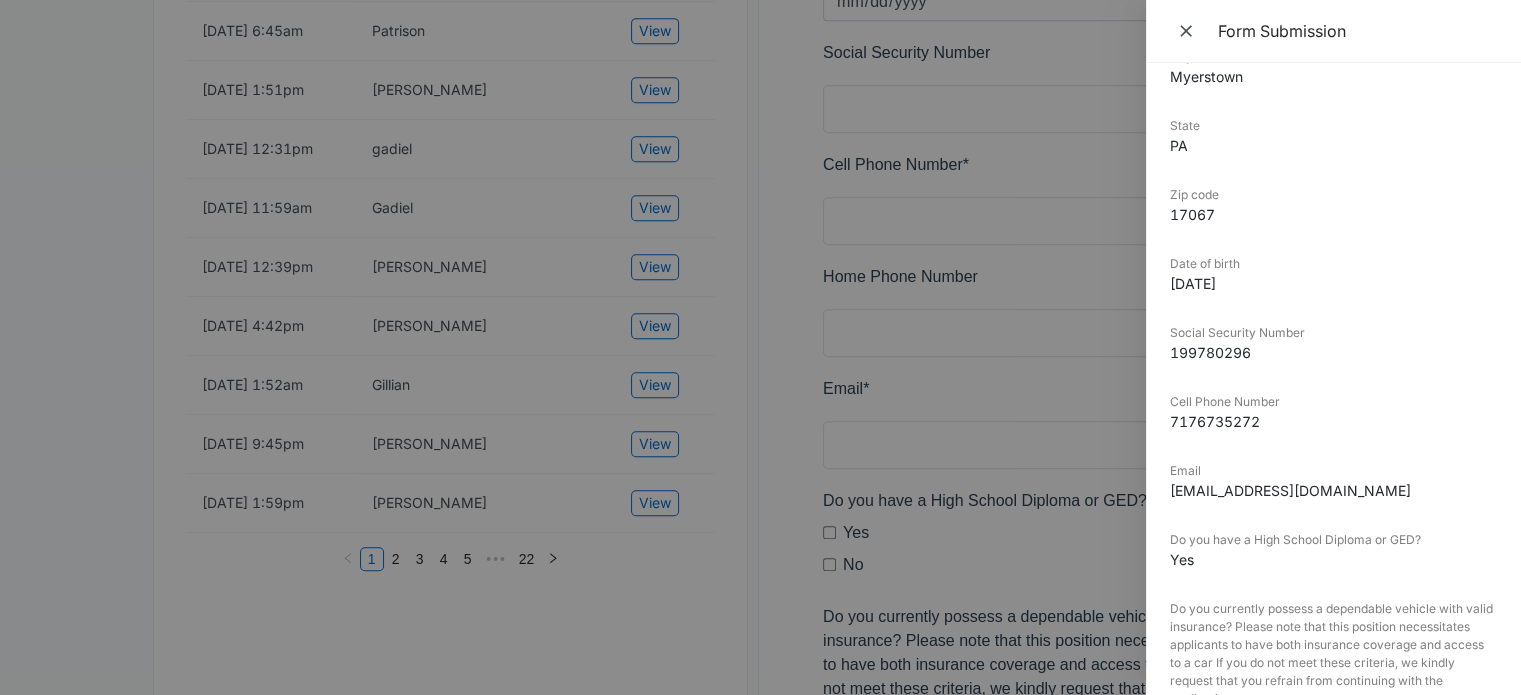 scroll, scrollTop: 400, scrollLeft: 0, axis: vertical 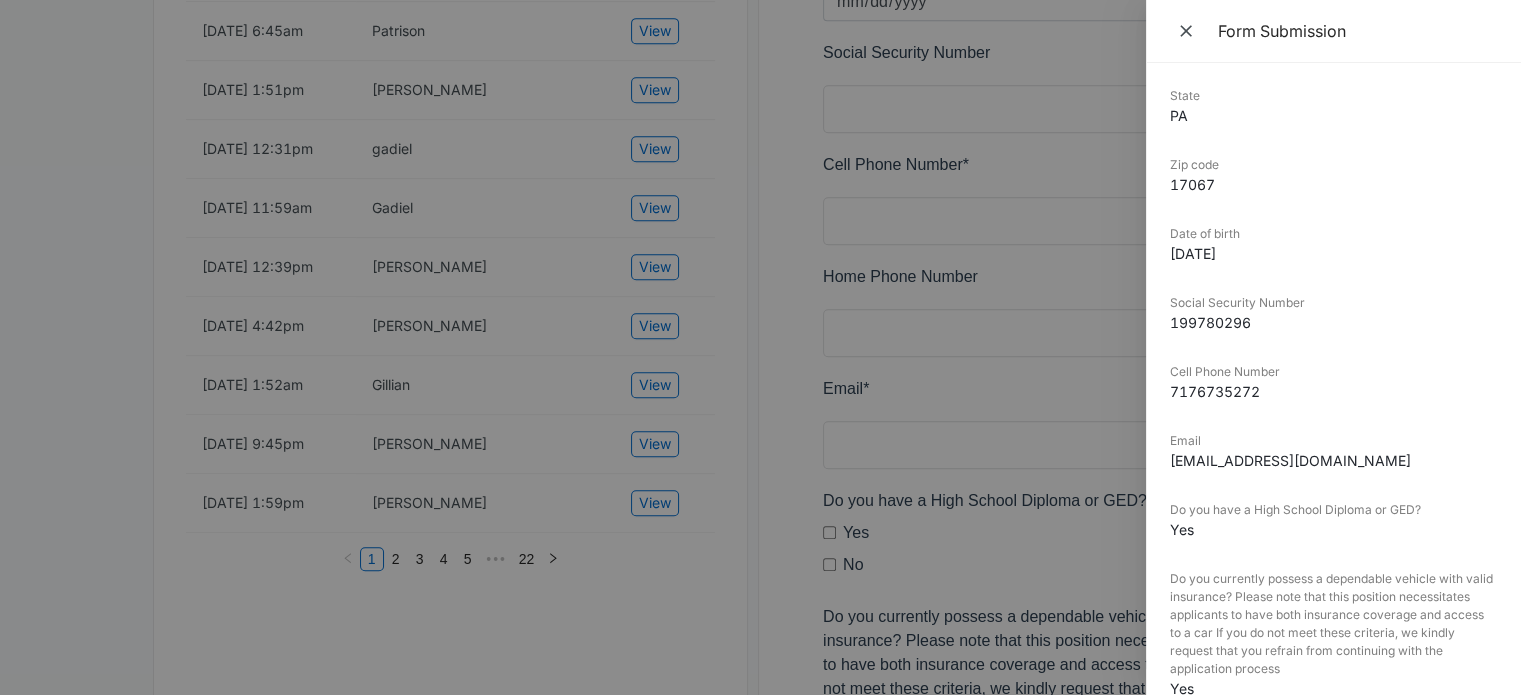 click at bounding box center [760, 347] 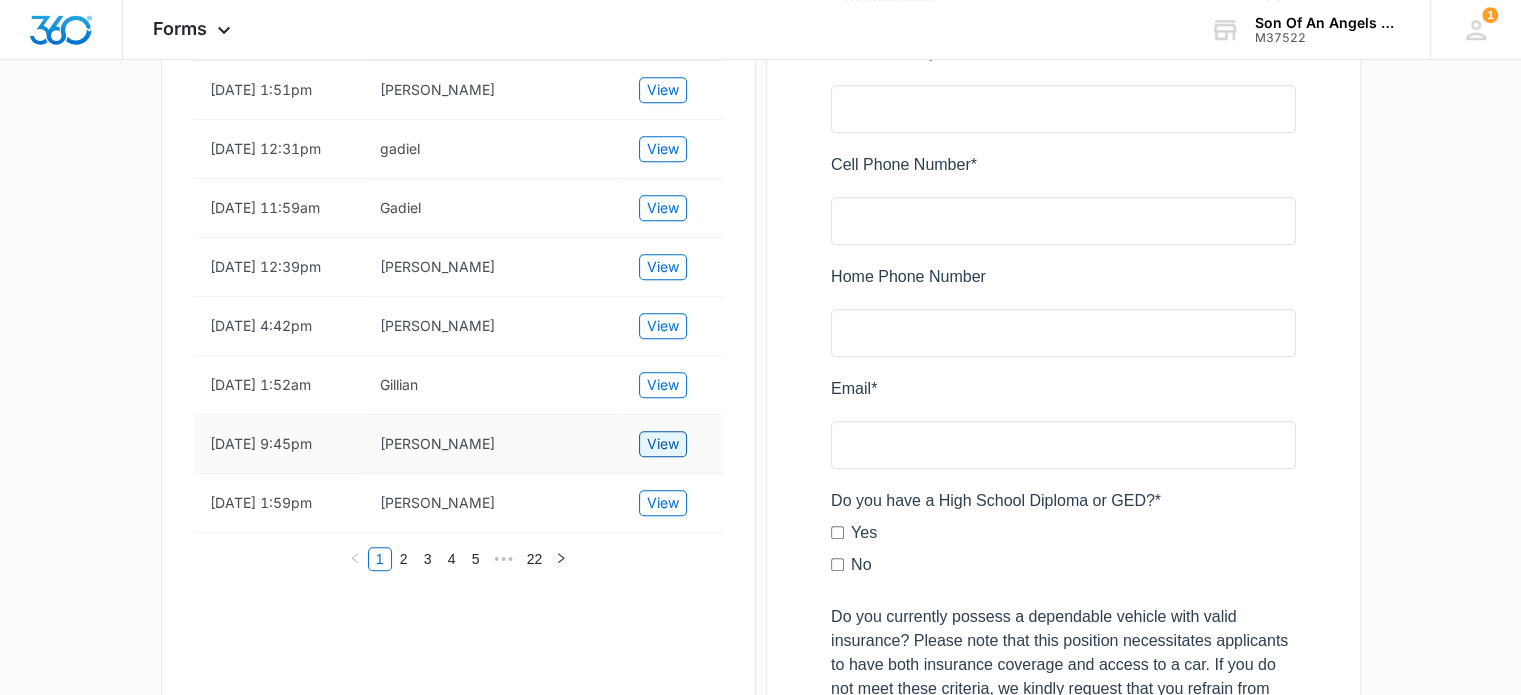 click on "View" at bounding box center [663, 444] 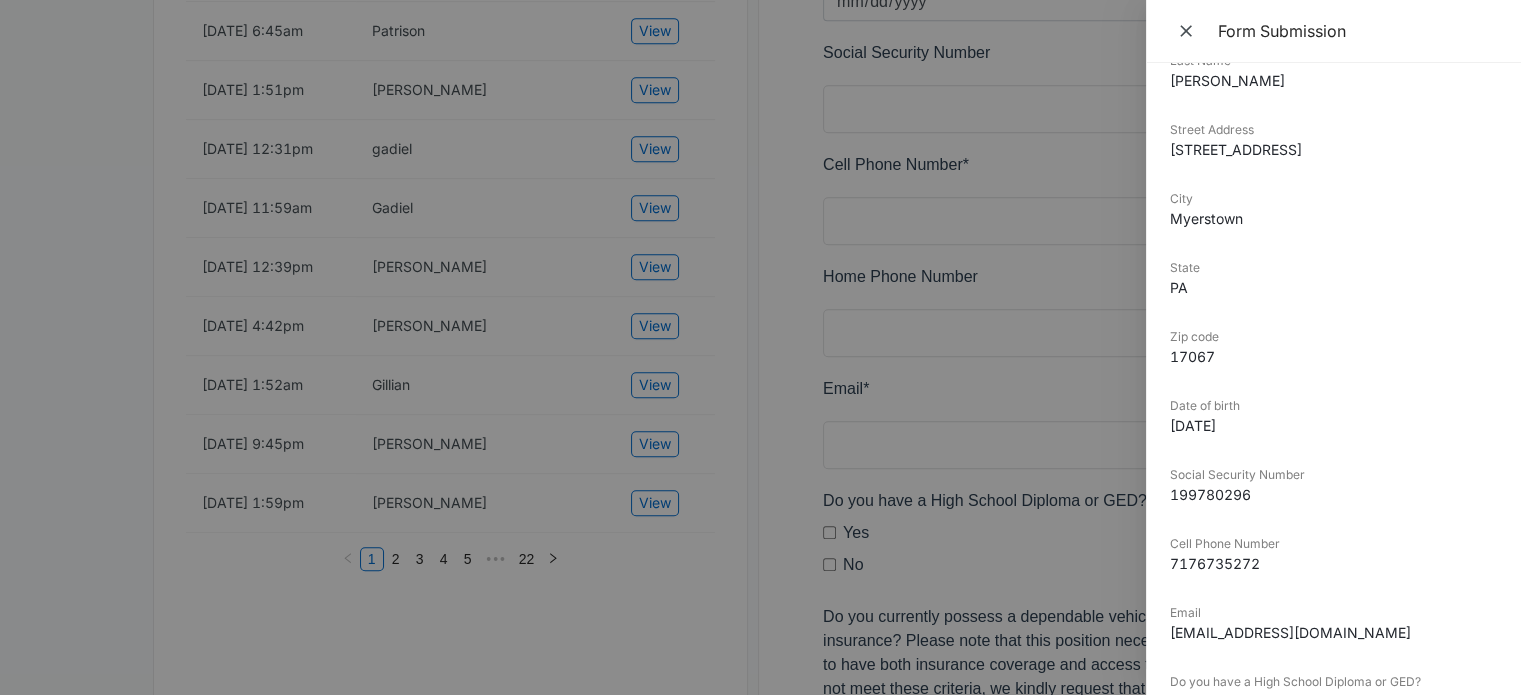 scroll, scrollTop: 100, scrollLeft: 0, axis: vertical 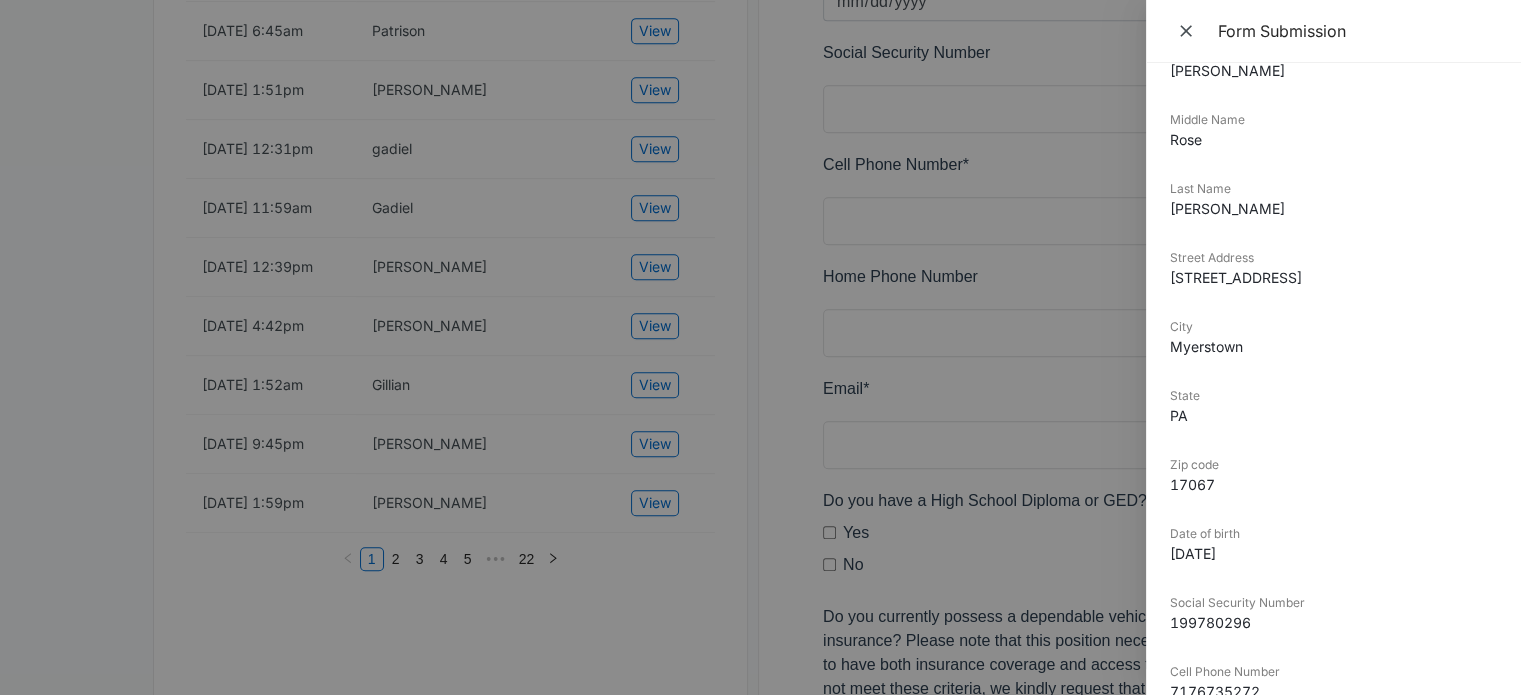 click at bounding box center (760, 347) 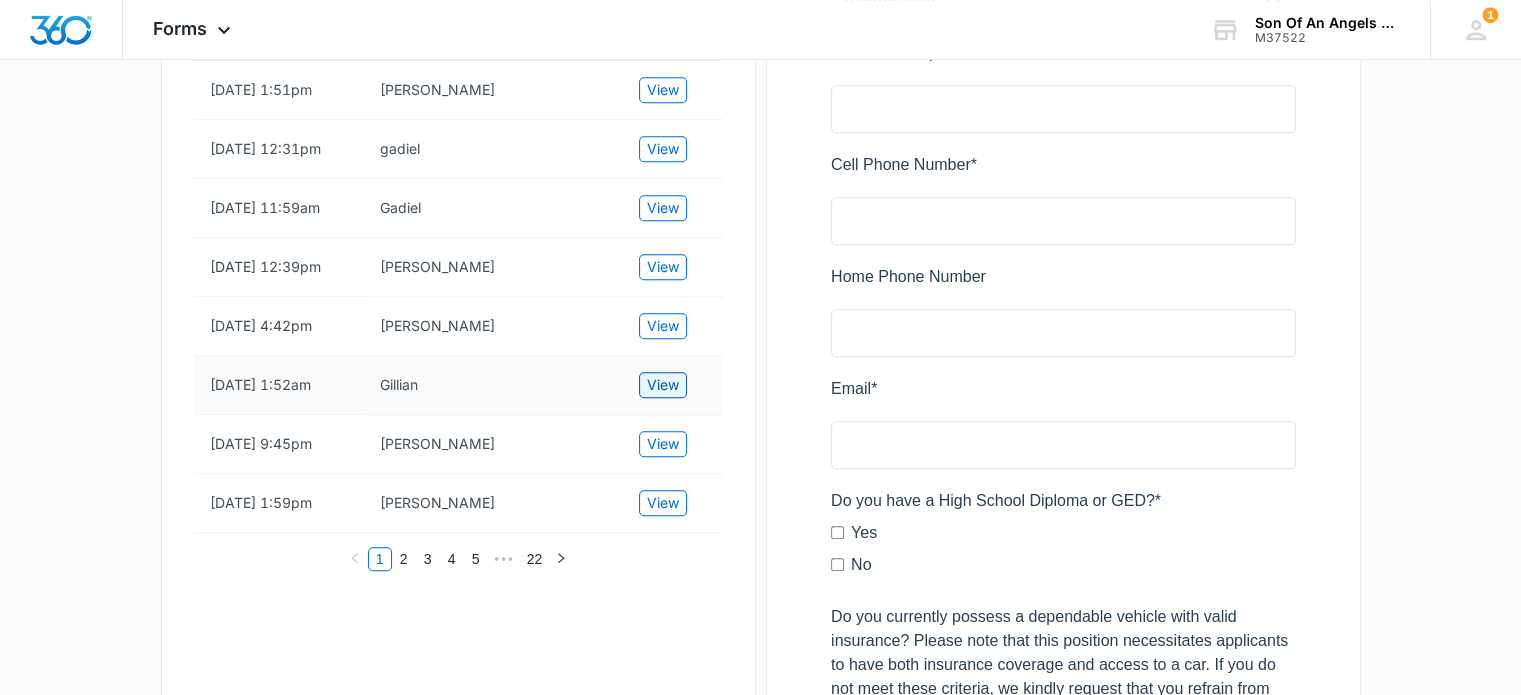 click on "View" at bounding box center [663, 385] 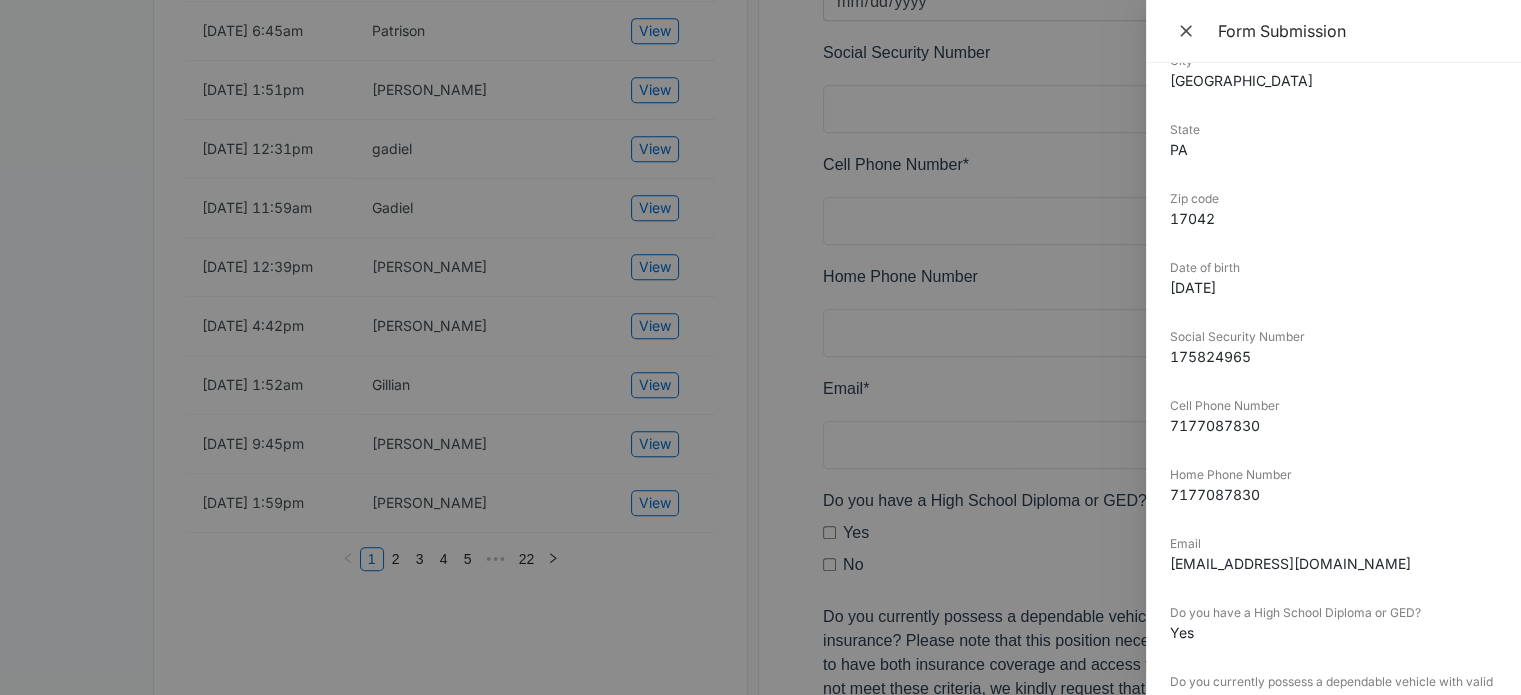 scroll, scrollTop: 400, scrollLeft: 0, axis: vertical 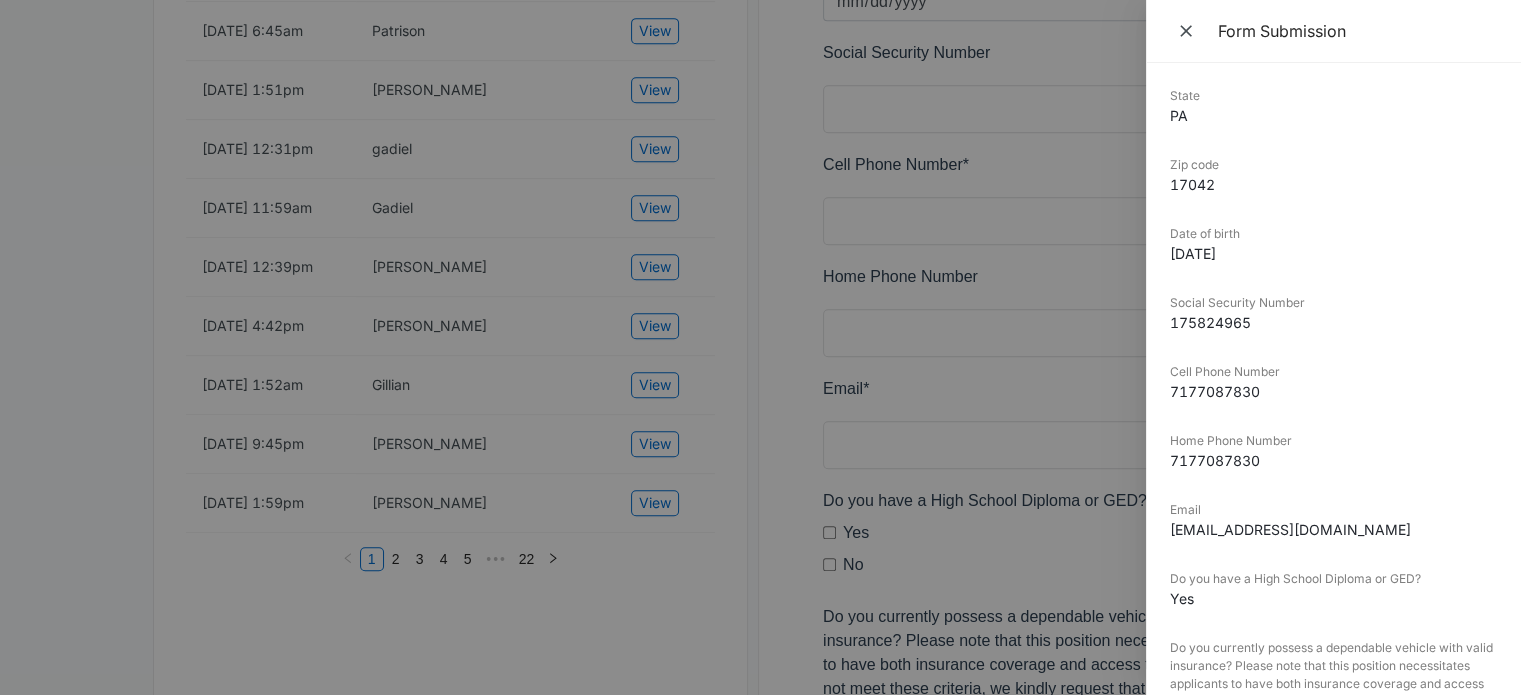 click on "[EMAIL_ADDRESS][DOMAIN_NAME]" at bounding box center [1333, 529] 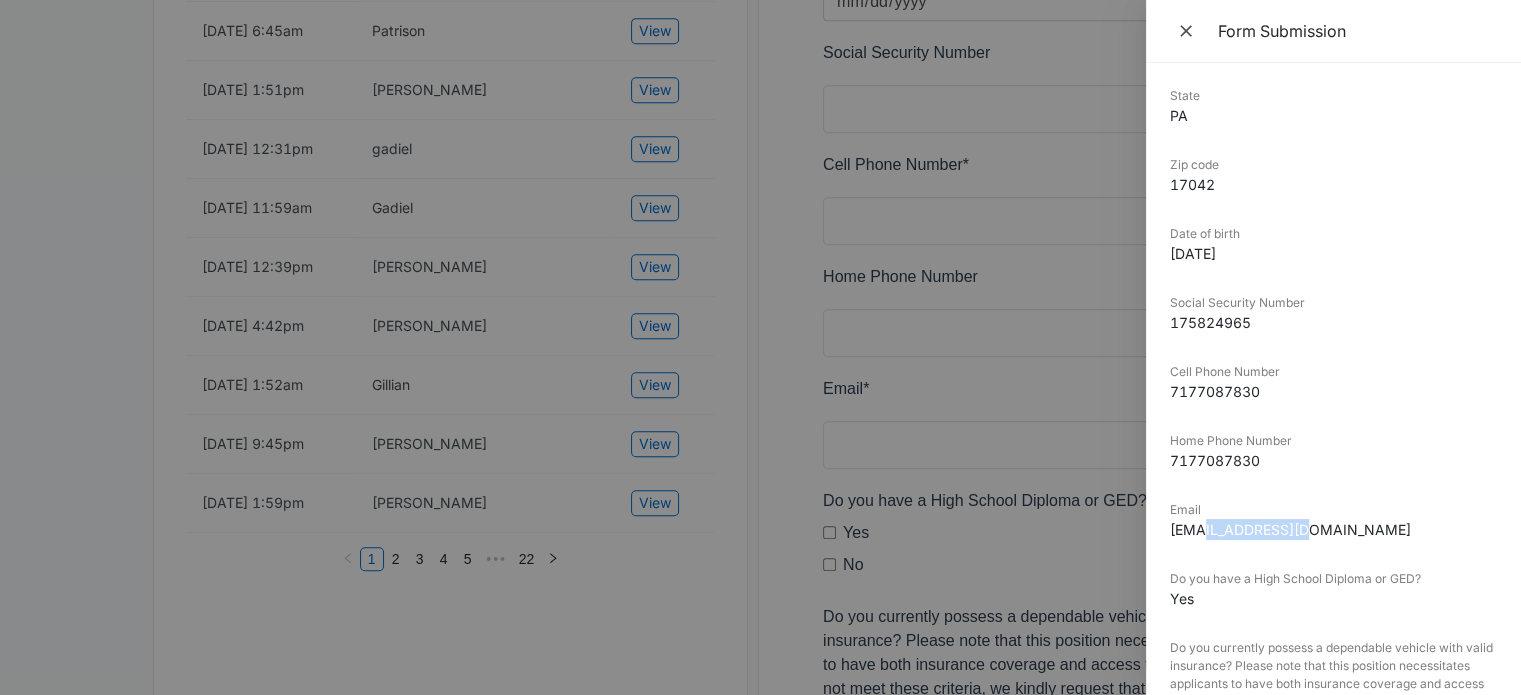 click on "[EMAIL_ADDRESS][DOMAIN_NAME]" at bounding box center (1333, 529) 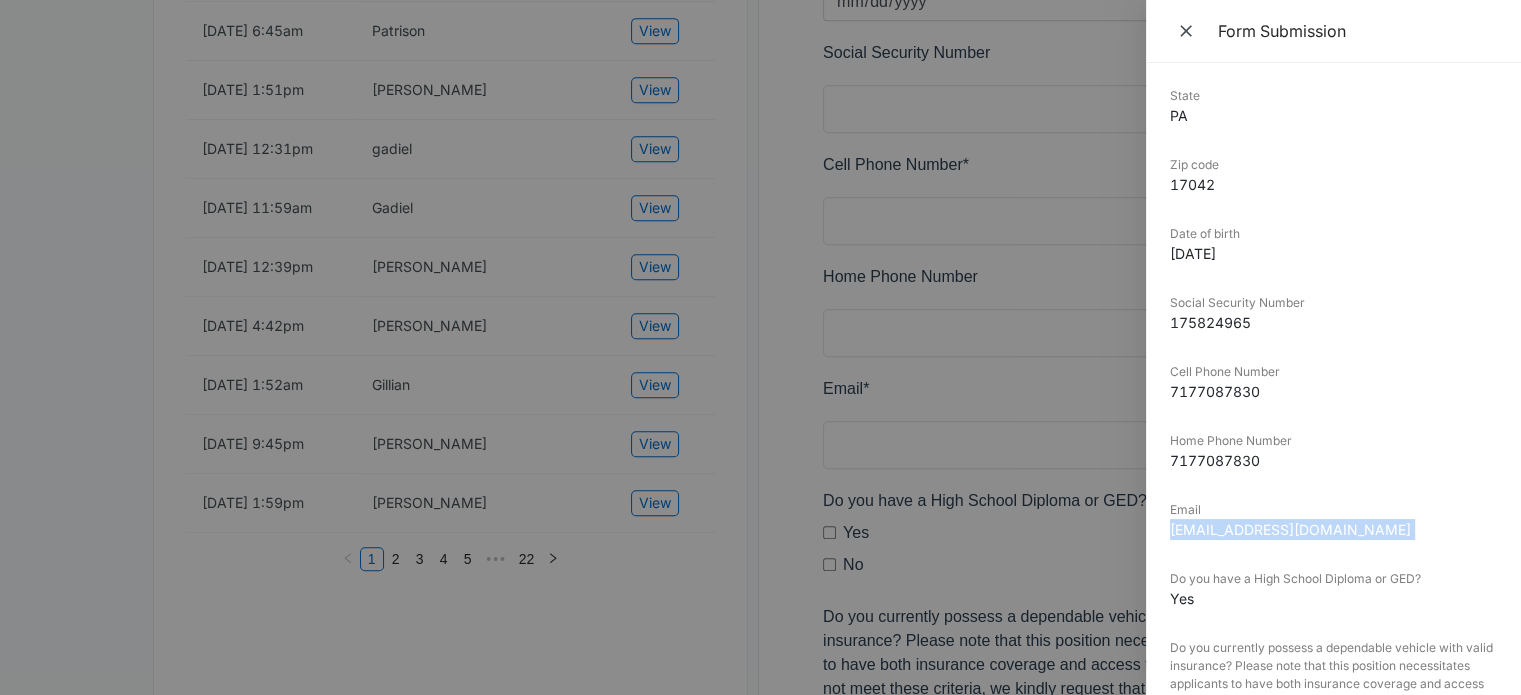 click on "[EMAIL_ADDRESS][DOMAIN_NAME]" at bounding box center [1333, 529] 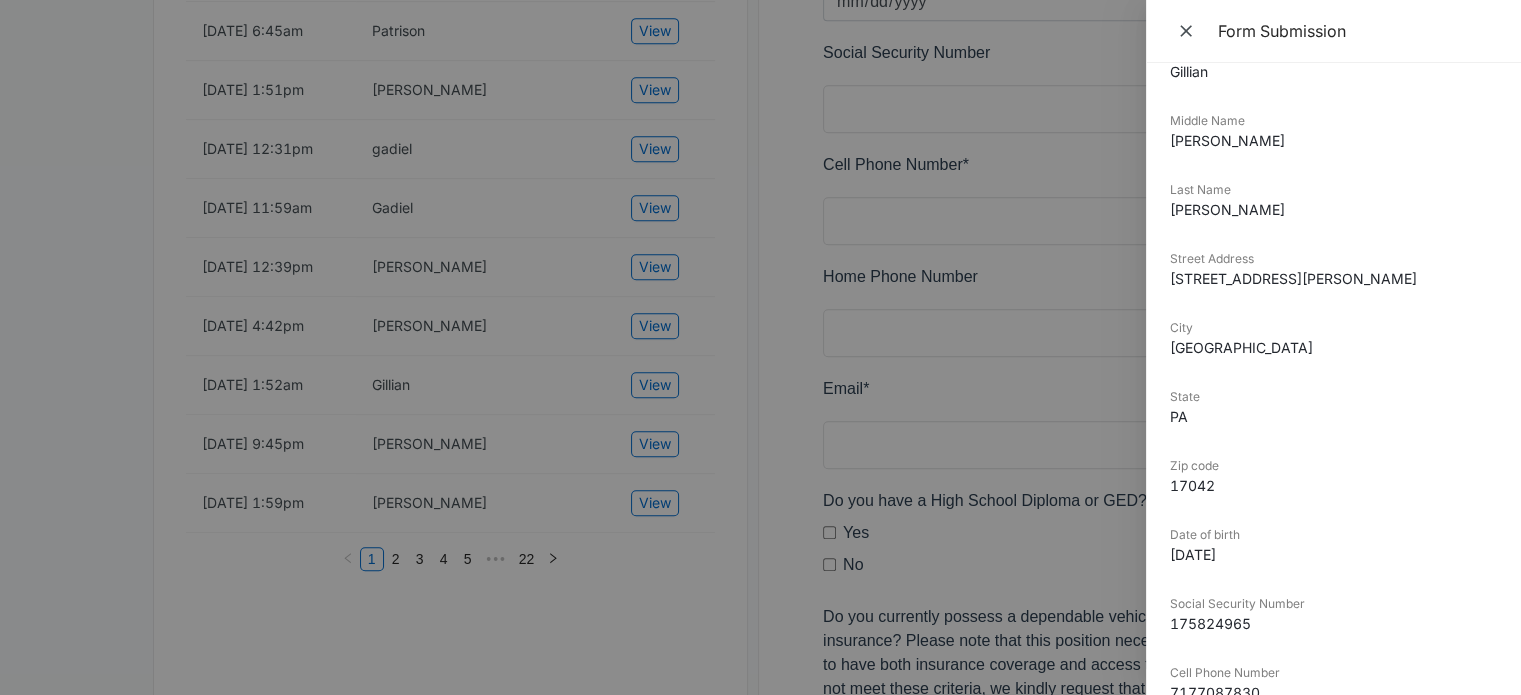 scroll, scrollTop: 100, scrollLeft: 0, axis: vertical 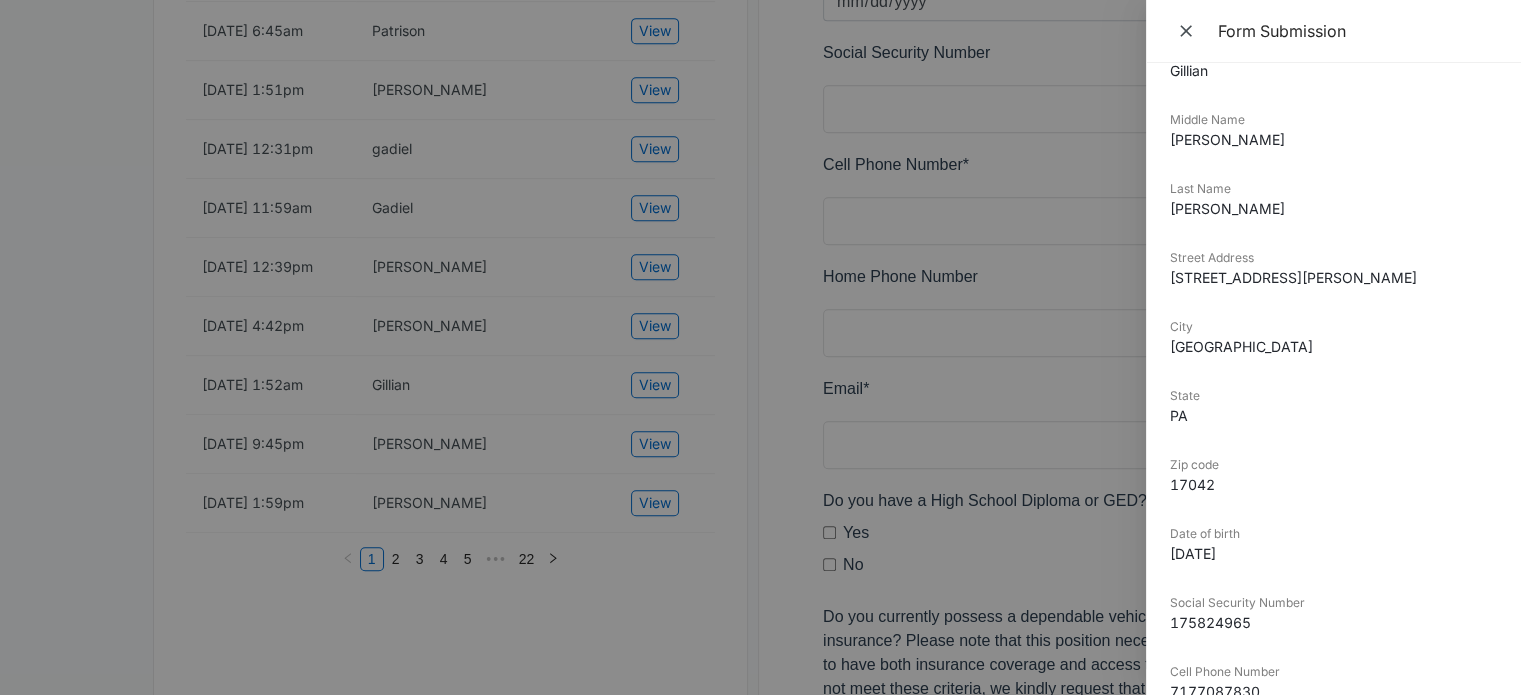 click at bounding box center (760, 347) 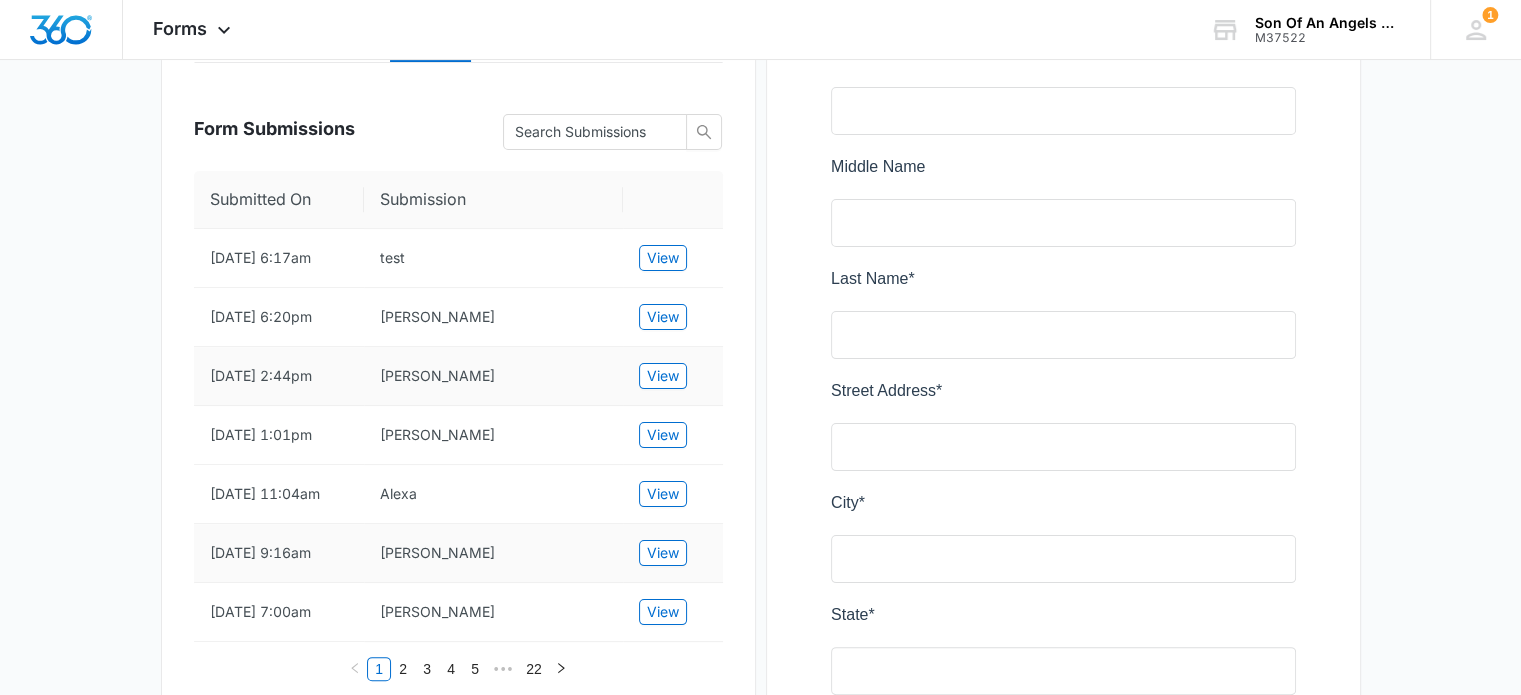 scroll, scrollTop: 200, scrollLeft: 0, axis: vertical 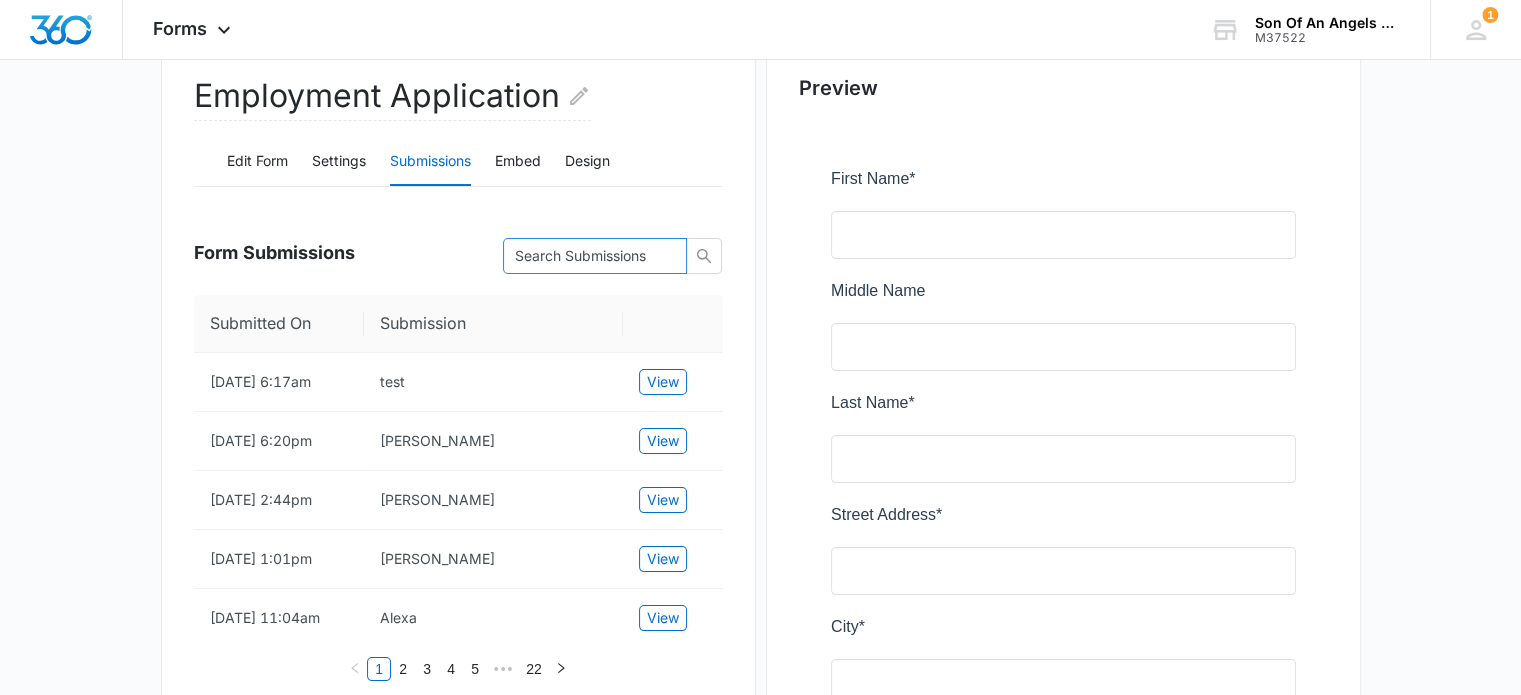 click at bounding box center (587, 256) 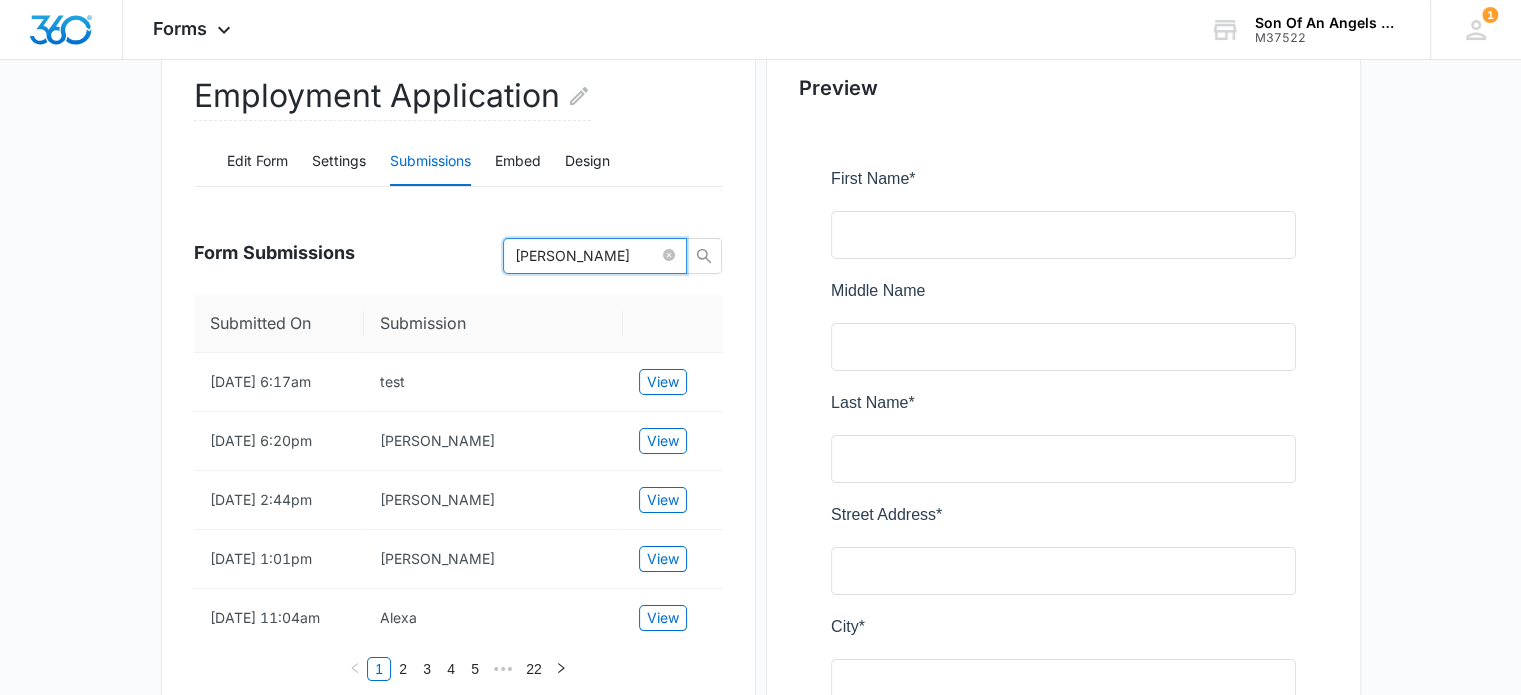 type on "[PERSON_NAME]" 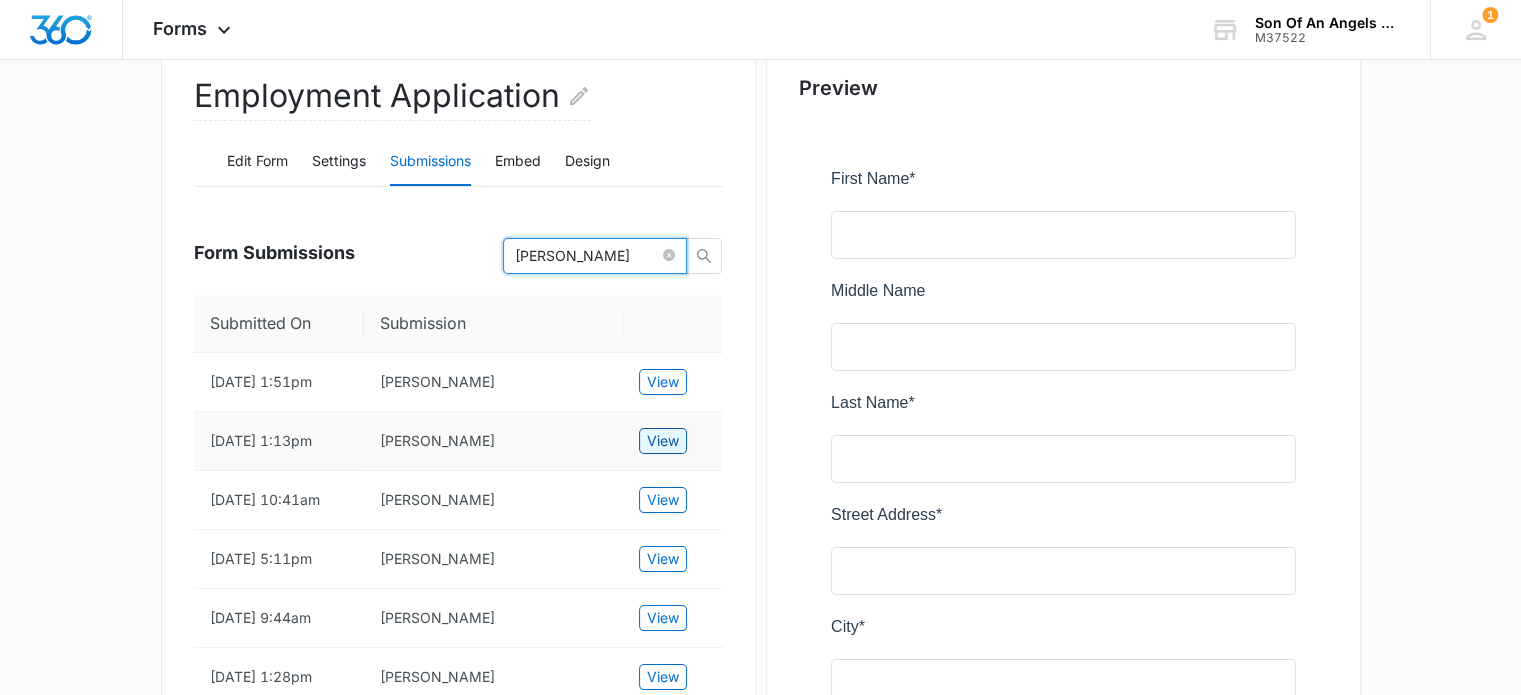 click on "View" at bounding box center [663, 441] 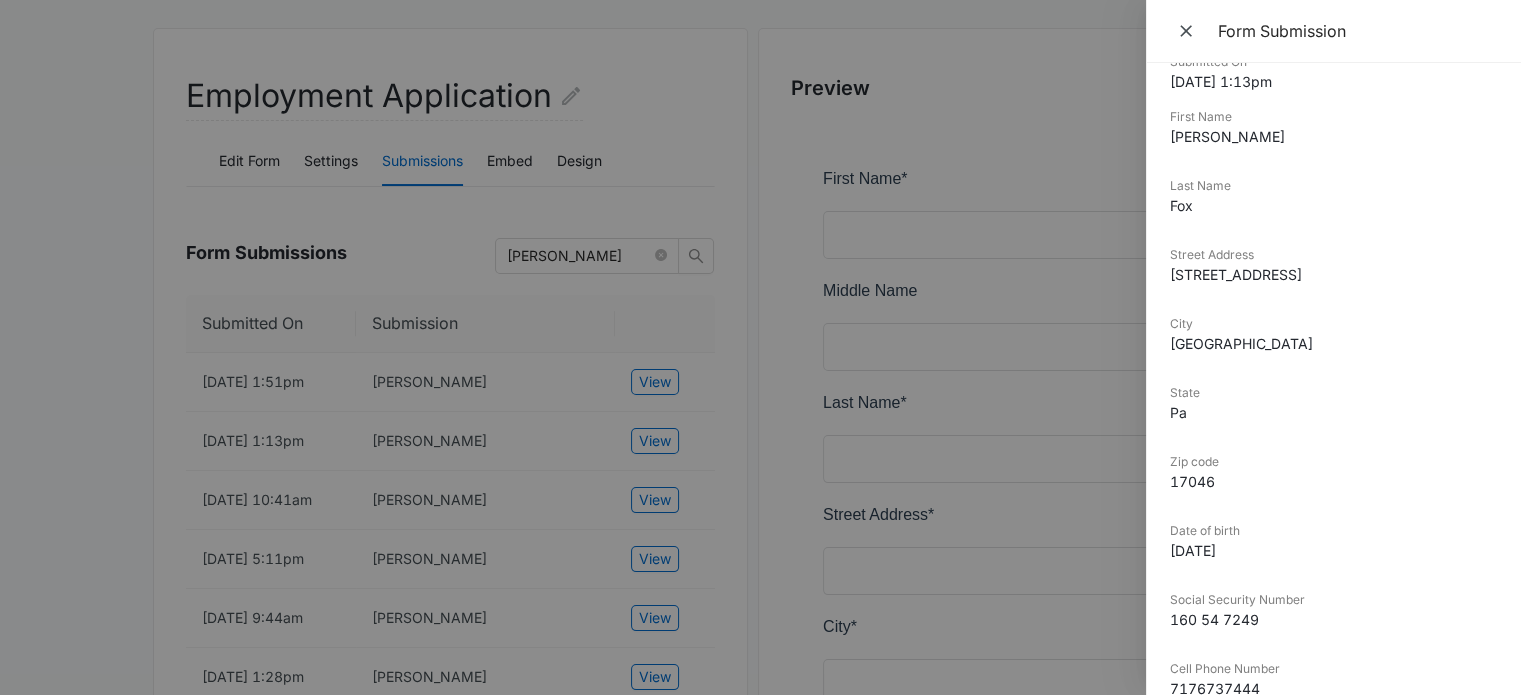 scroll, scrollTop: 0, scrollLeft: 0, axis: both 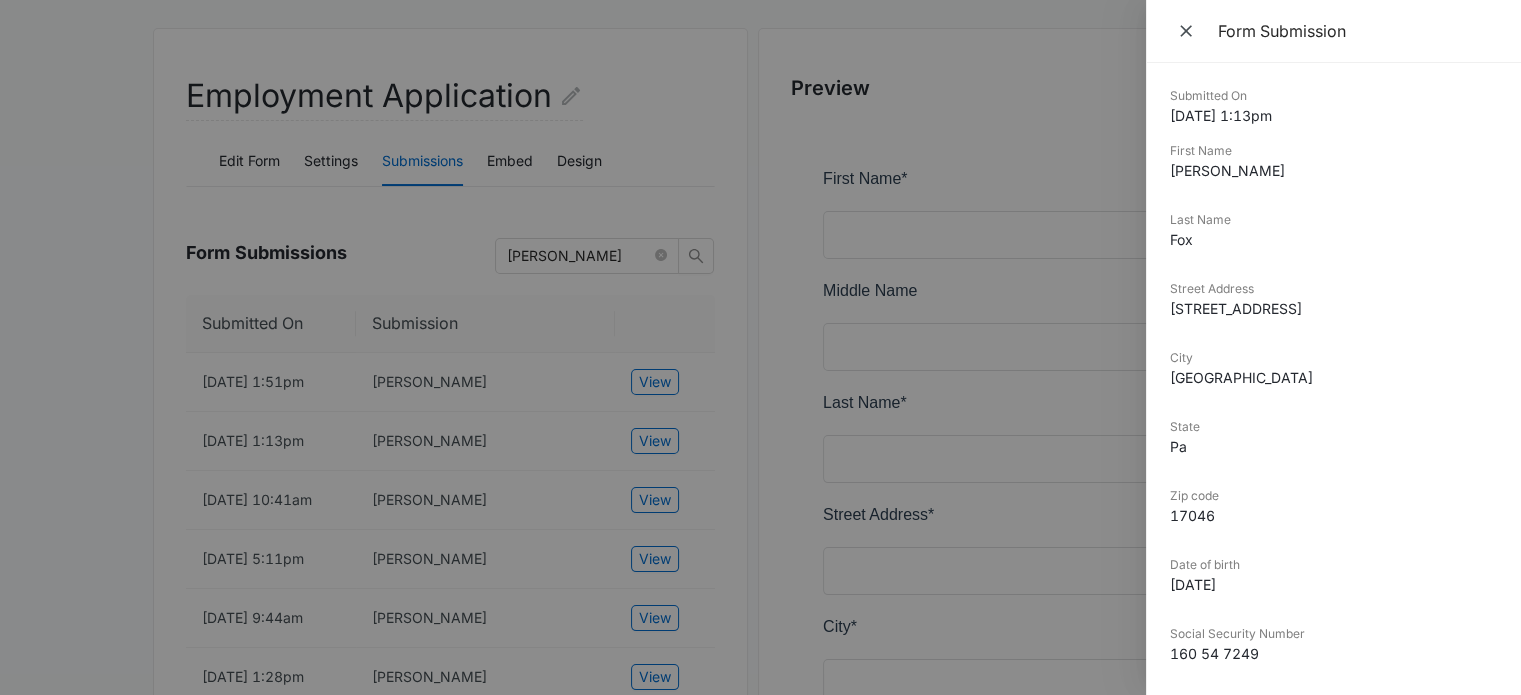 click at bounding box center (760, 347) 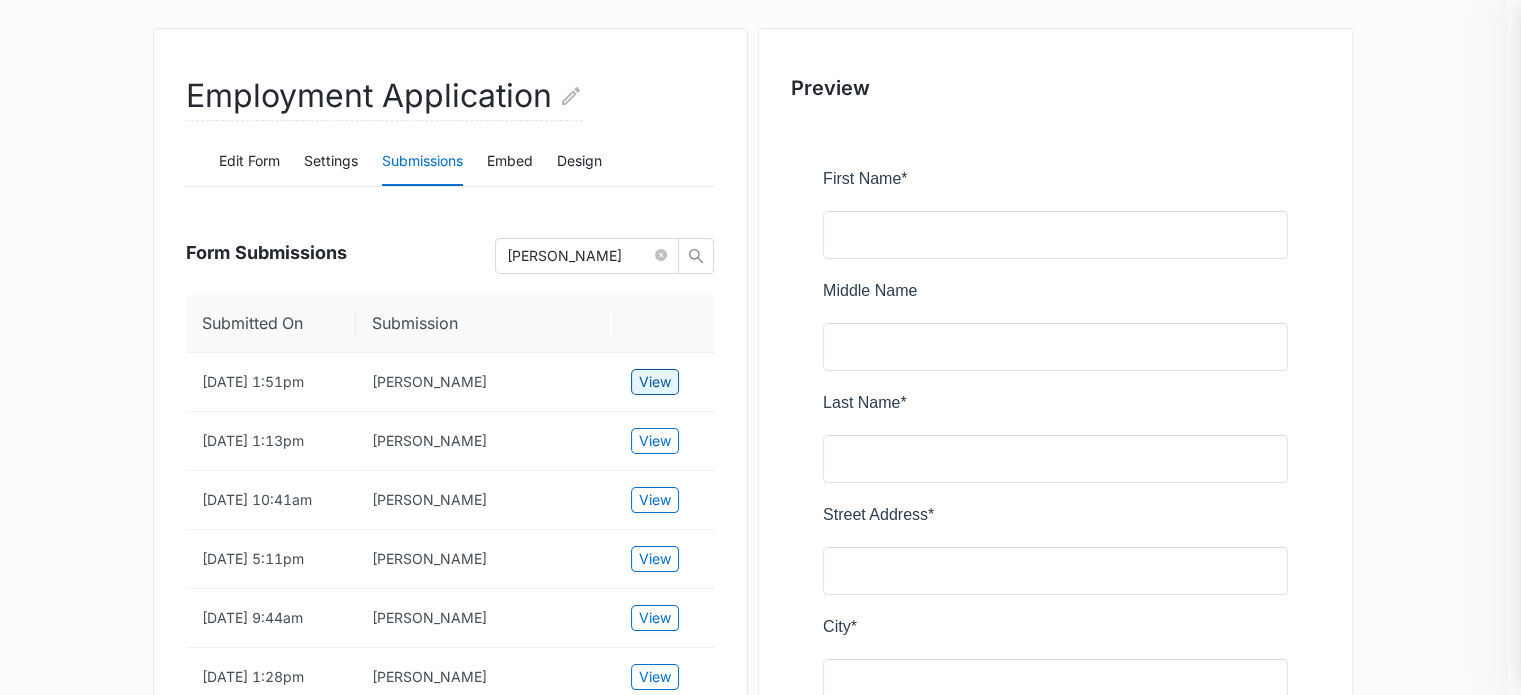 click on "View" at bounding box center [655, 382] 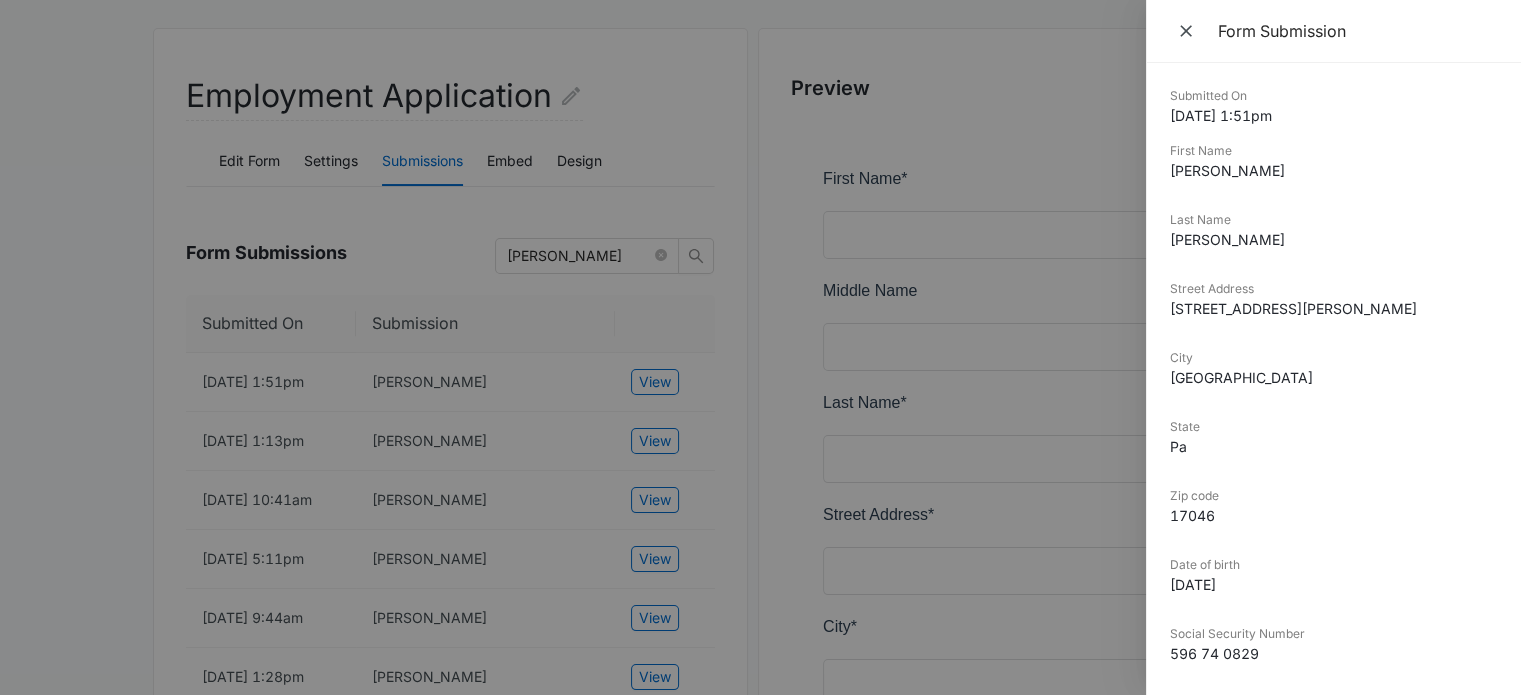 click at bounding box center (760, 347) 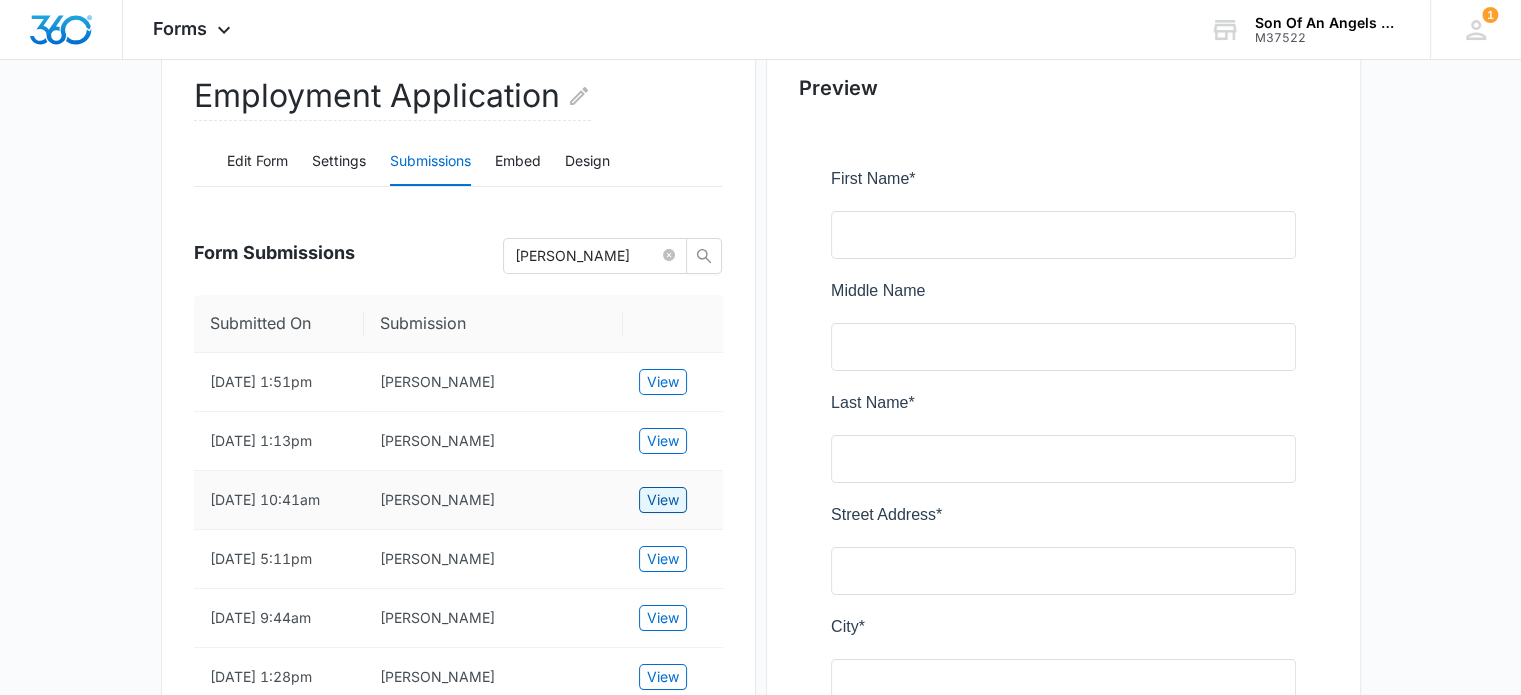 click on "View" at bounding box center (663, 500) 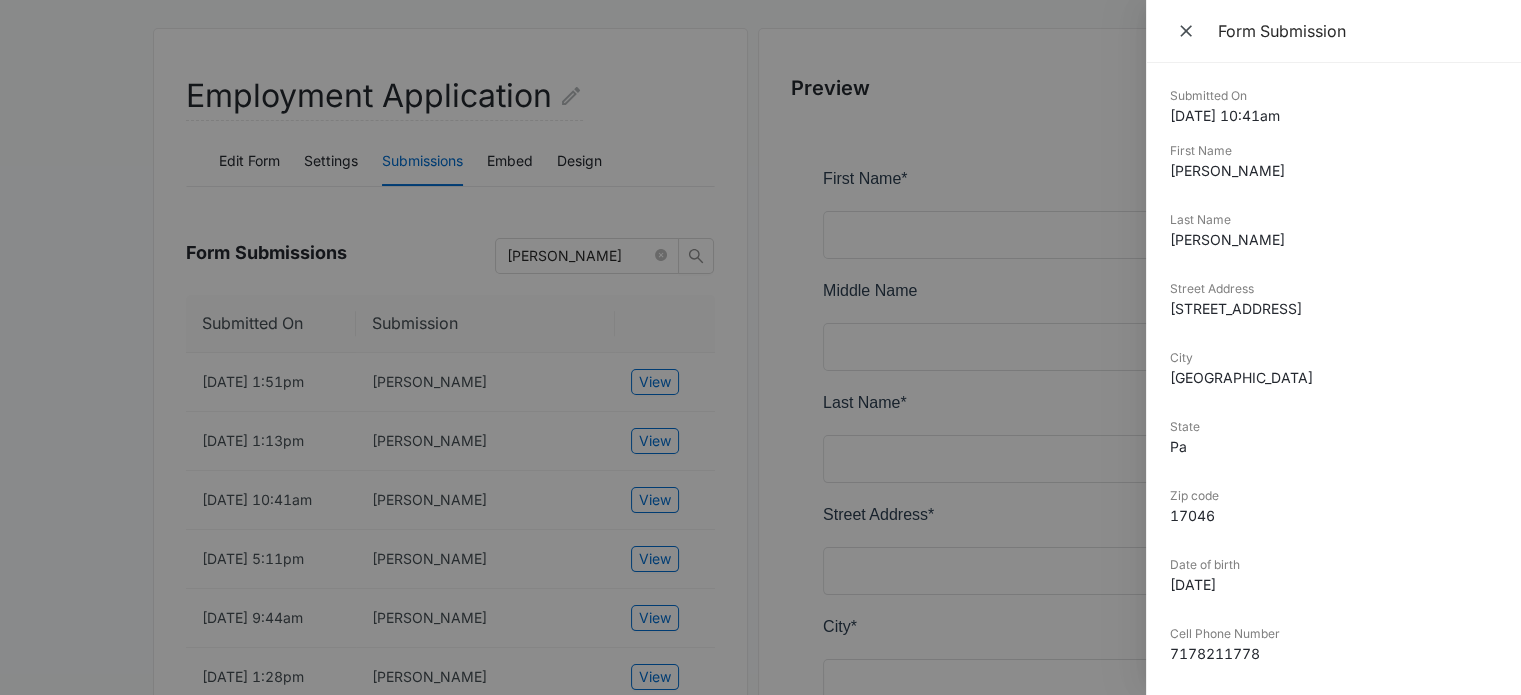 click at bounding box center [760, 347] 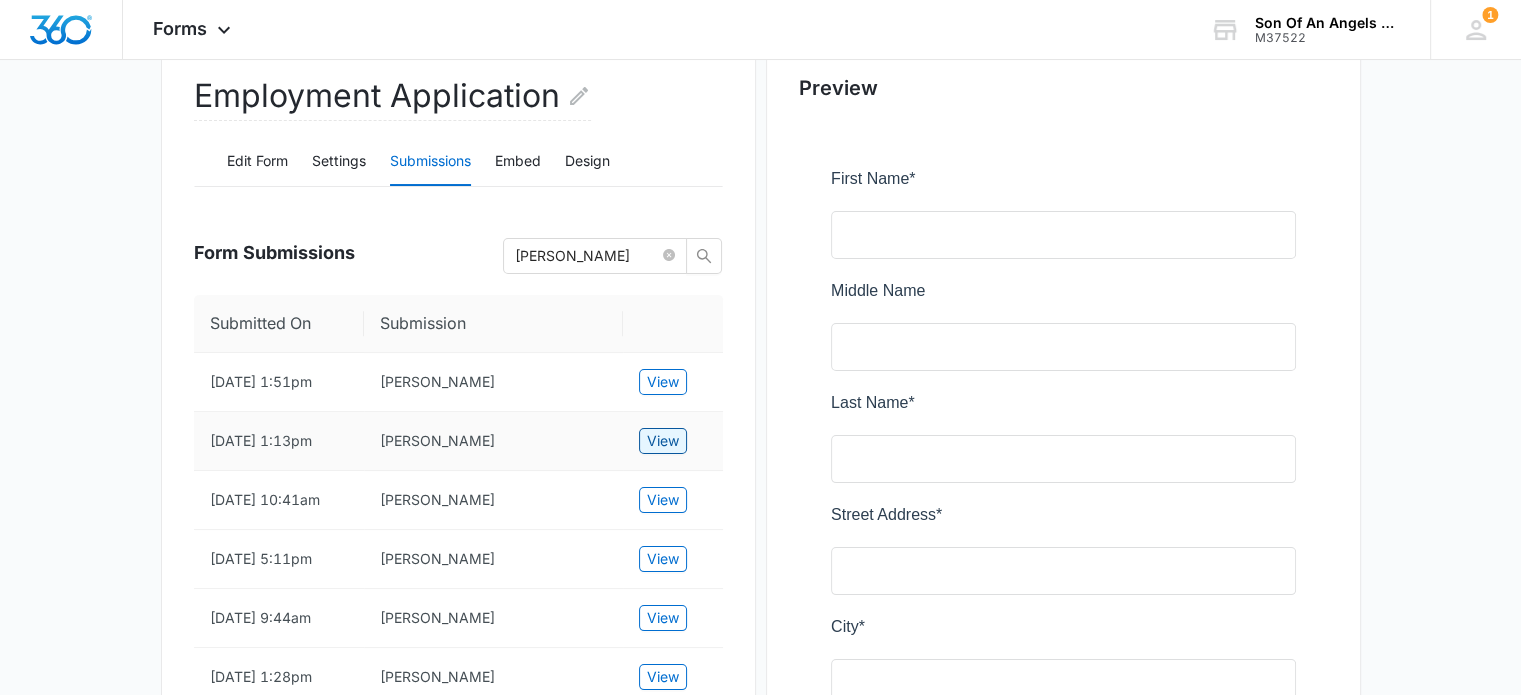 click on "View" at bounding box center [663, 441] 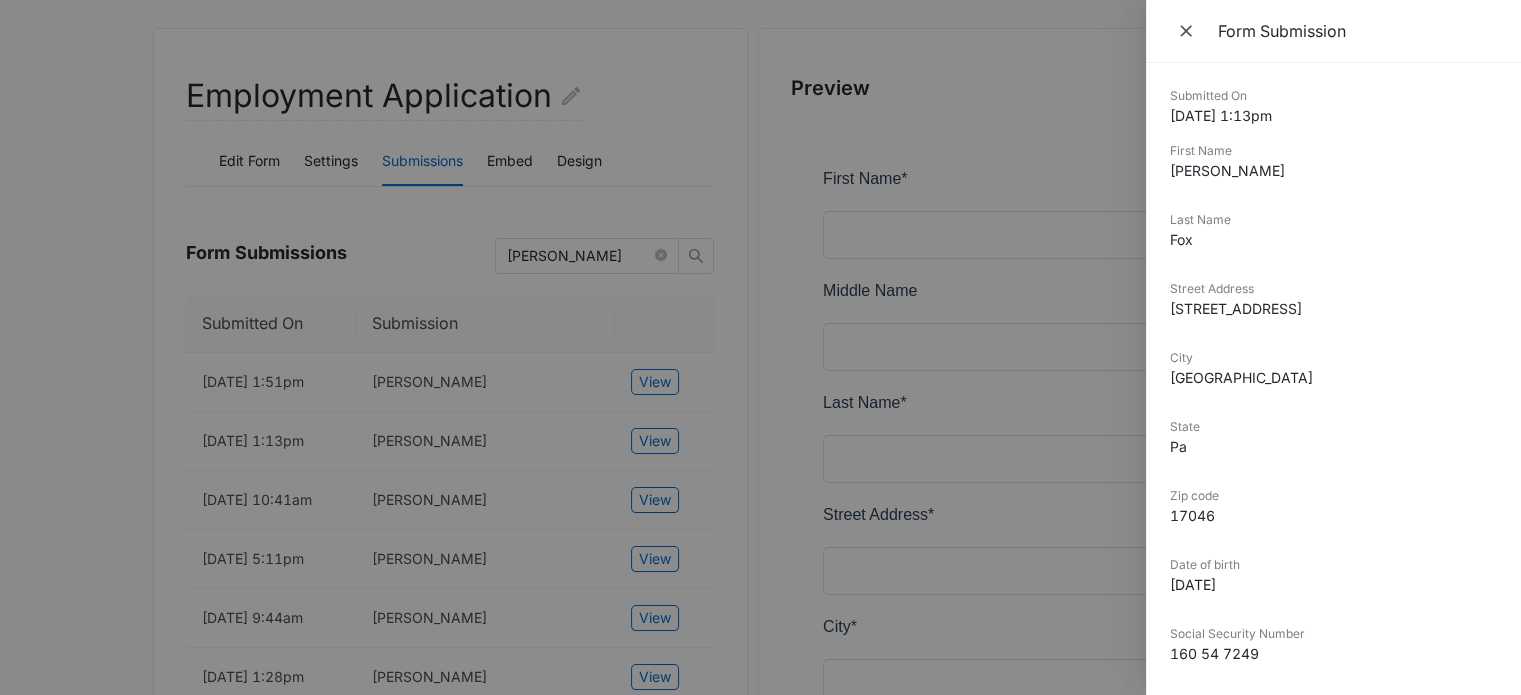click at bounding box center (760, 347) 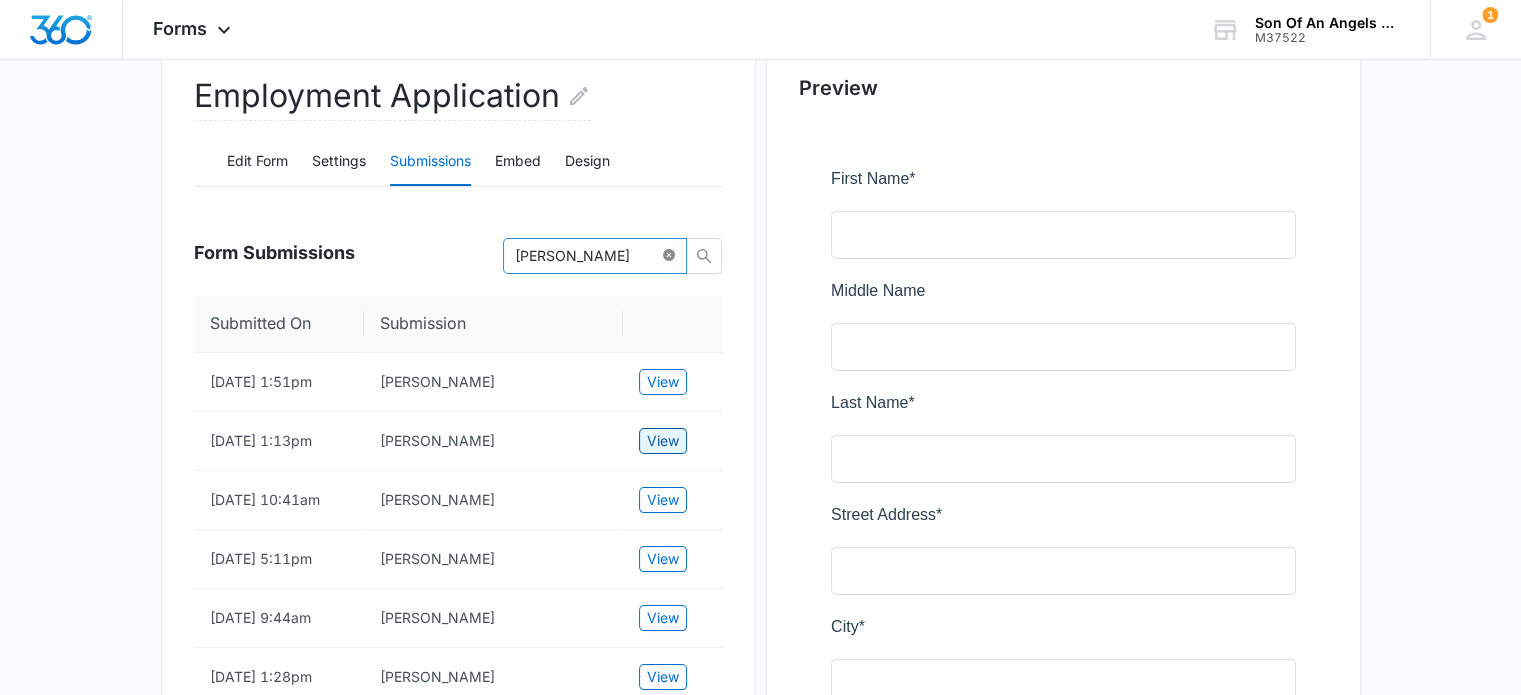 click 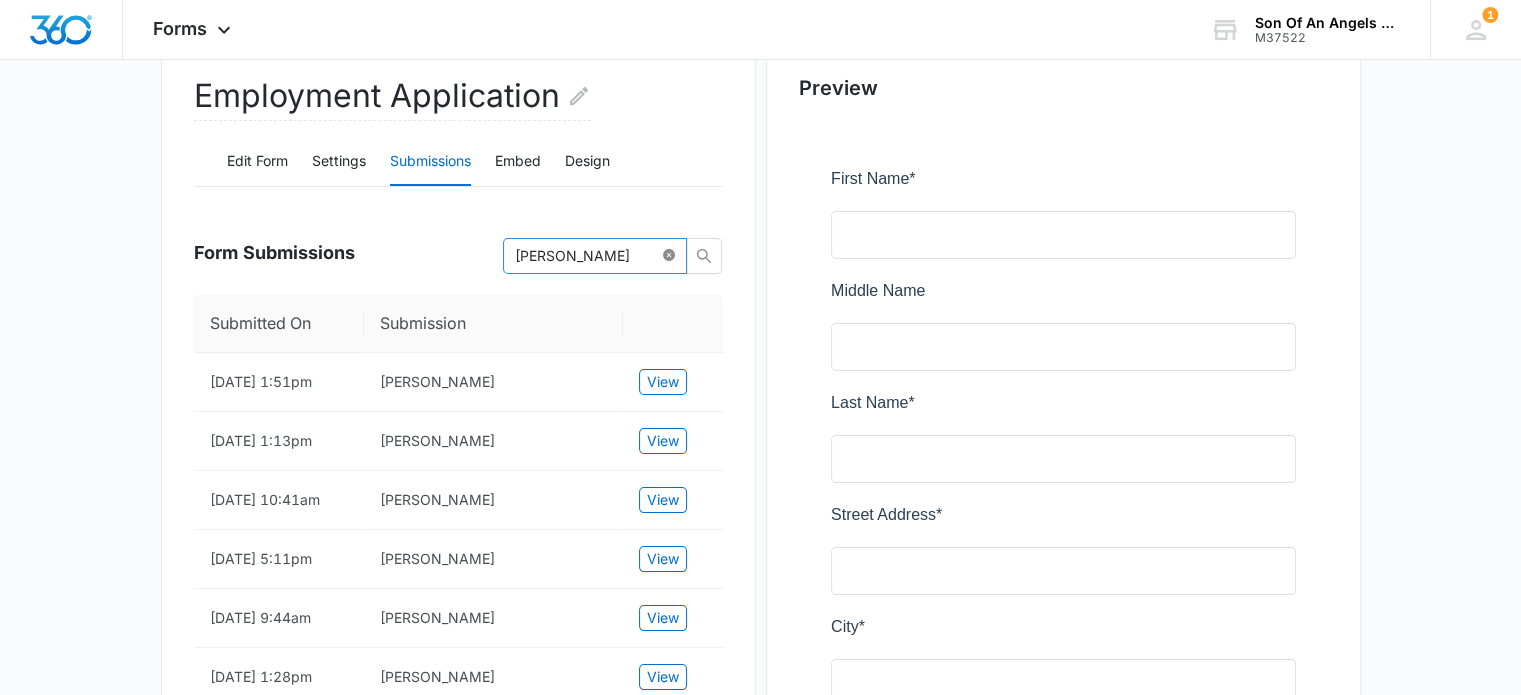 type 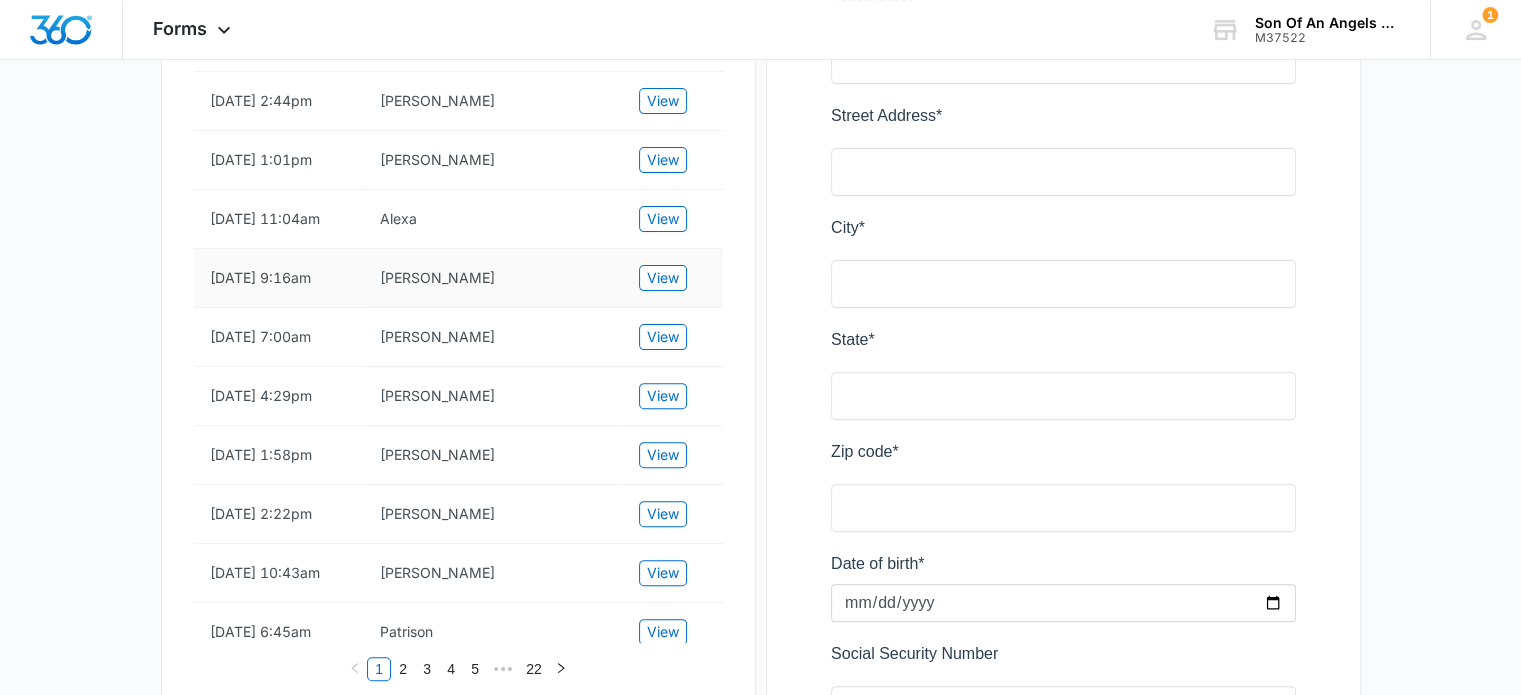 scroll, scrollTop: 600, scrollLeft: 0, axis: vertical 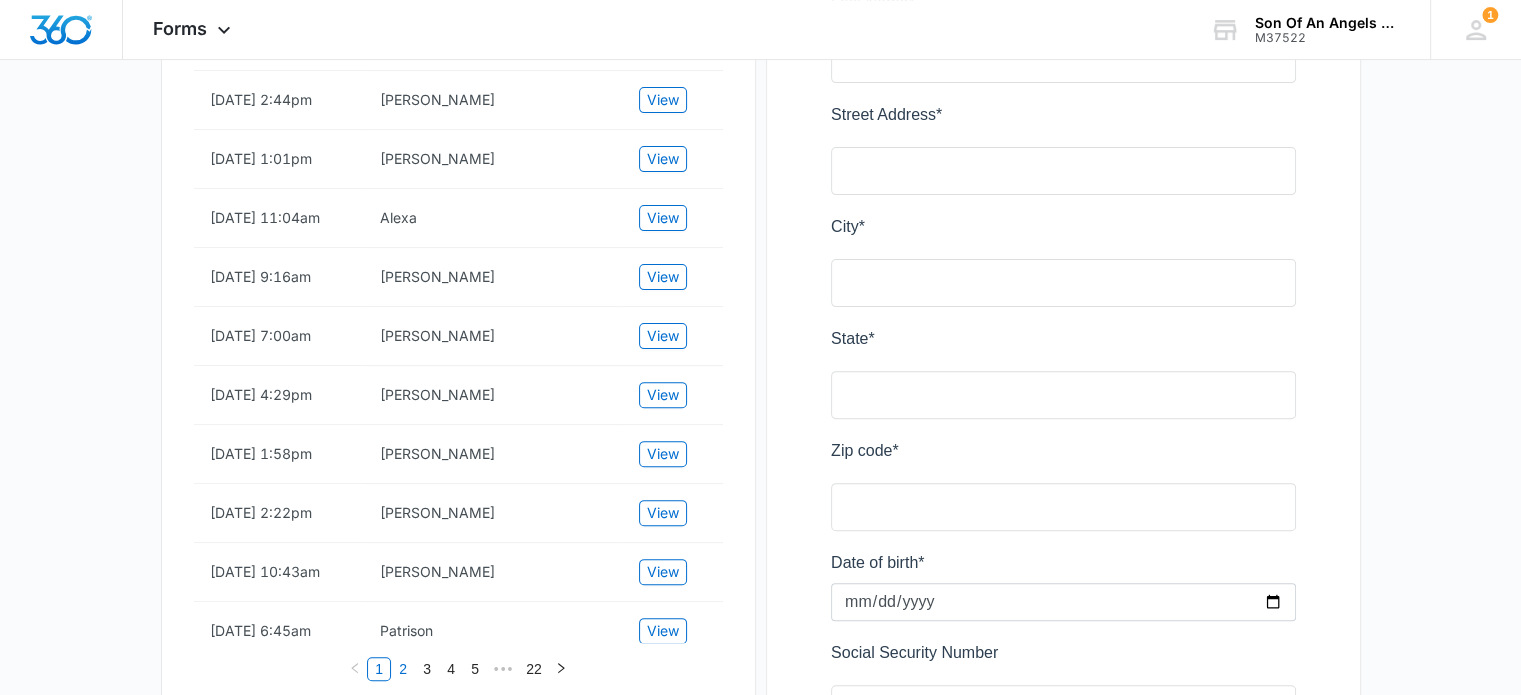 click on "2" at bounding box center [403, 669] 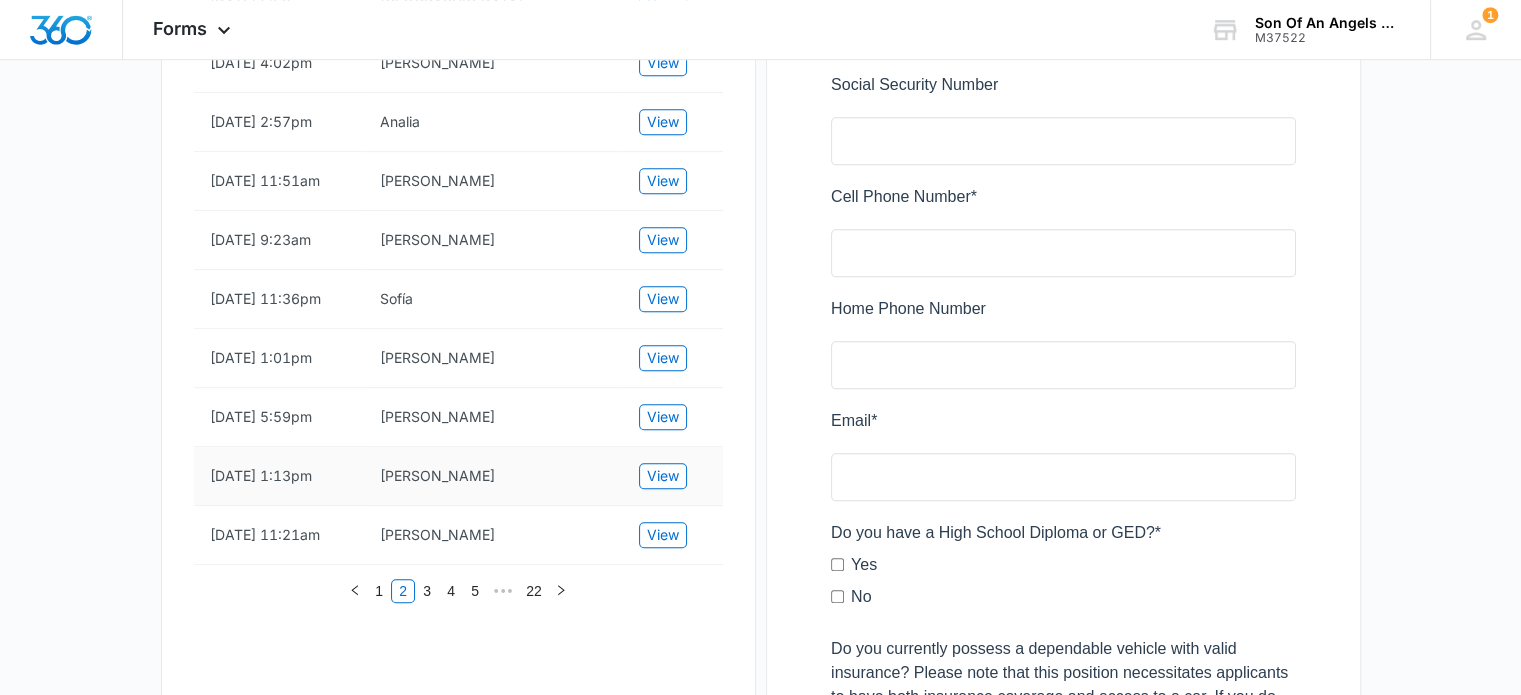 scroll, scrollTop: 1200, scrollLeft: 0, axis: vertical 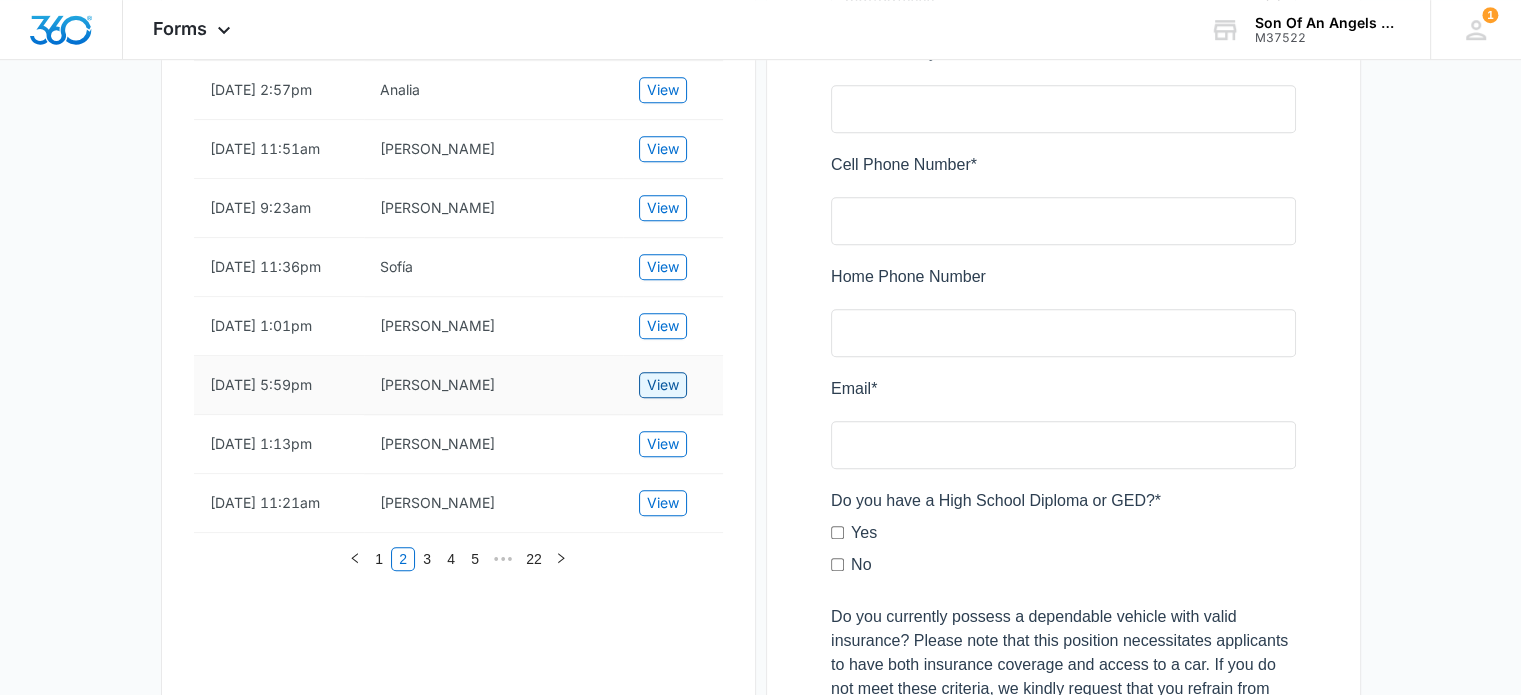 click on "View" at bounding box center [663, 385] 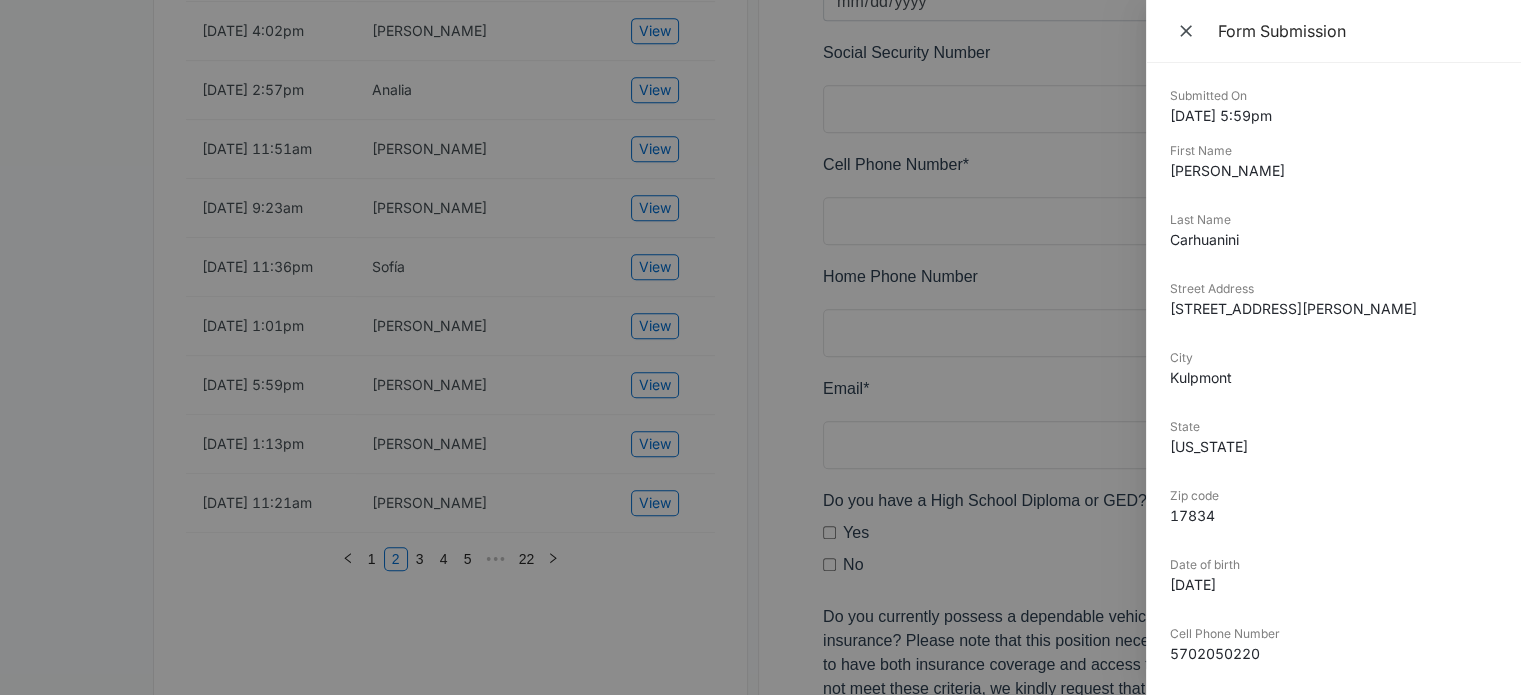 click at bounding box center (760, 347) 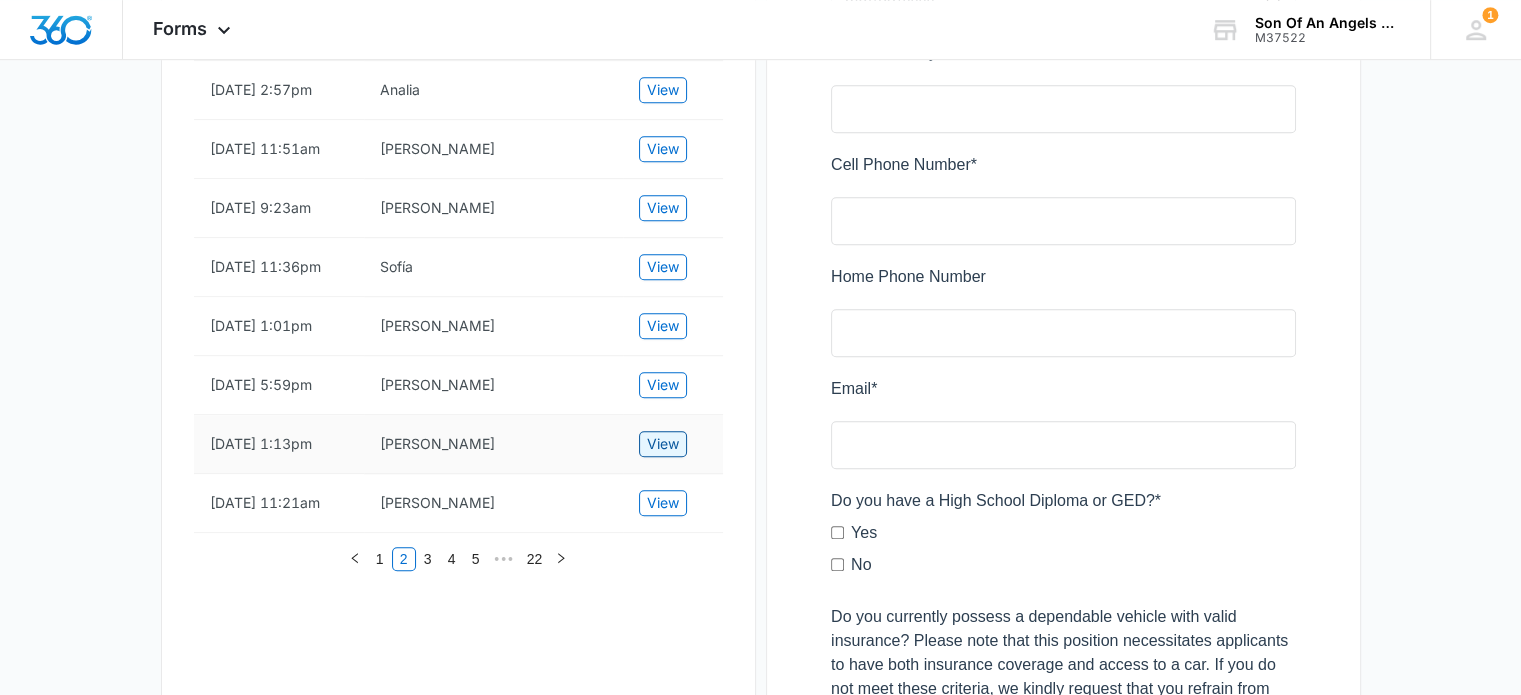 click on "View" at bounding box center [663, 444] 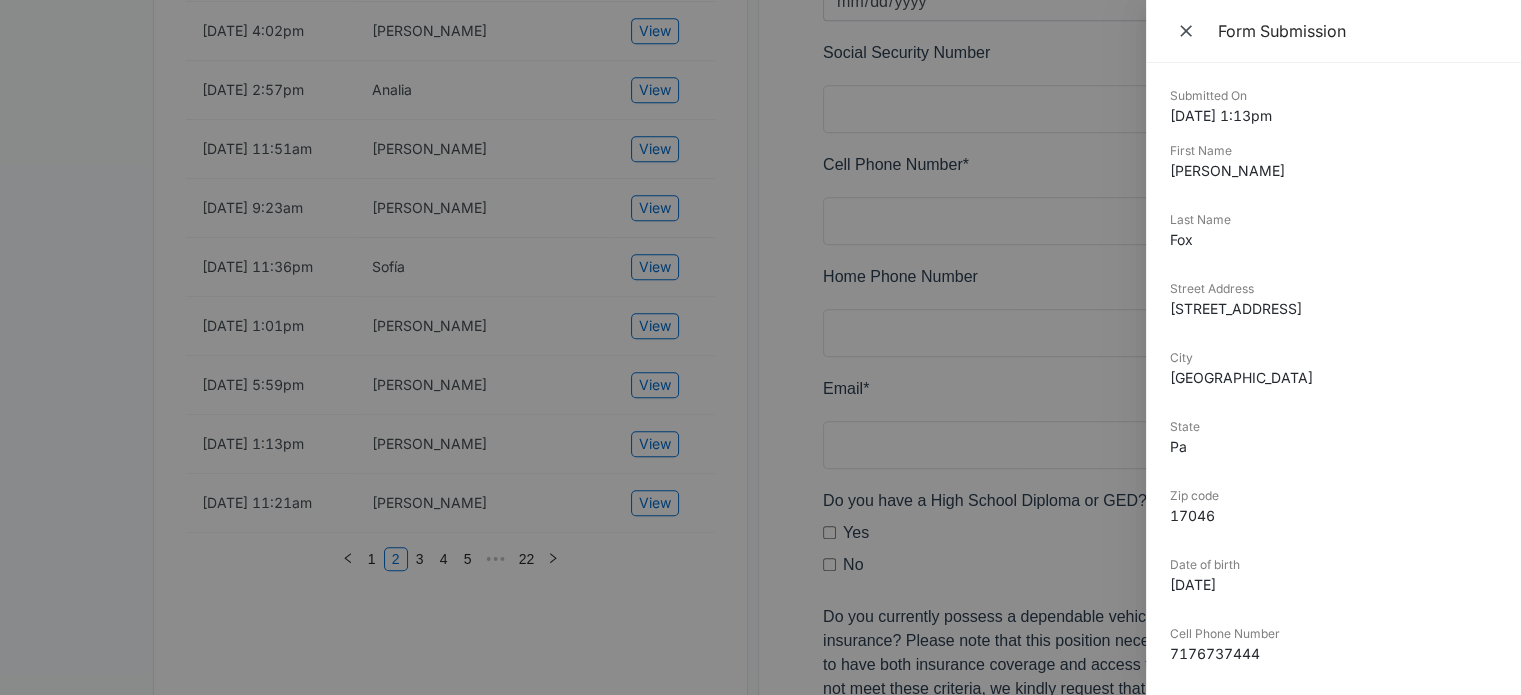 click at bounding box center [760, 347] 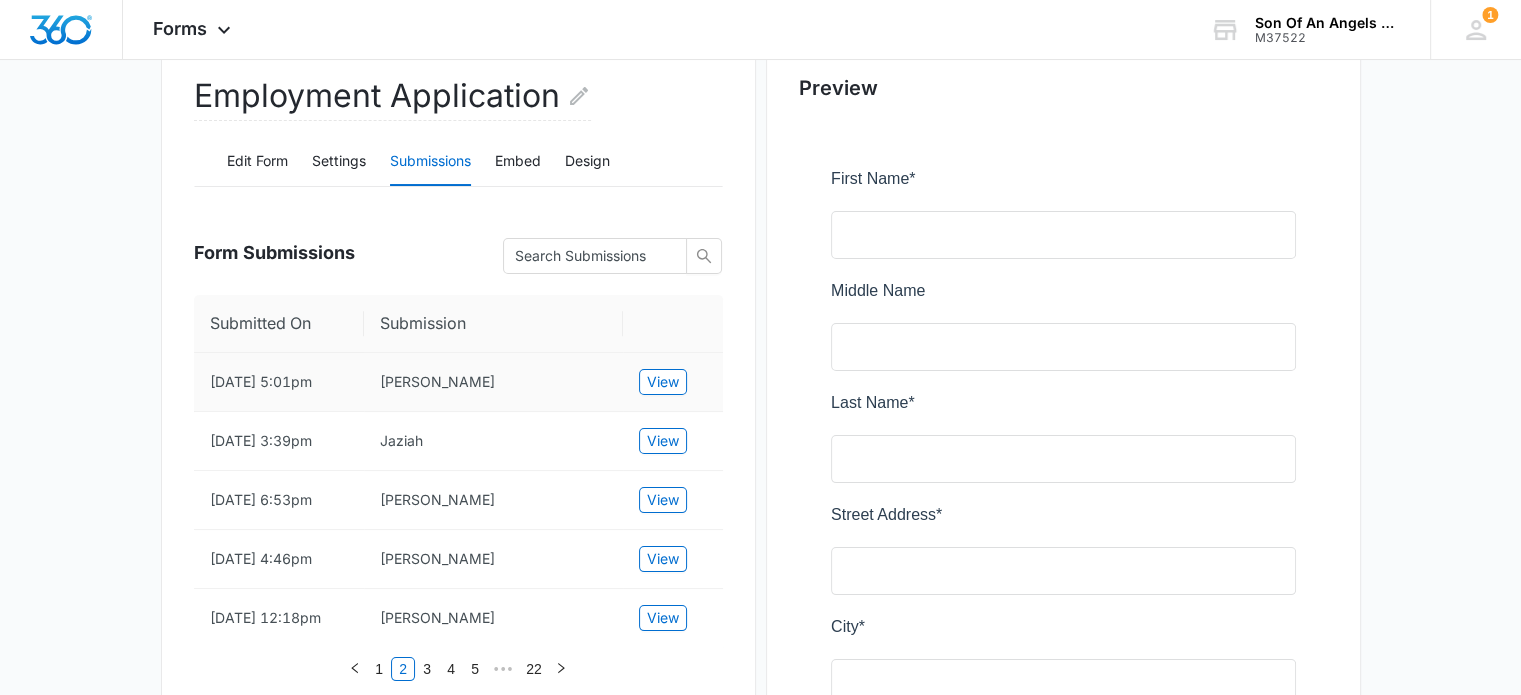 scroll, scrollTop: 100, scrollLeft: 0, axis: vertical 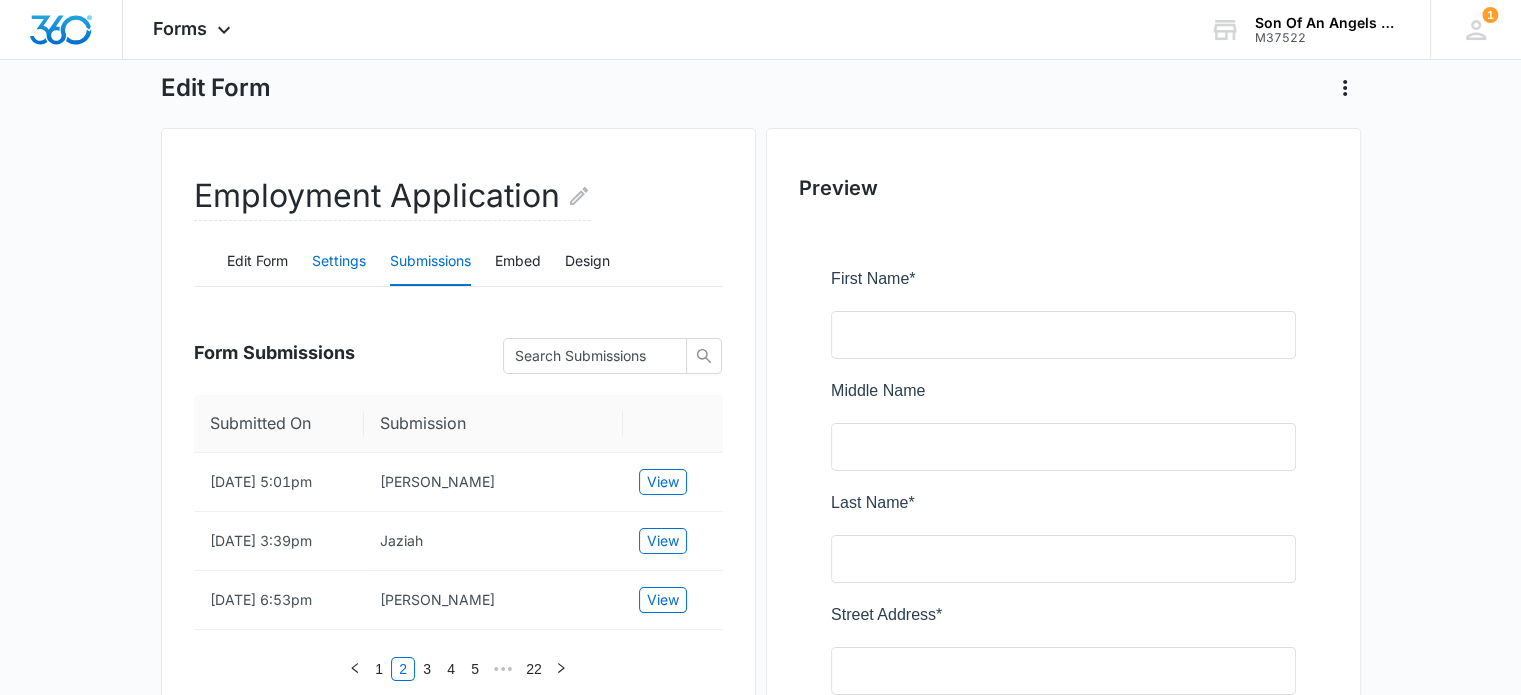 click on "Settings" at bounding box center [339, 262] 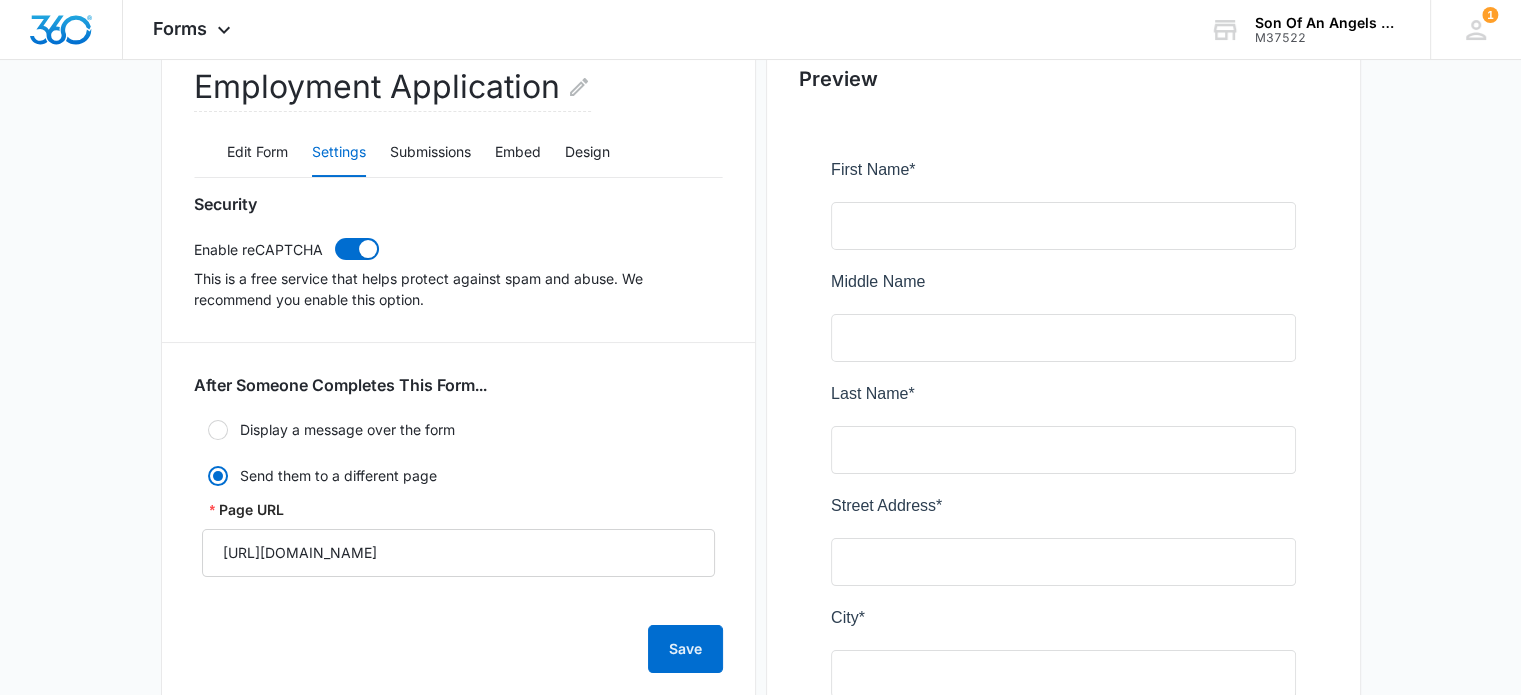 scroll, scrollTop: 100, scrollLeft: 0, axis: vertical 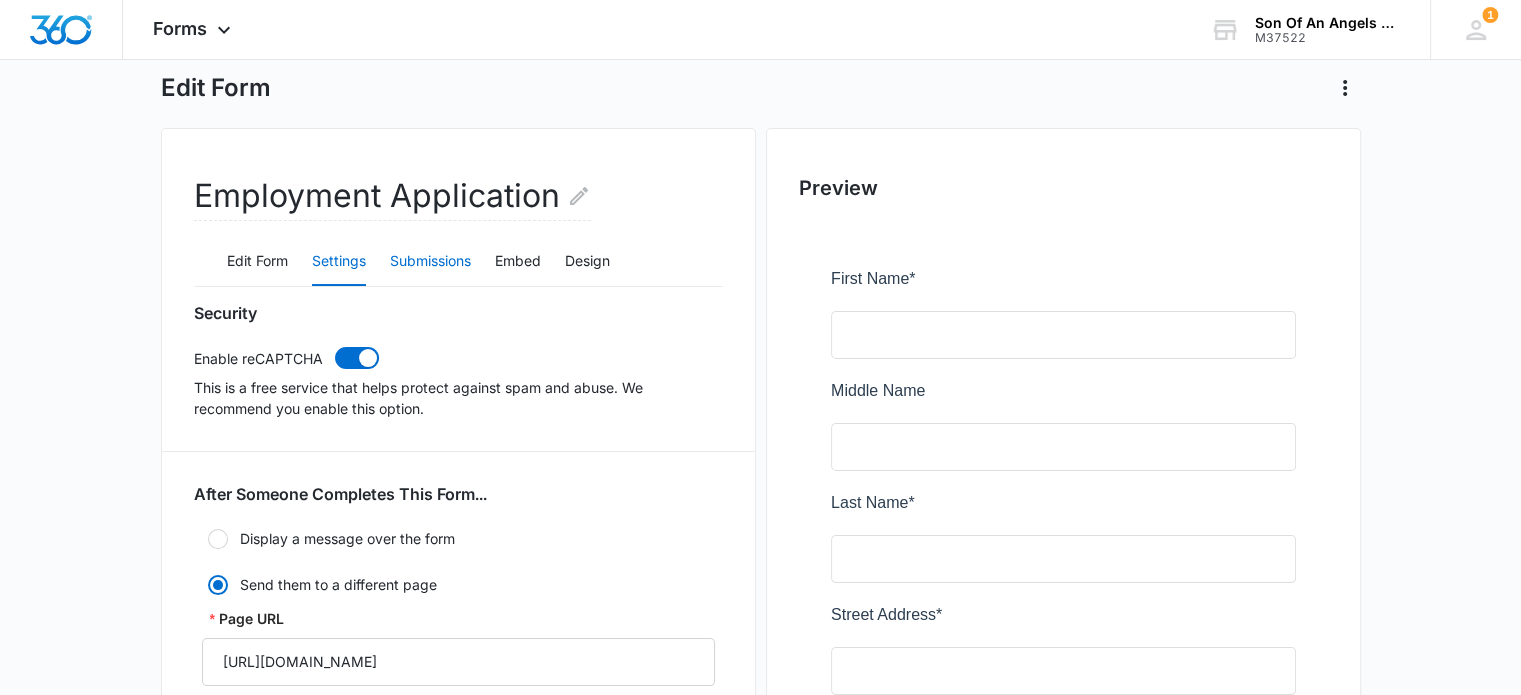 click on "Submissions" at bounding box center [430, 262] 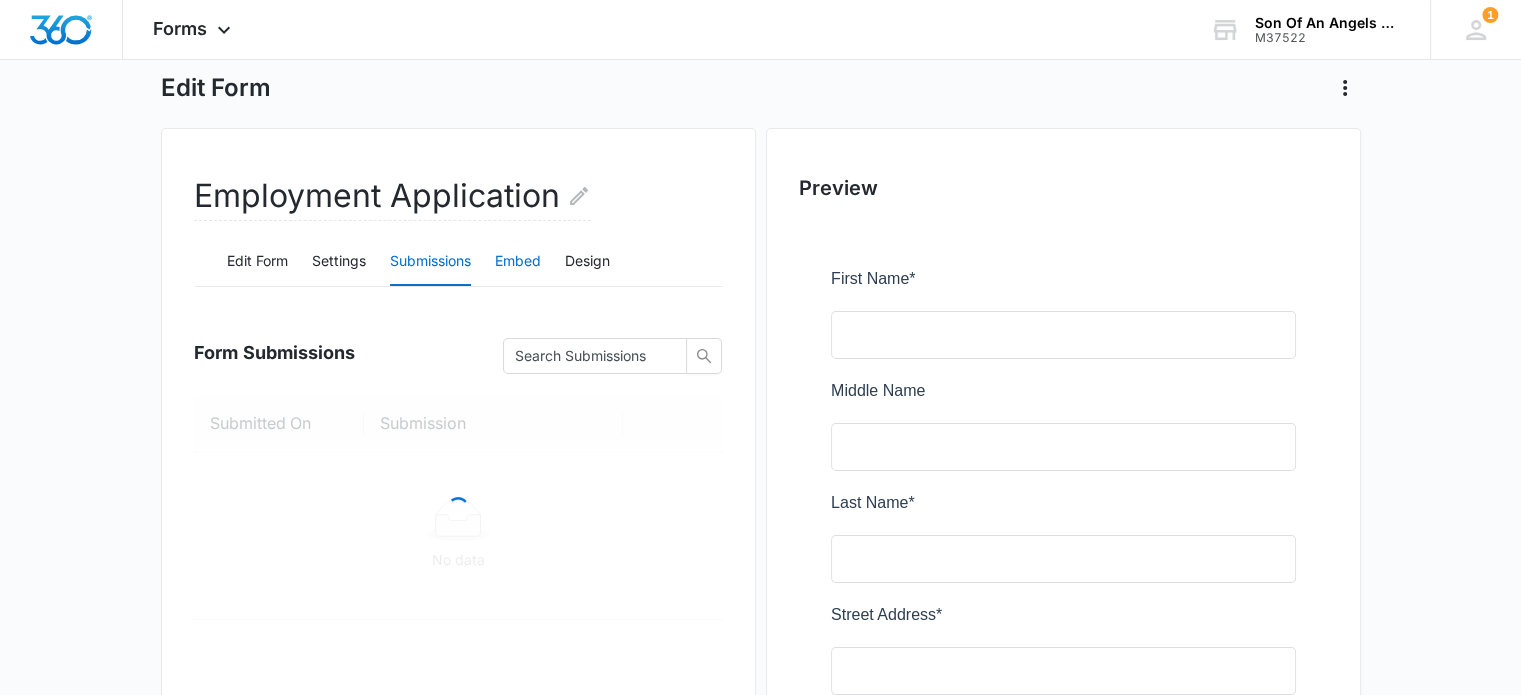 click on "Embed" at bounding box center [518, 262] 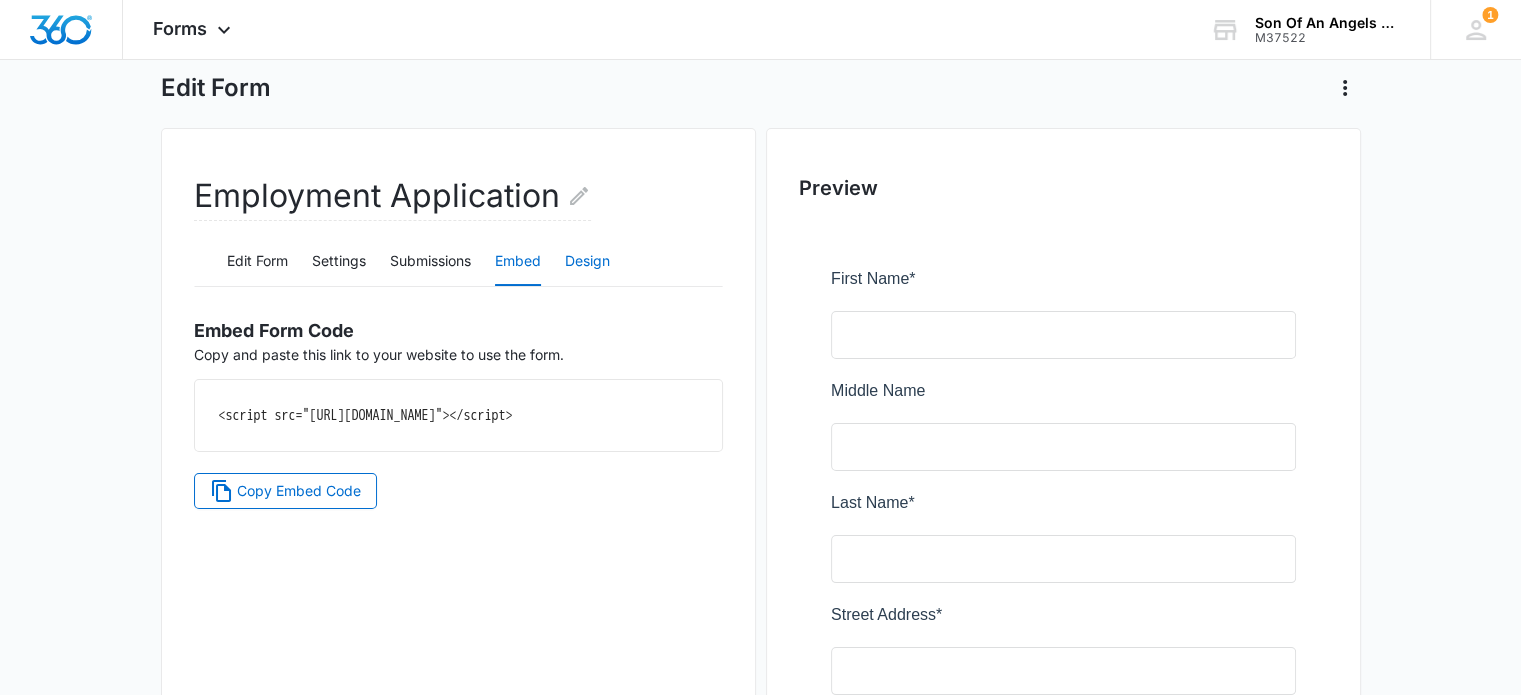 click on "Design" at bounding box center [587, 262] 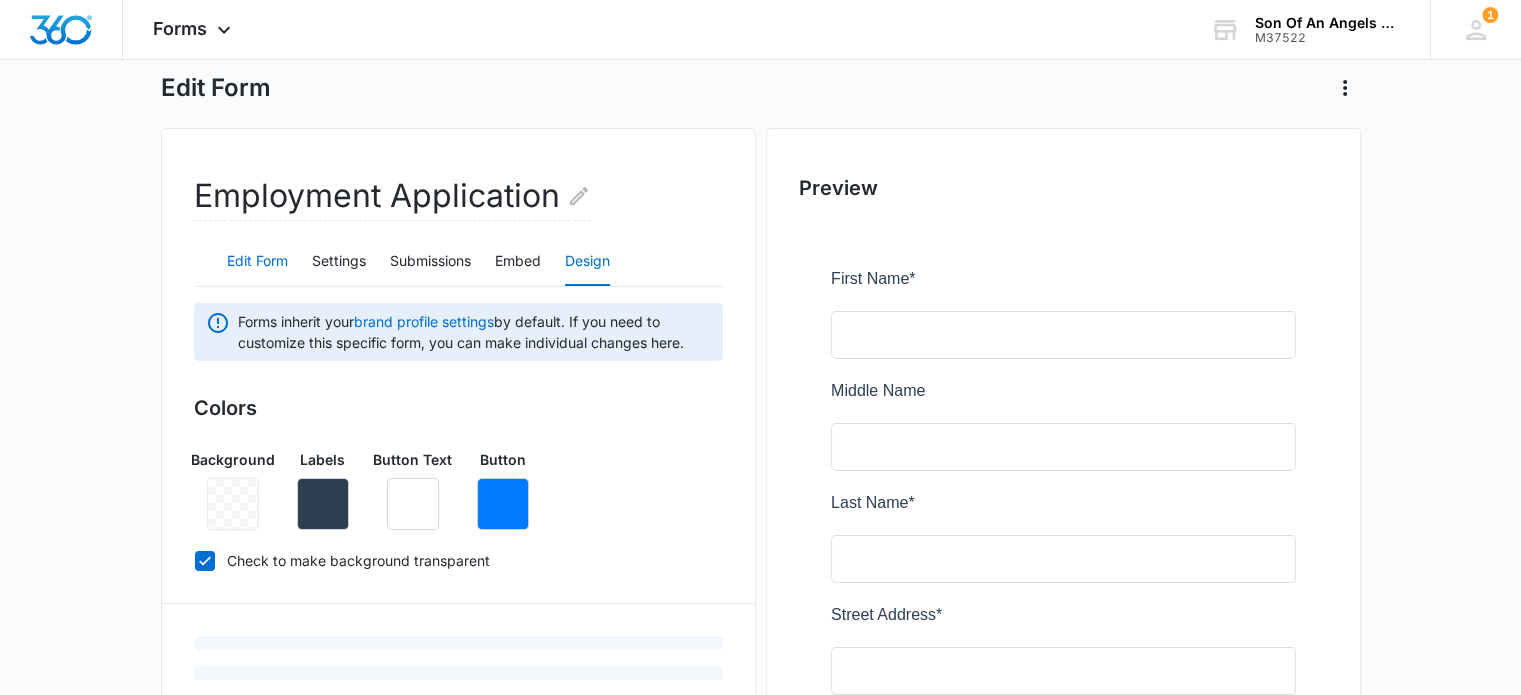 click on "Edit Form" at bounding box center (257, 262) 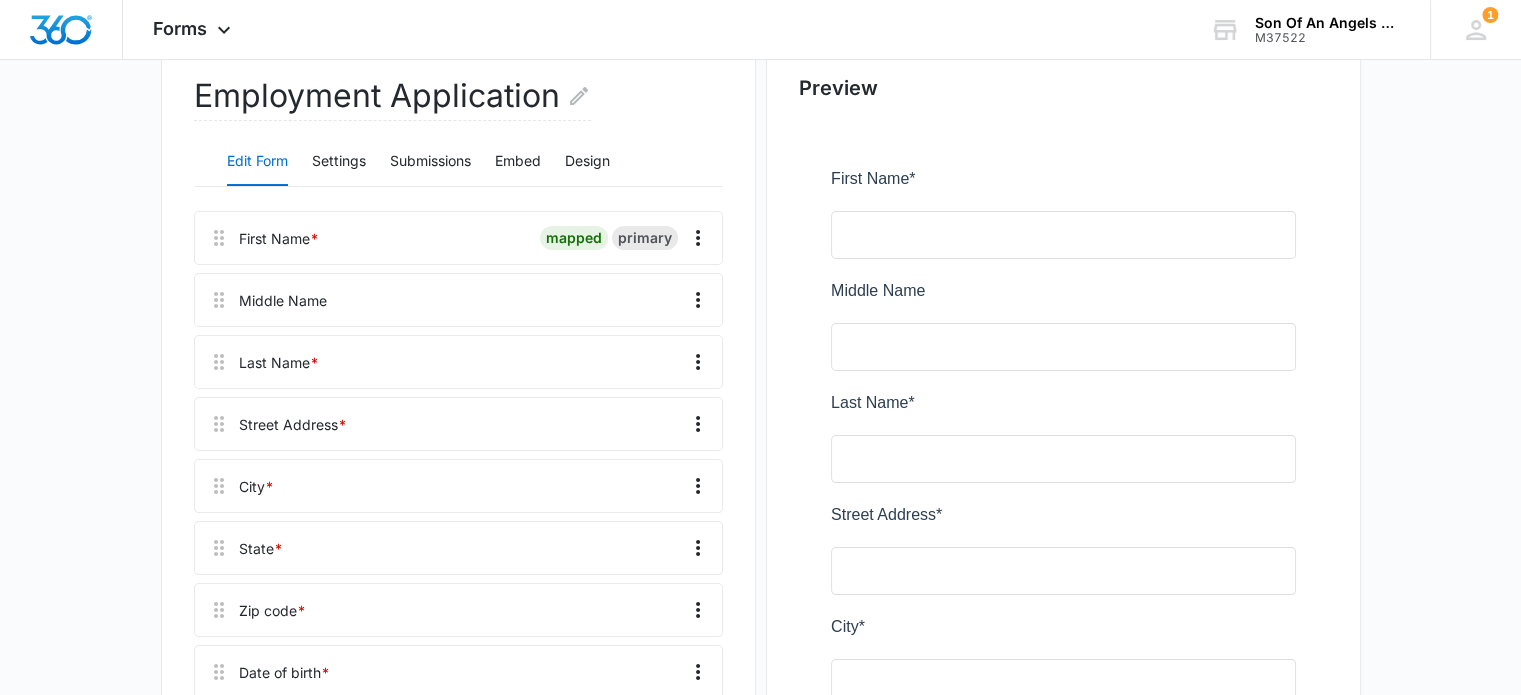 scroll, scrollTop: 0, scrollLeft: 0, axis: both 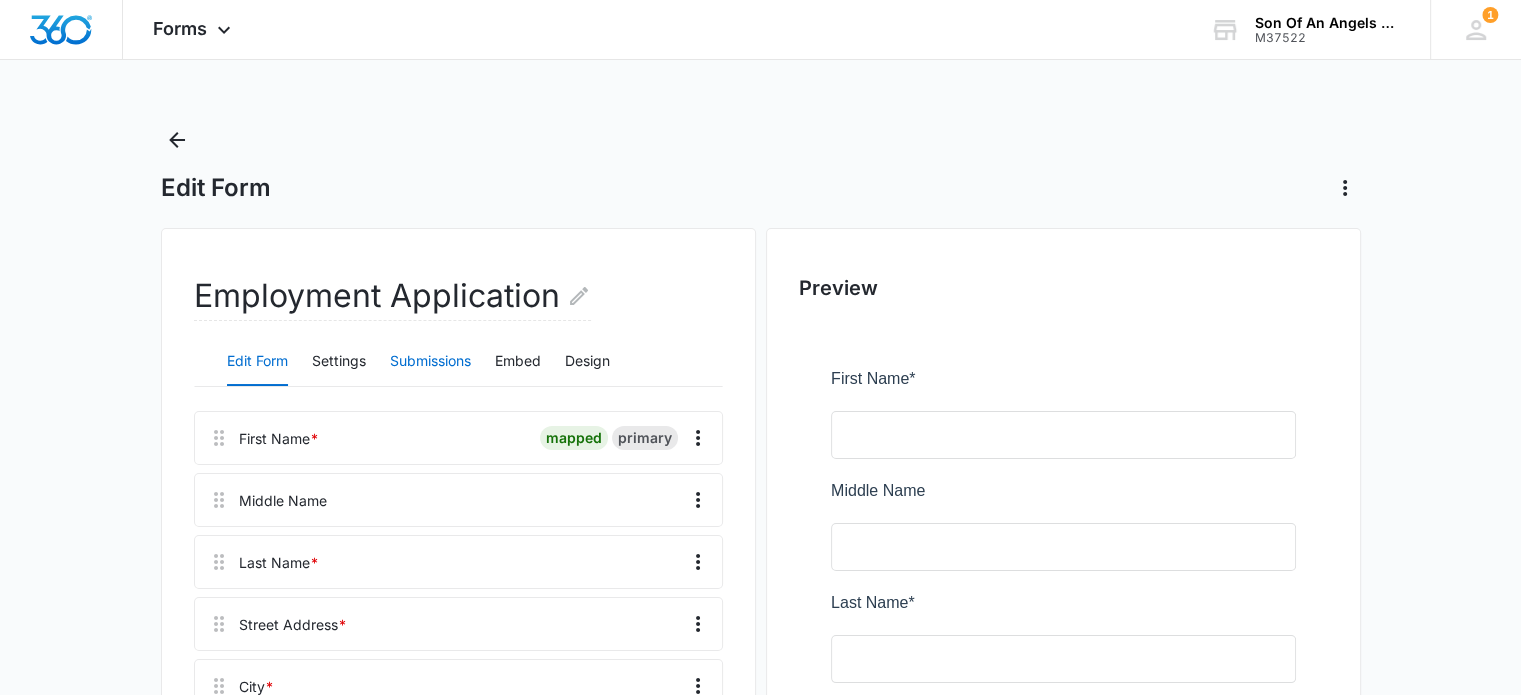 click on "Submissions" at bounding box center (430, 362) 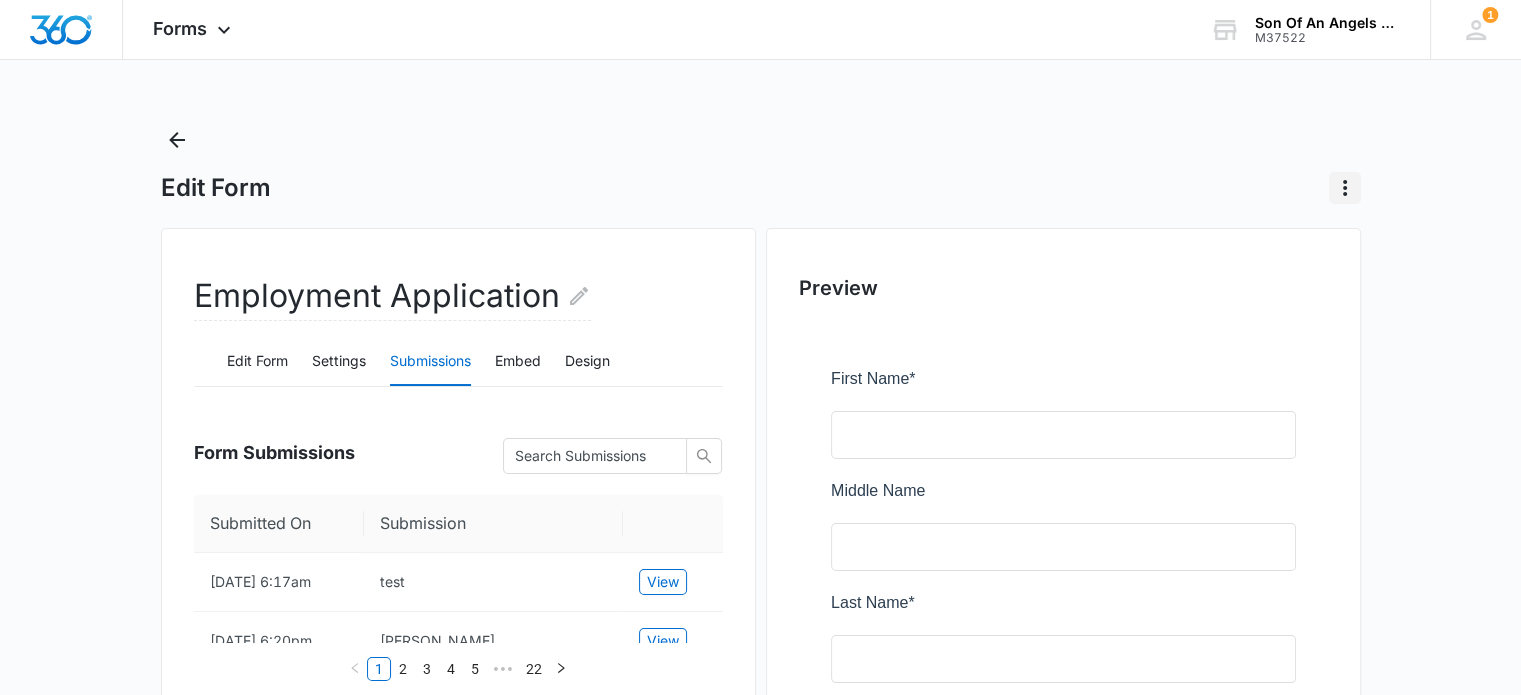 click 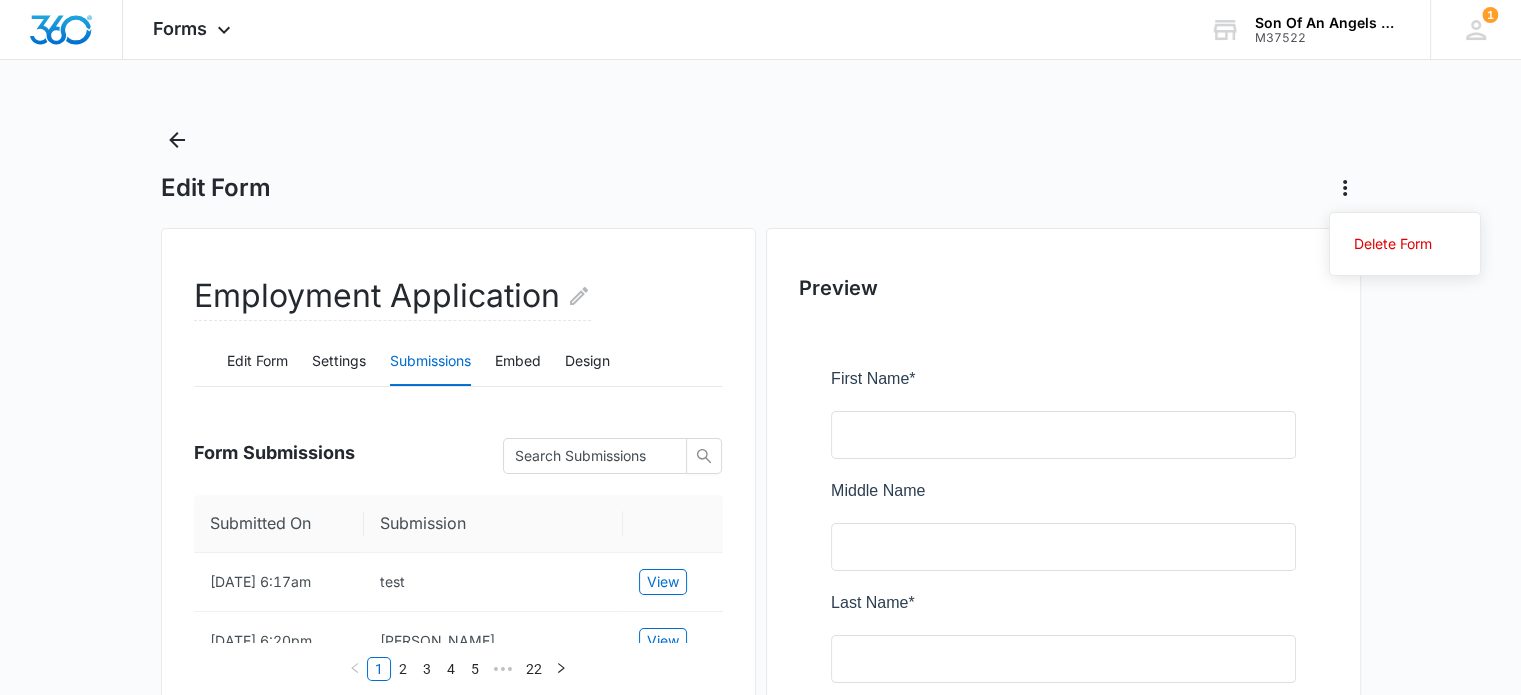 click on "Edit Form Delete Form" at bounding box center (761, 188) 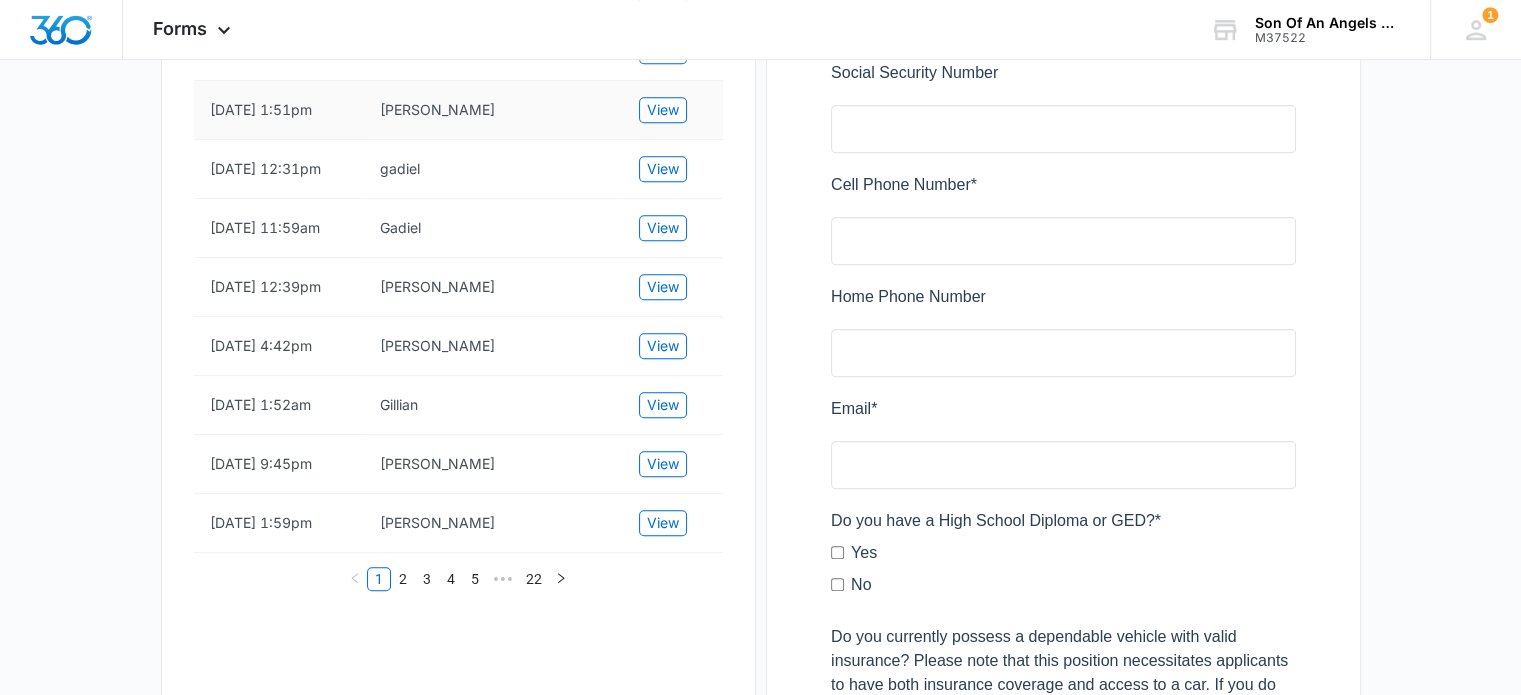 scroll, scrollTop: 1200, scrollLeft: 0, axis: vertical 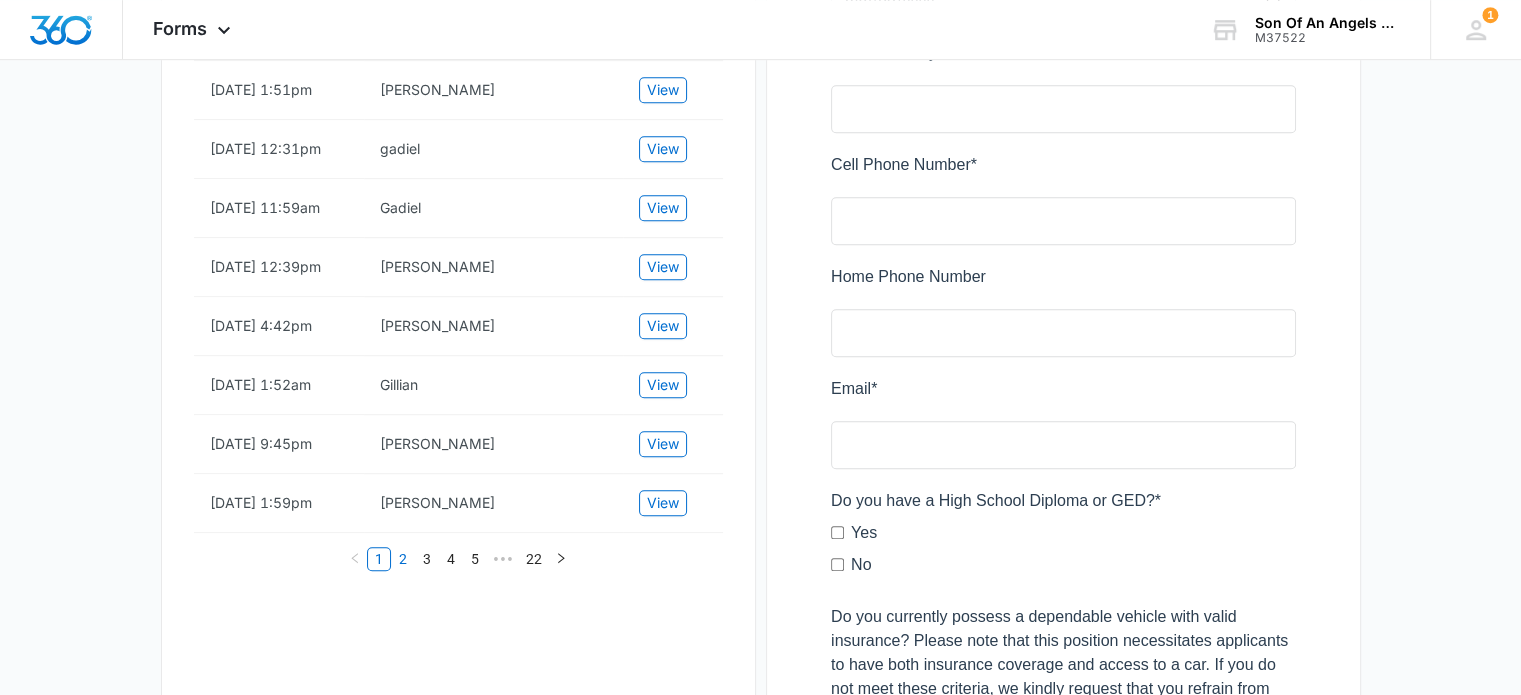 click on "2" at bounding box center [403, 559] 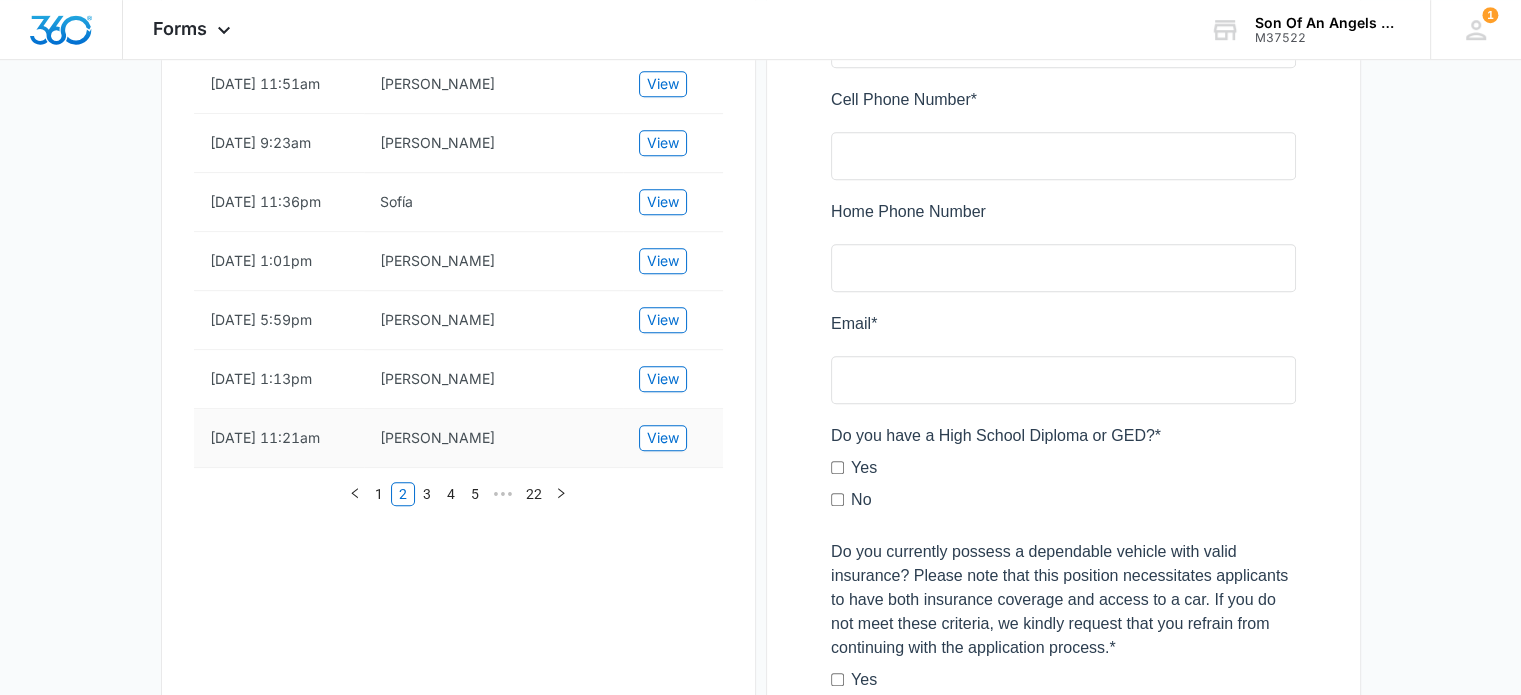 scroll, scrollTop: 1300, scrollLeft: 0, axis: vertical 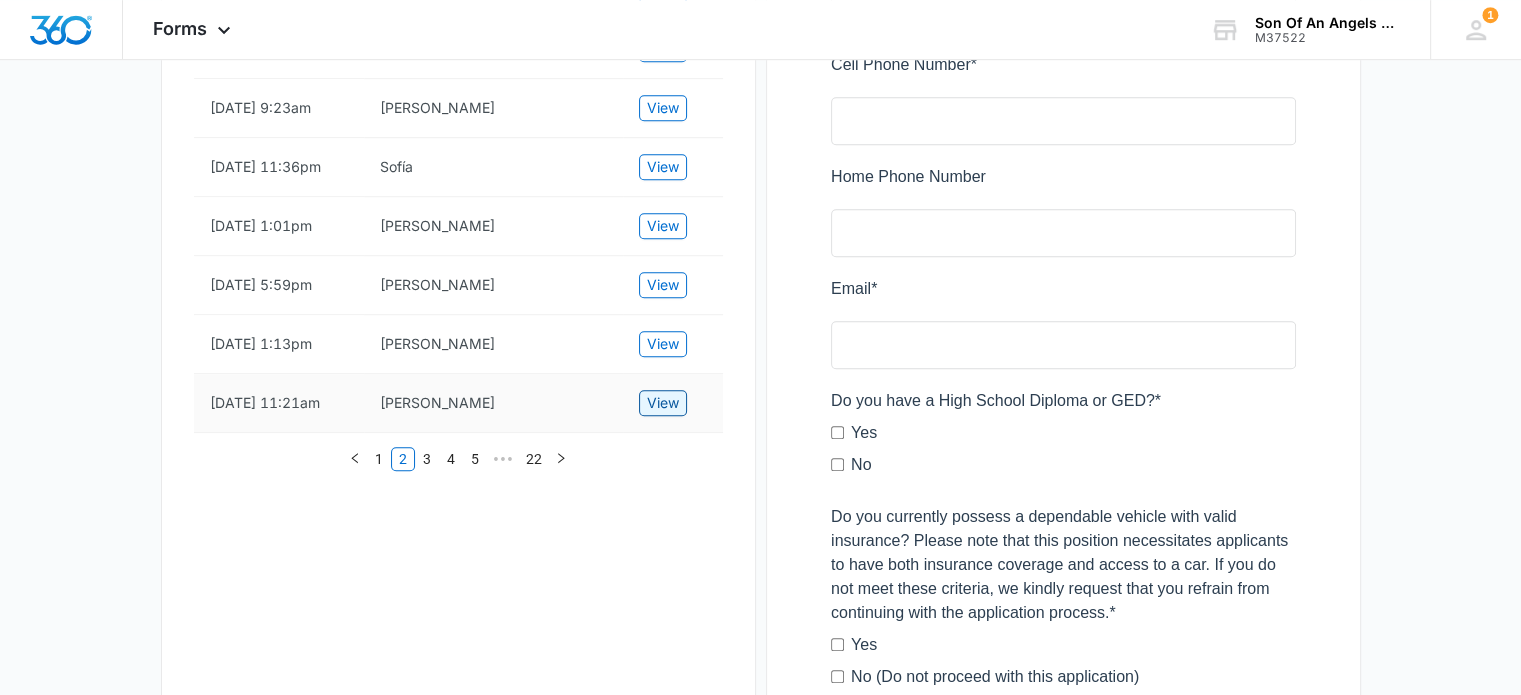 click on "View" at bounding box center (663, 403) 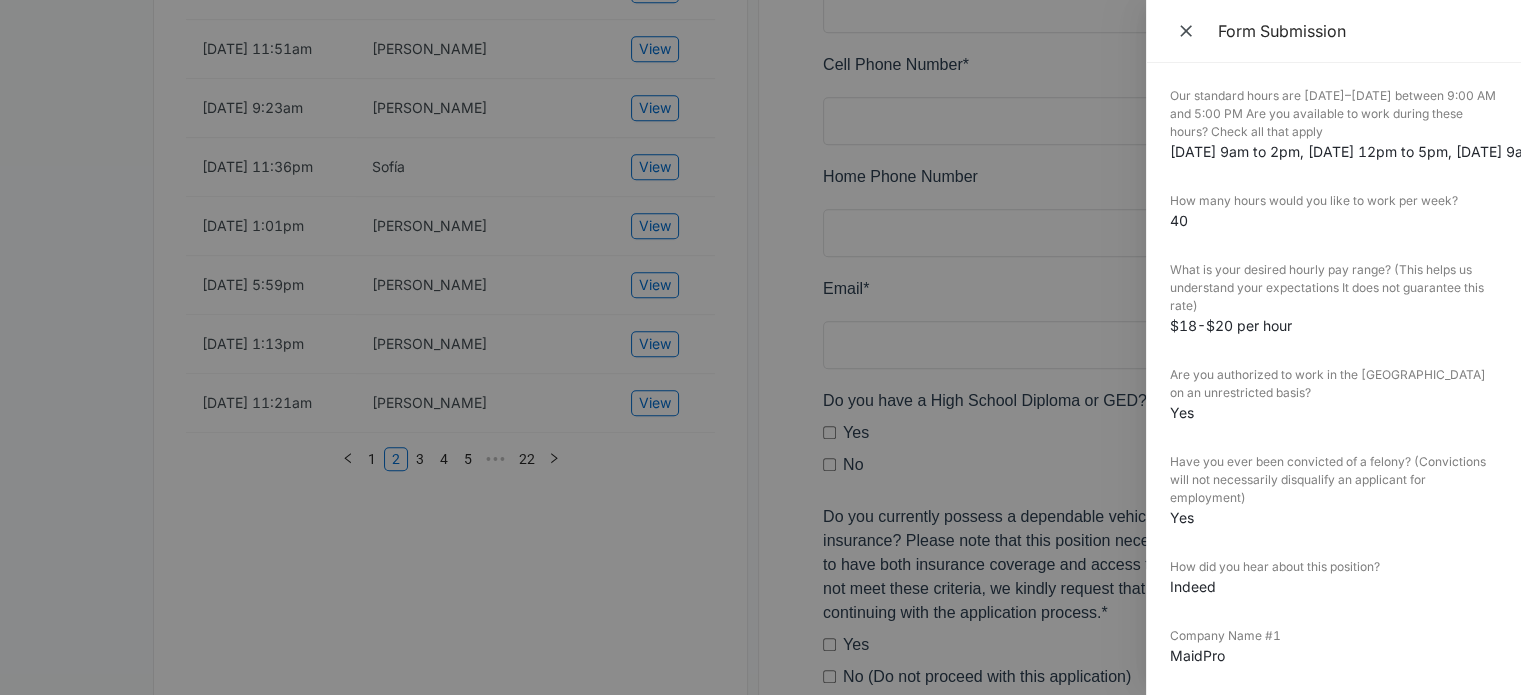 scroll, scrollTop: 1100, scrollLeft: 0, axis: vertical 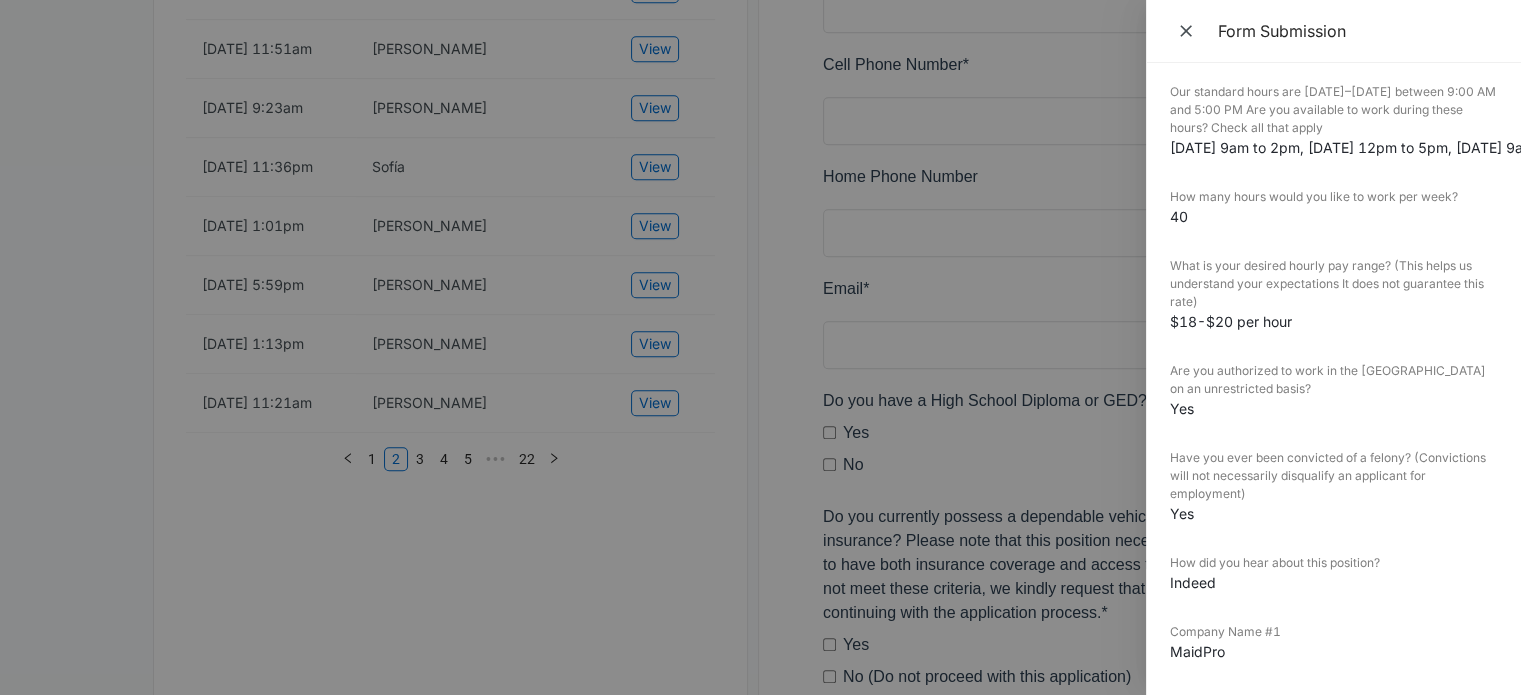 click at bounding box center (760, 347) 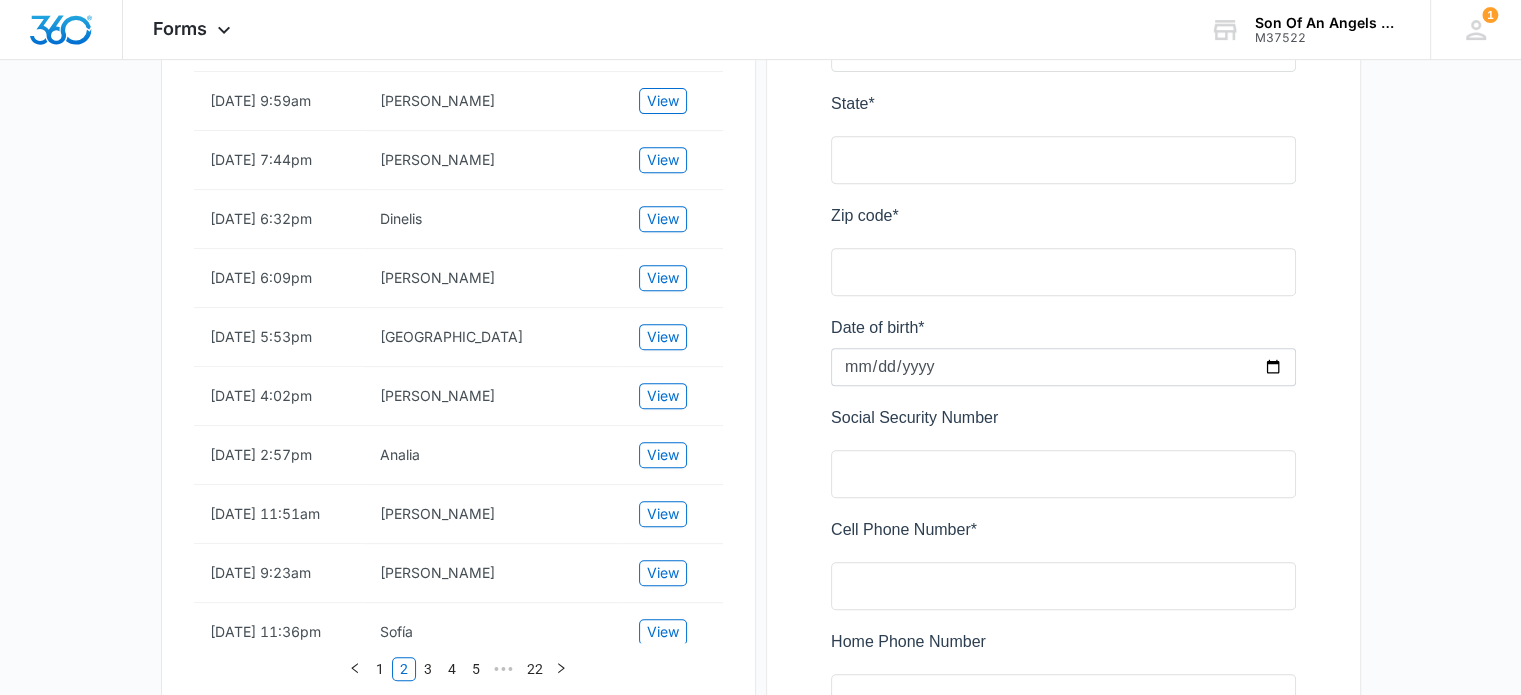 scroll, scrollTop: 800, scrollLeft: 0, axis: vertical 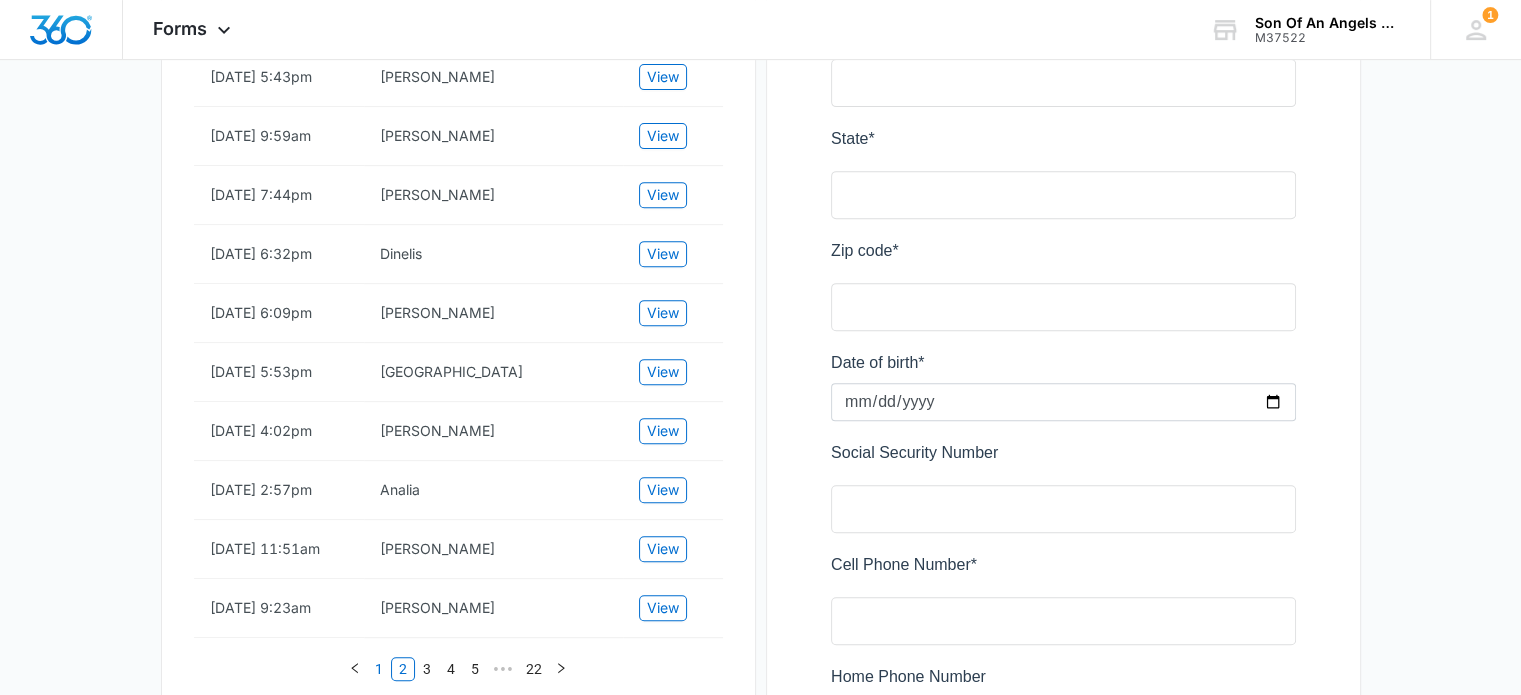click on "1" at bounding box center [379, 669] 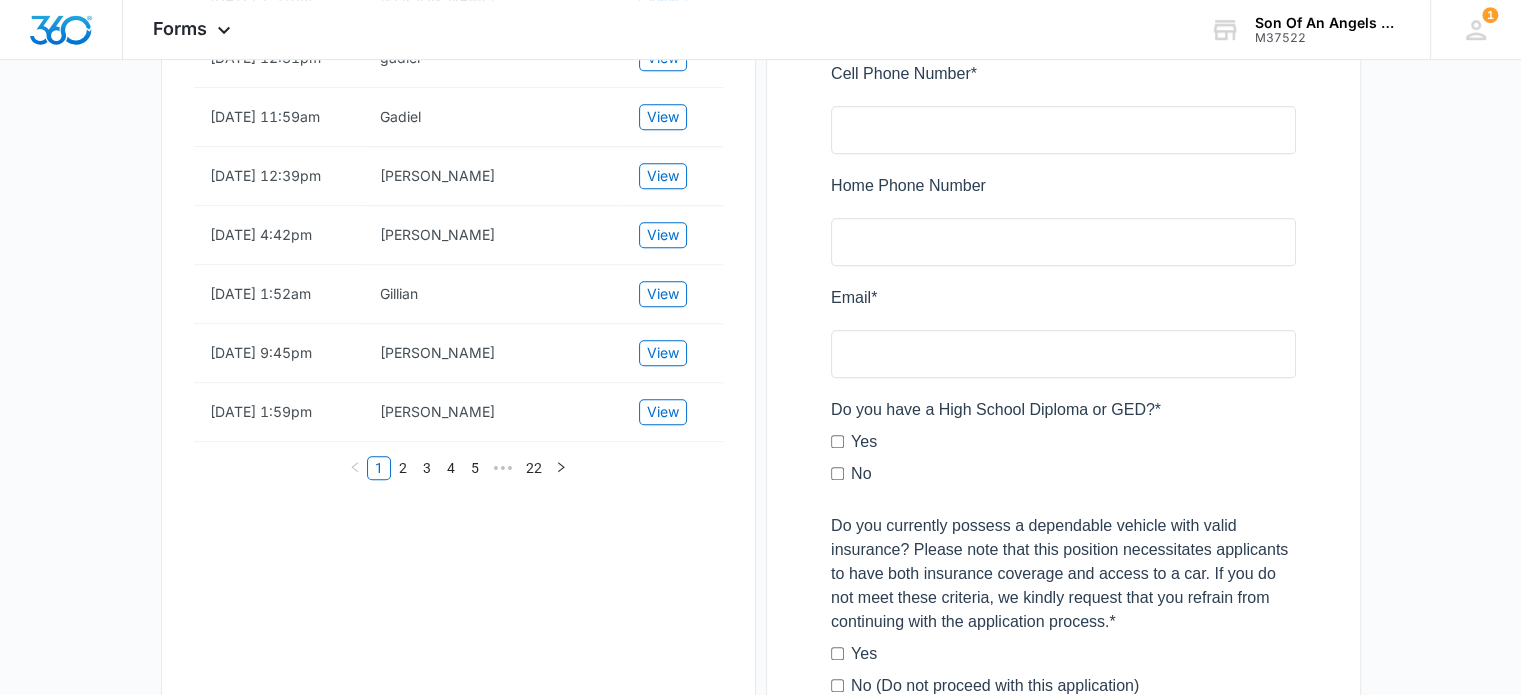scroll, scrollTop: 1300, scrollLeft: 0, axis: vertical 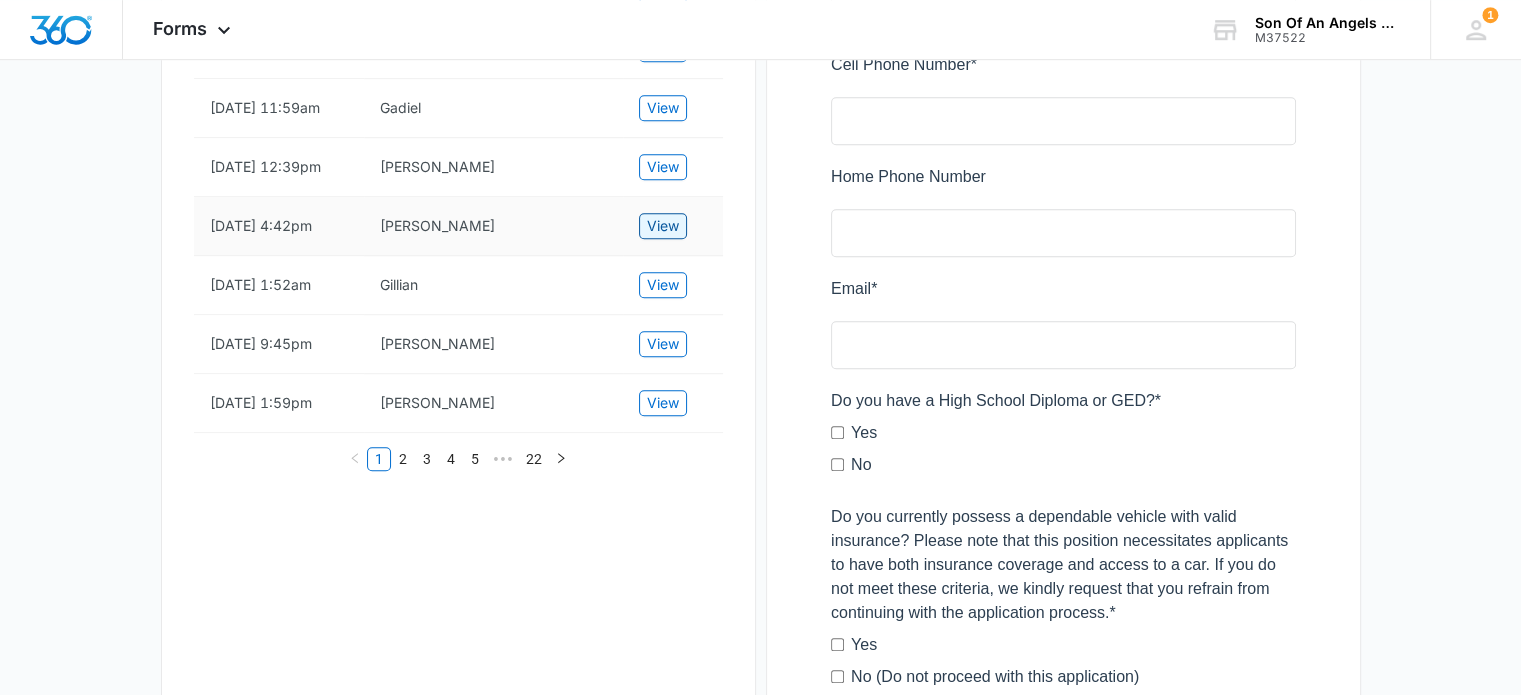 click on "View" at bounding box center [663, 226] 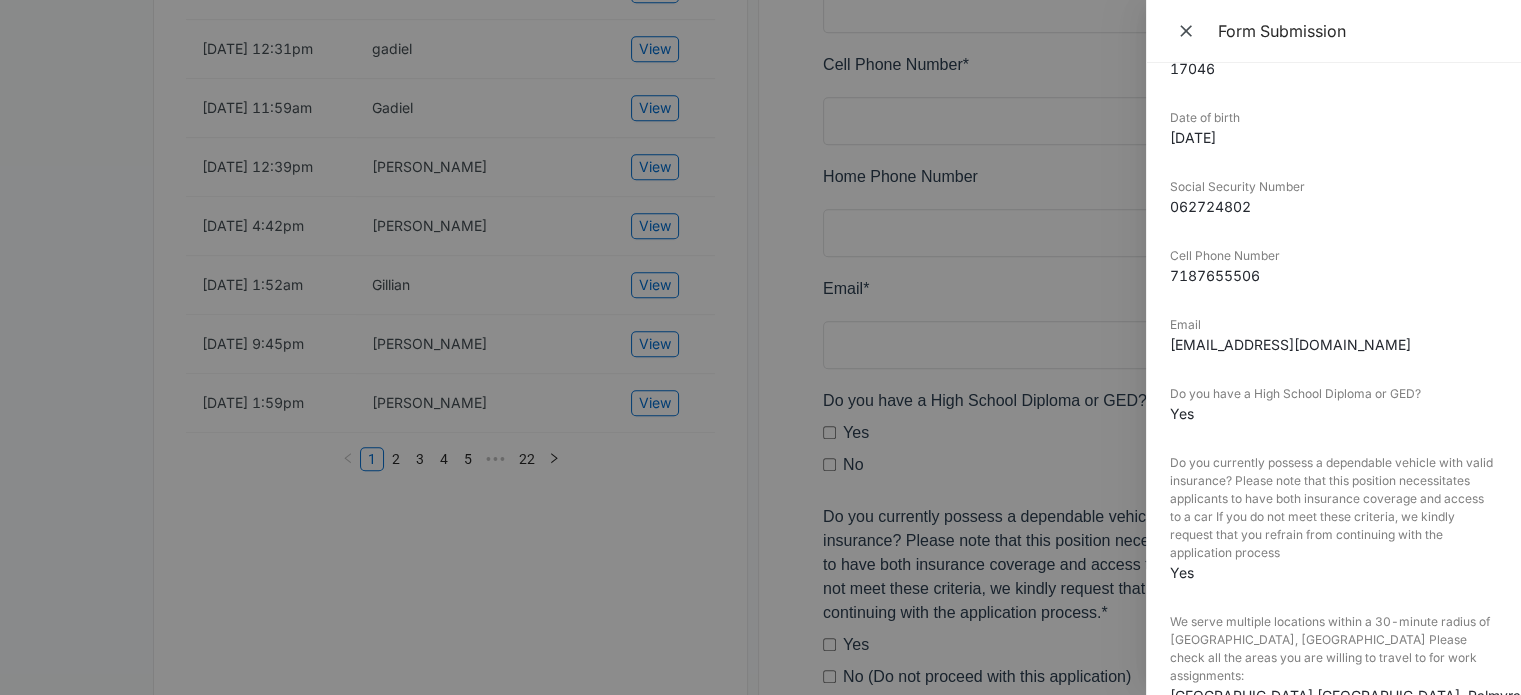 scroll, scrollTop: 400, scrollLeft: 0, axis: vertical 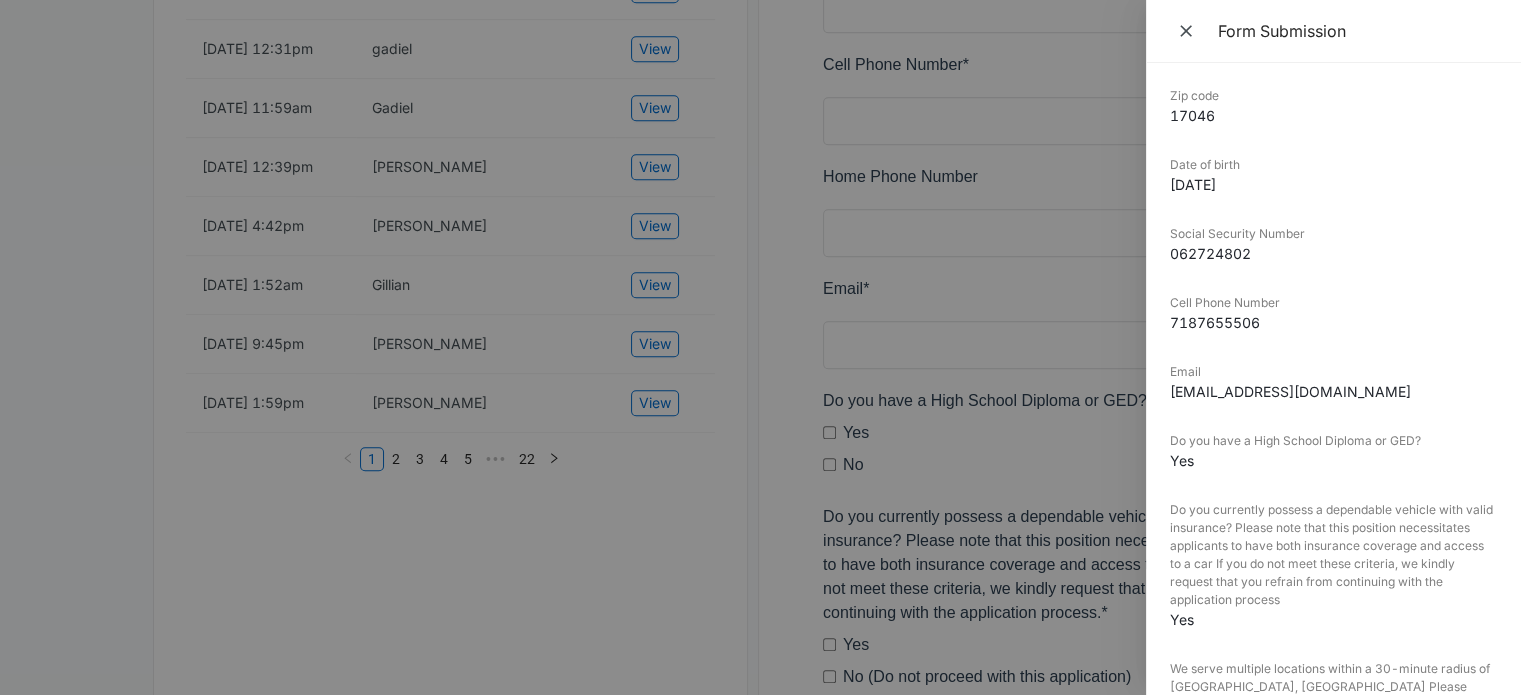 click on "[EMAIL_ADDRESS][DOMAIN_NAME]" at bounding box center [1333, 391] 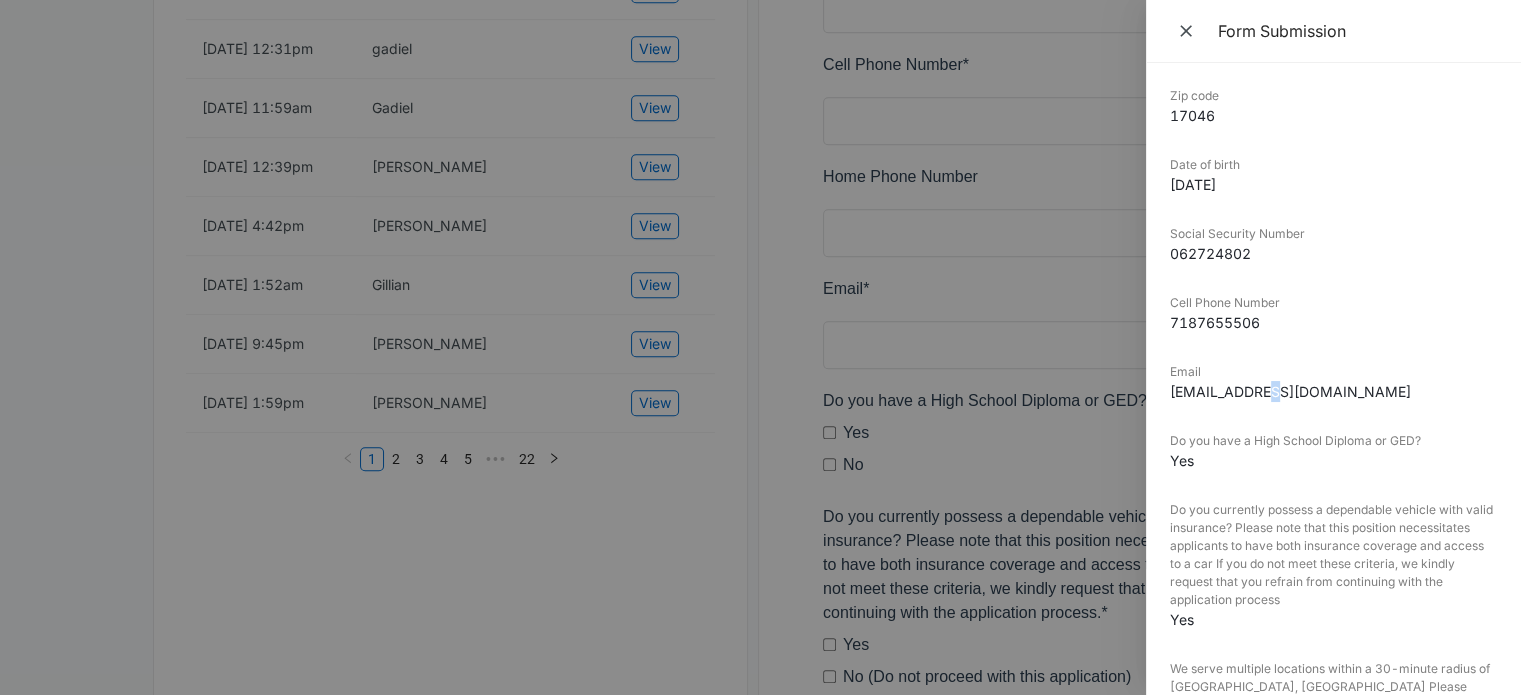 click on "[EMAIL_ADDRESS][DOMAIN_NAME]" at bounding box center [1333, 391] 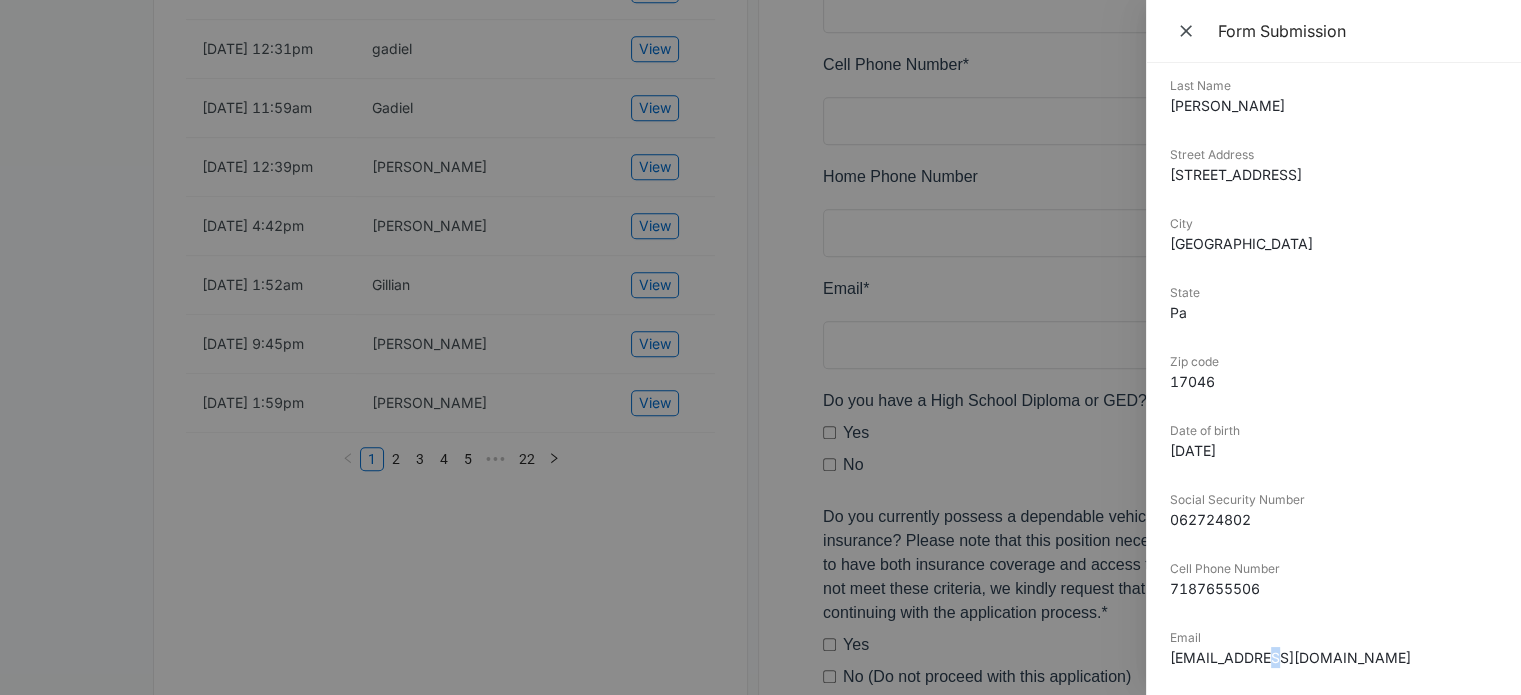 scroll, scrollTop: 0, scrollLeft: 0, axis: both 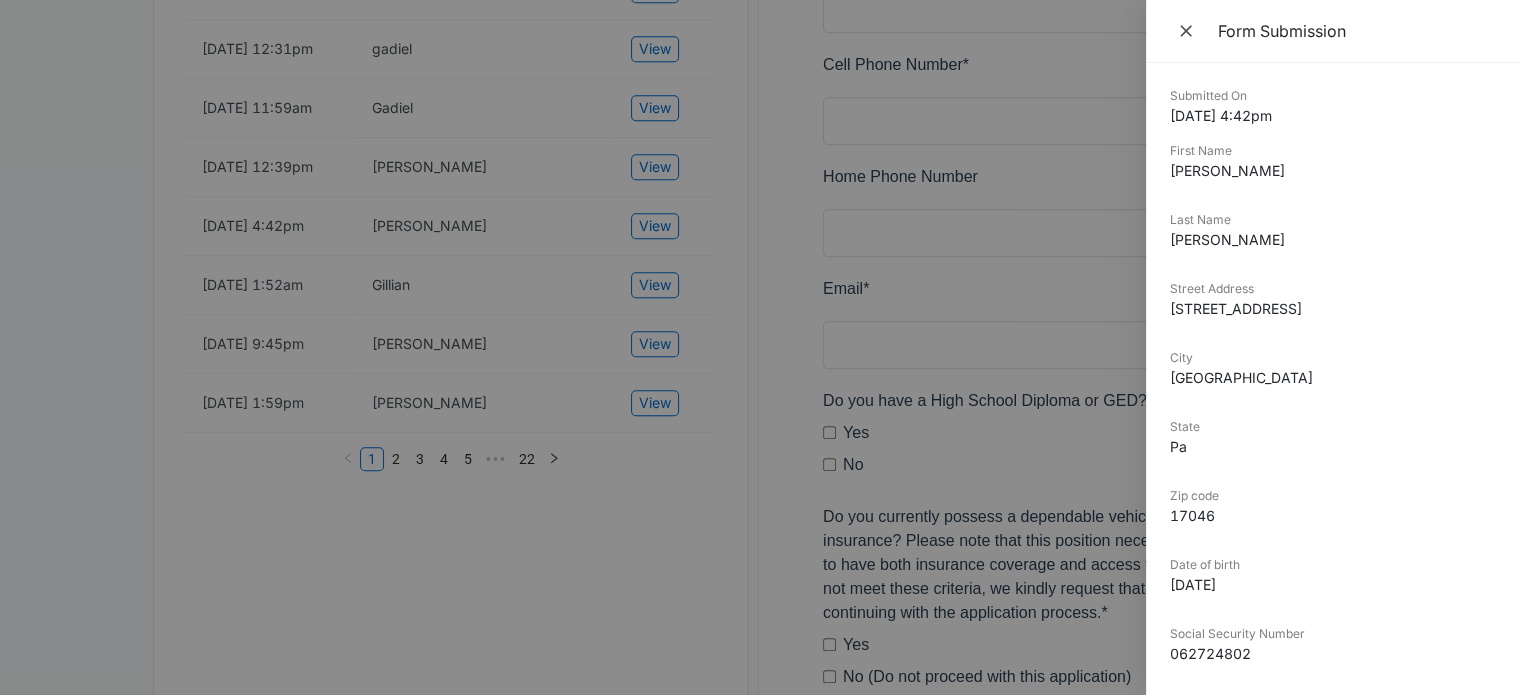 click at bounding box center [760, 347] 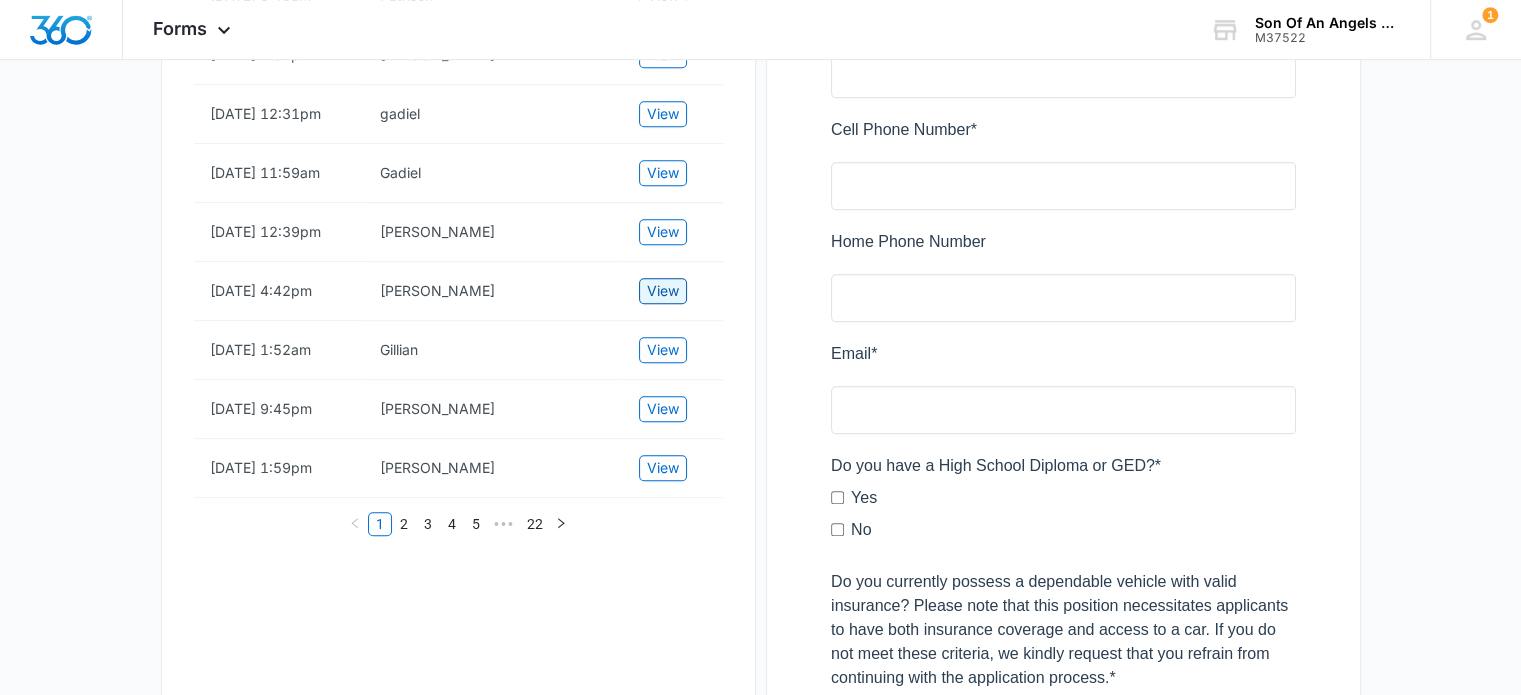 scroll, scrollTop: 1200, scrollLeft: 0, axis: vertical 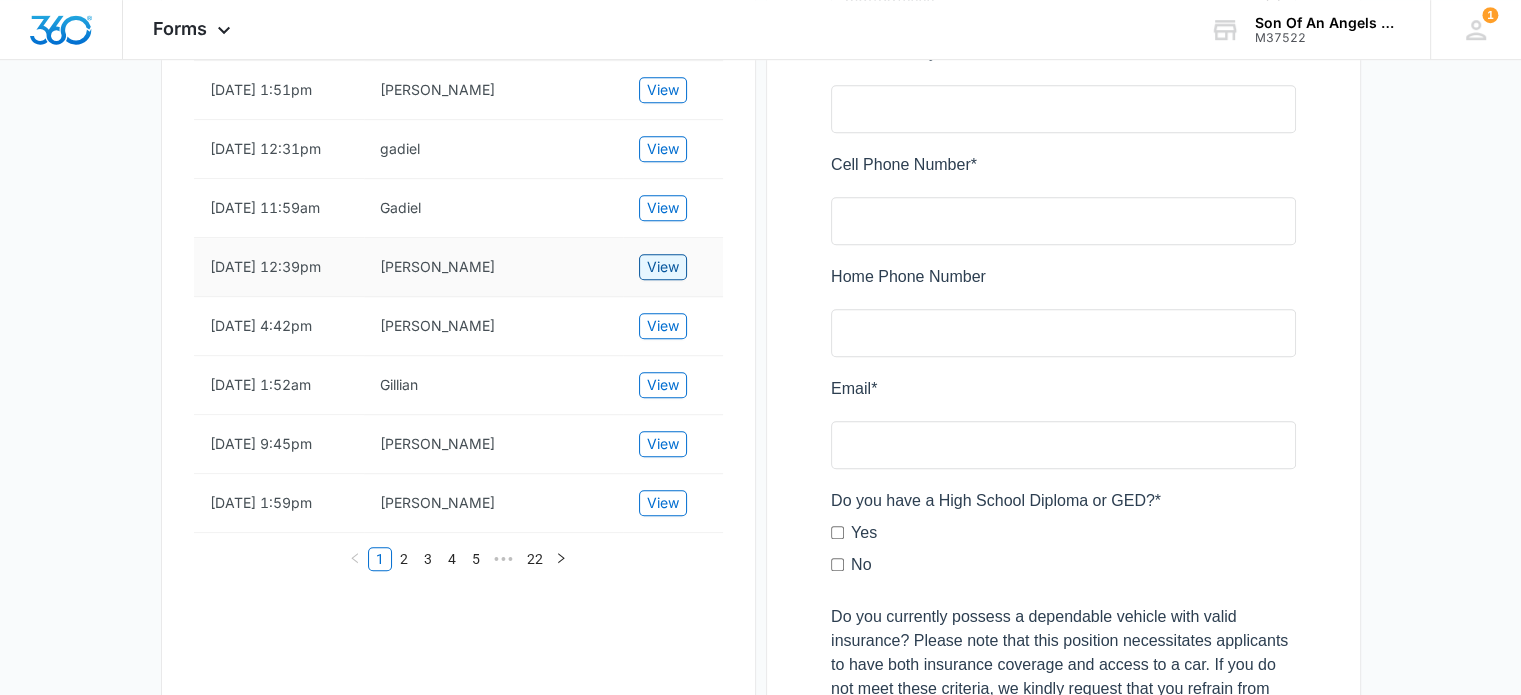 click on "View" at bounding box center (663, 267) 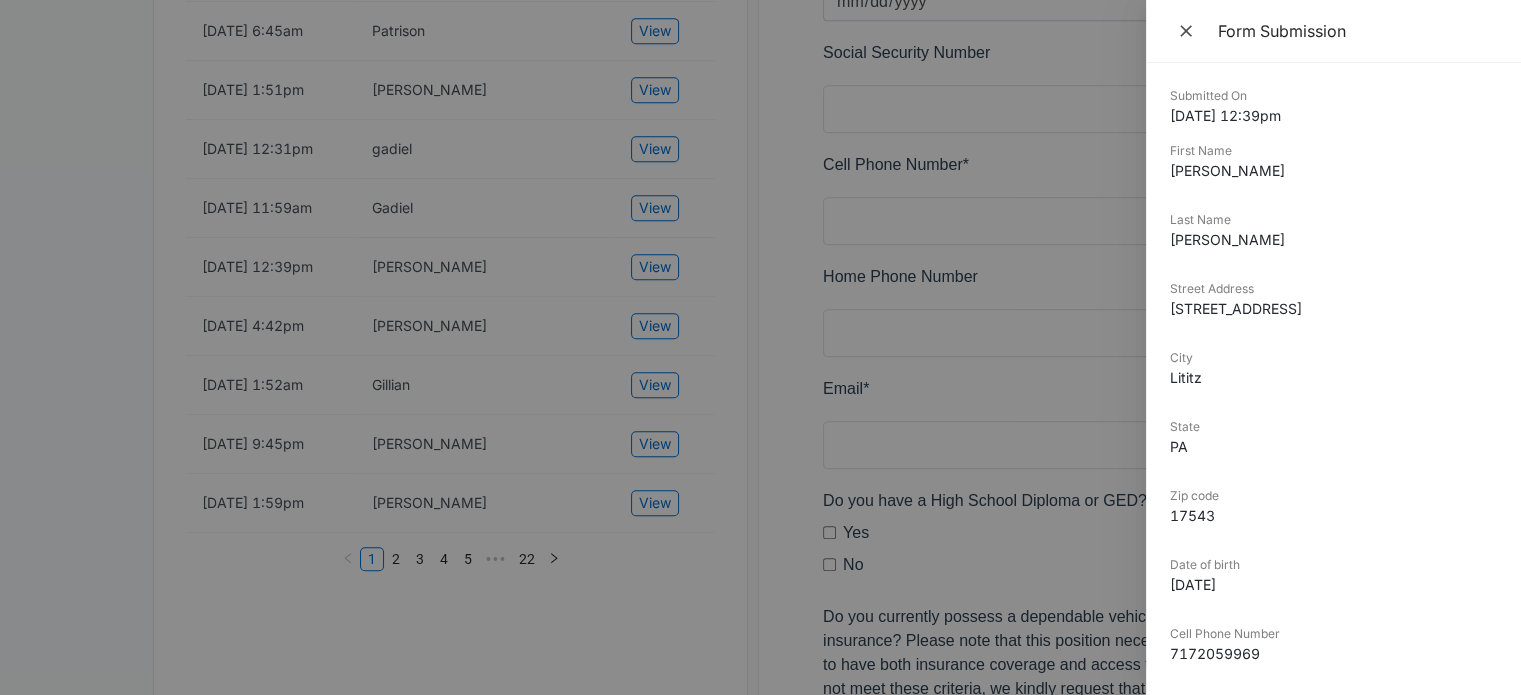 click at bounding box center (760, 347) 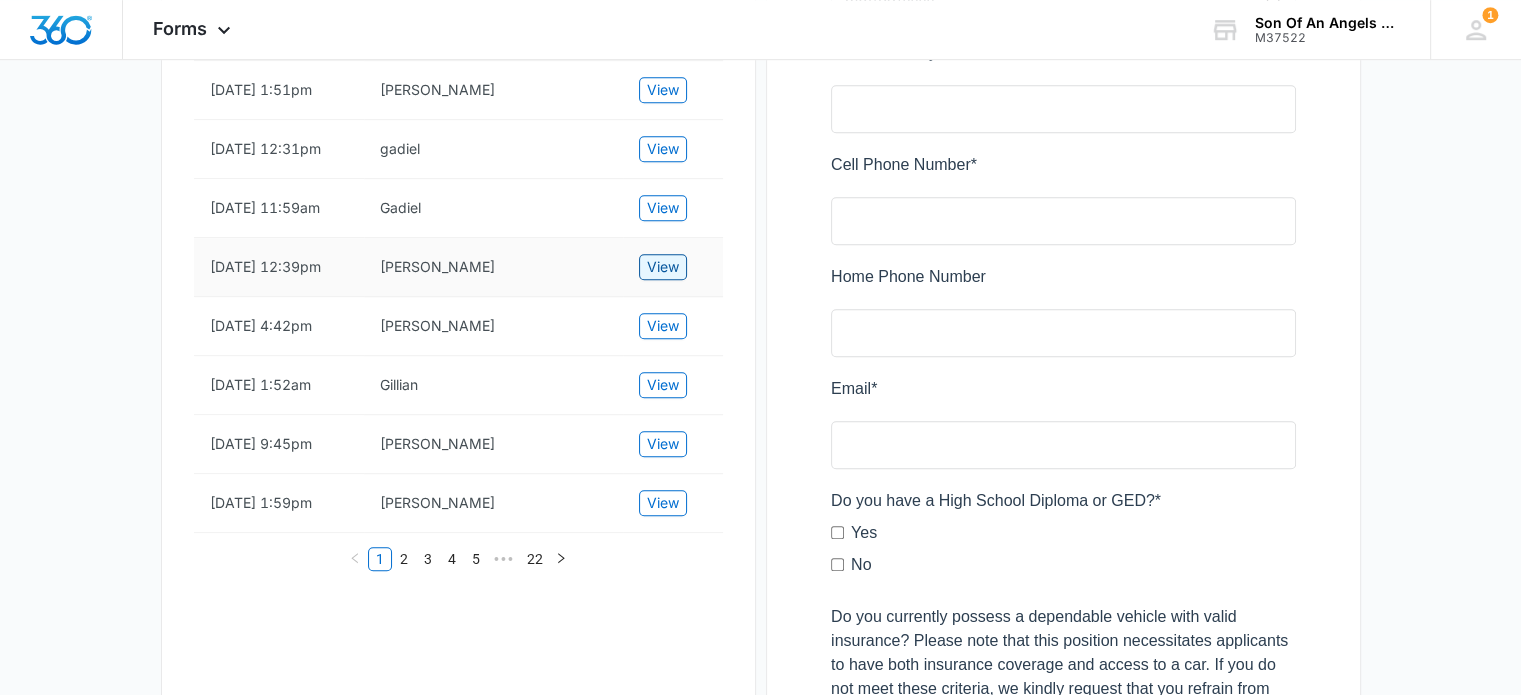scroll, scrollTop: 1100, scrollLeft: 0, axis: vertical 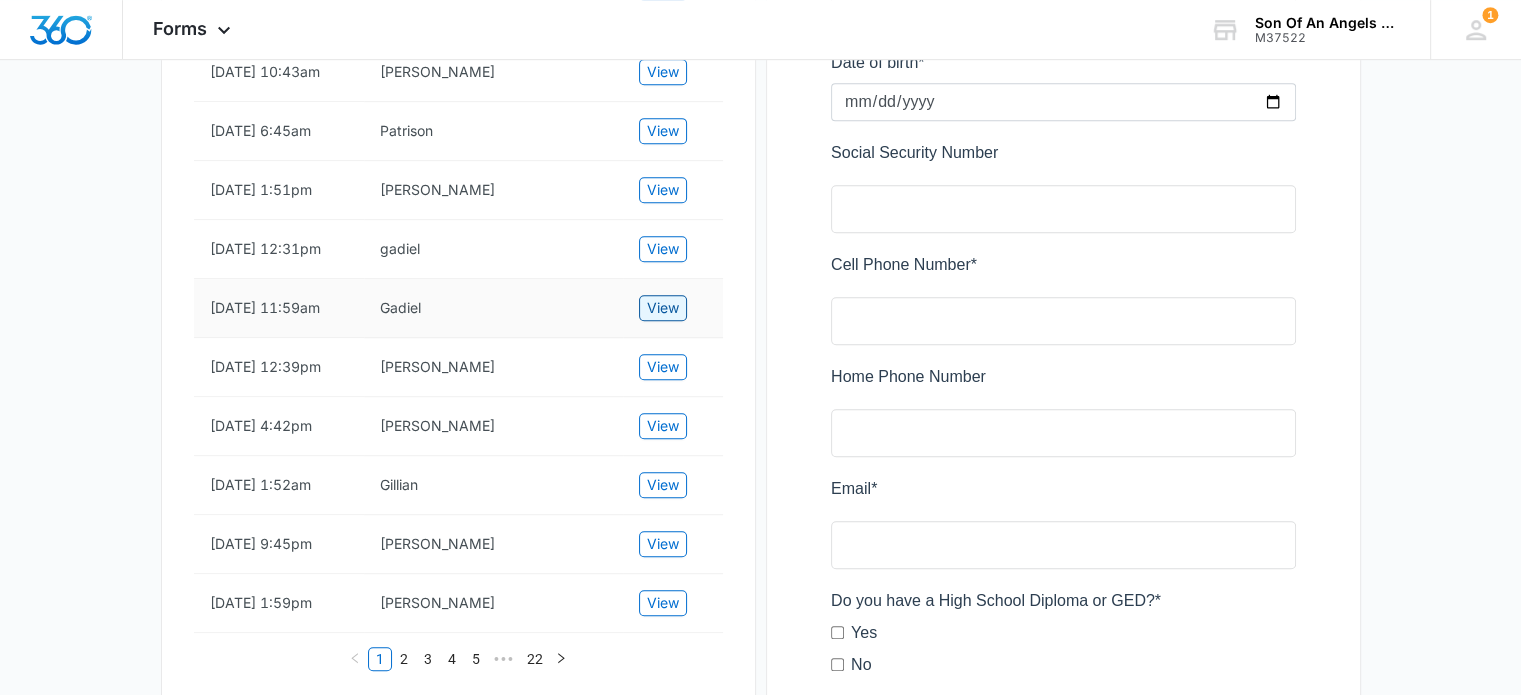 click on "View" at bounding box center [663, 308] 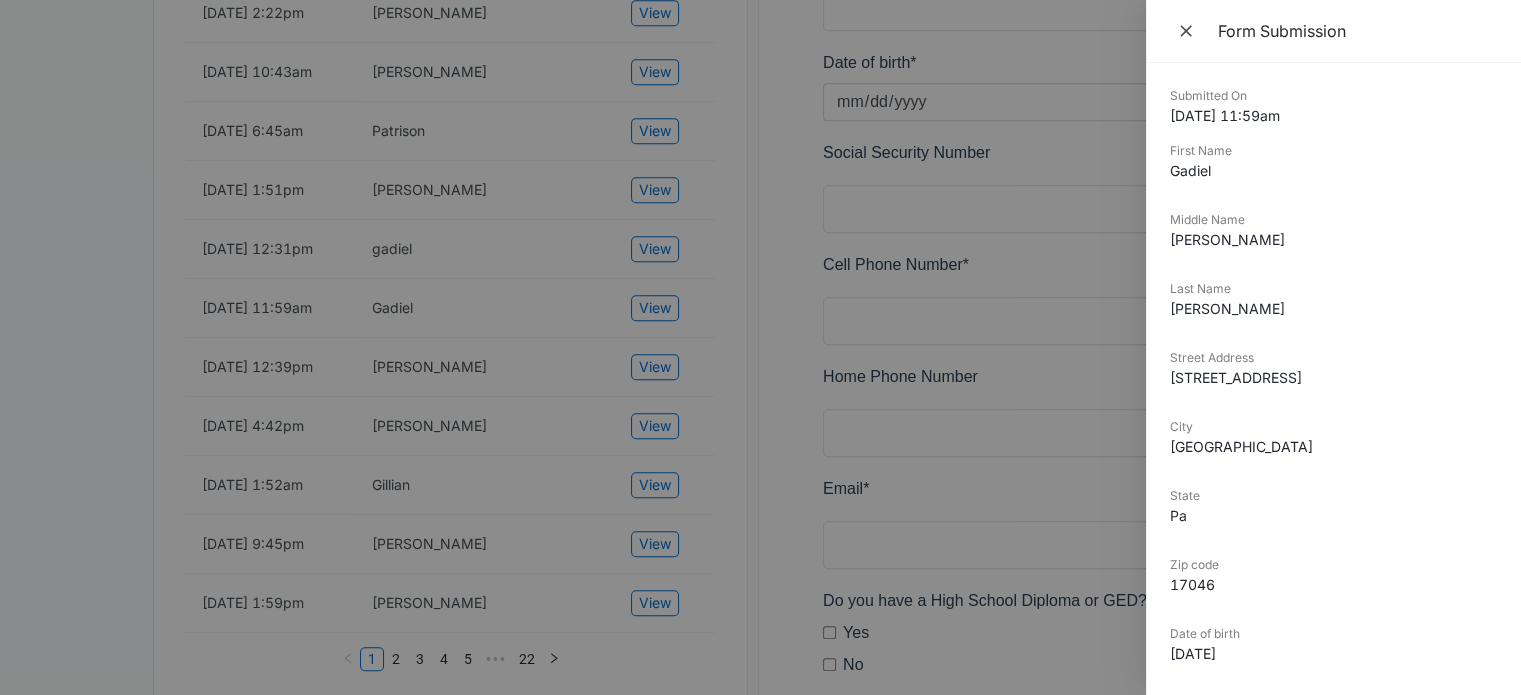 click at bounding box center [760, 347] 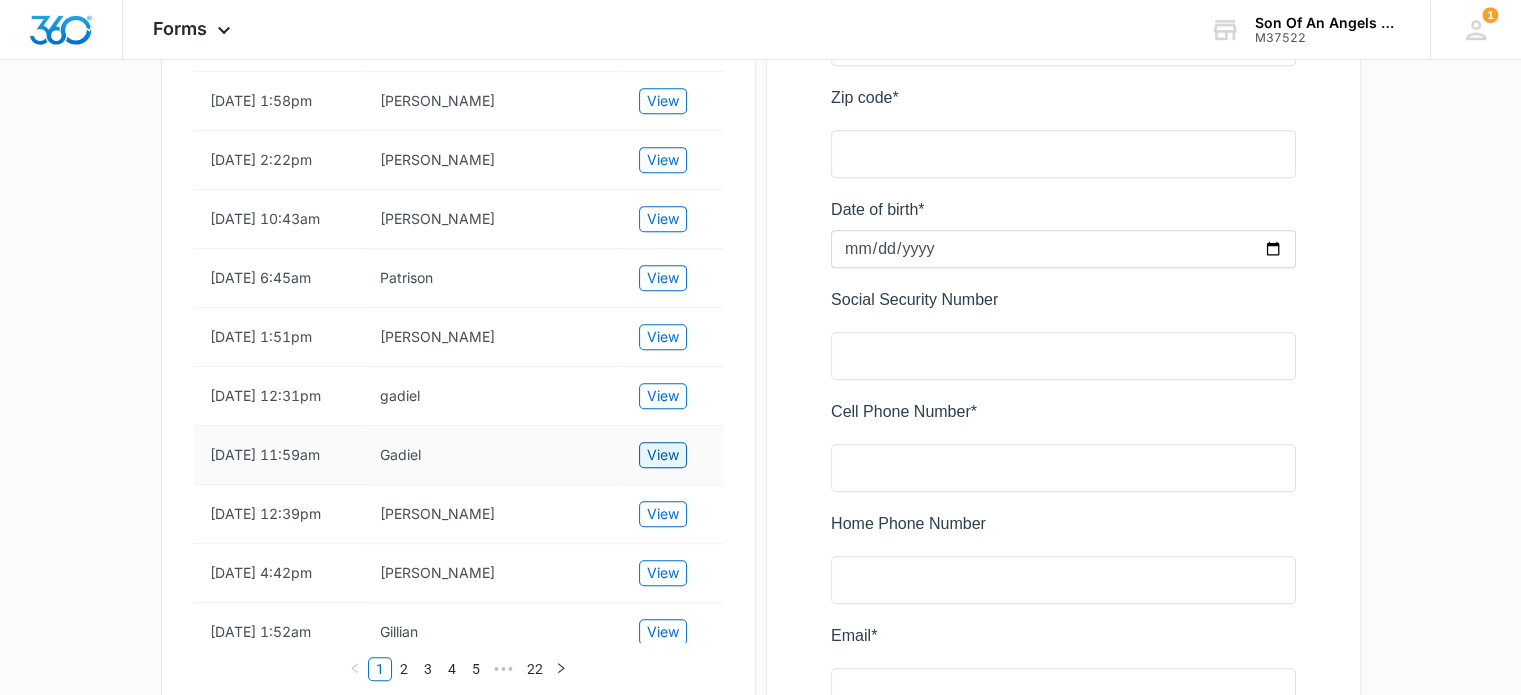scroll, scrollTop: 800, scrollLeft: 0, axis: vertical 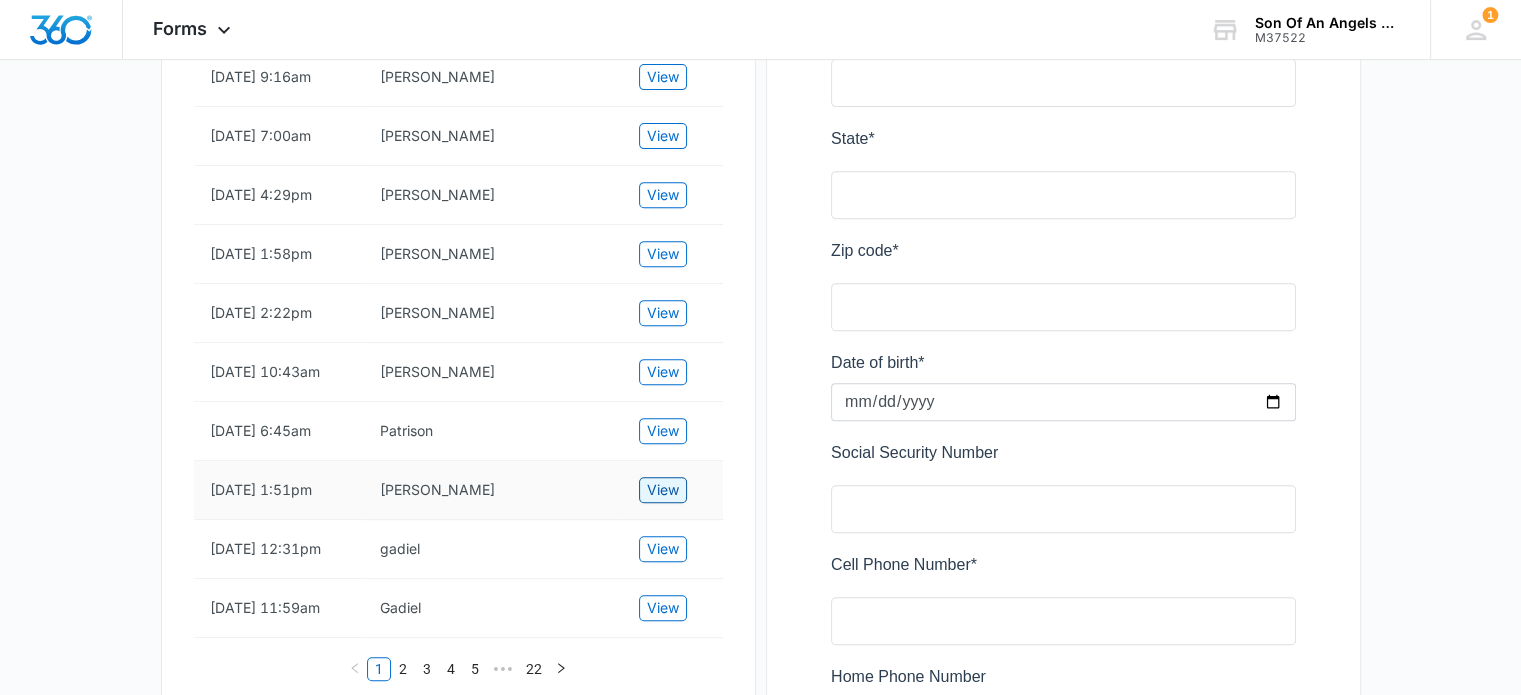 click on "View" at bounding box center [663, 490] 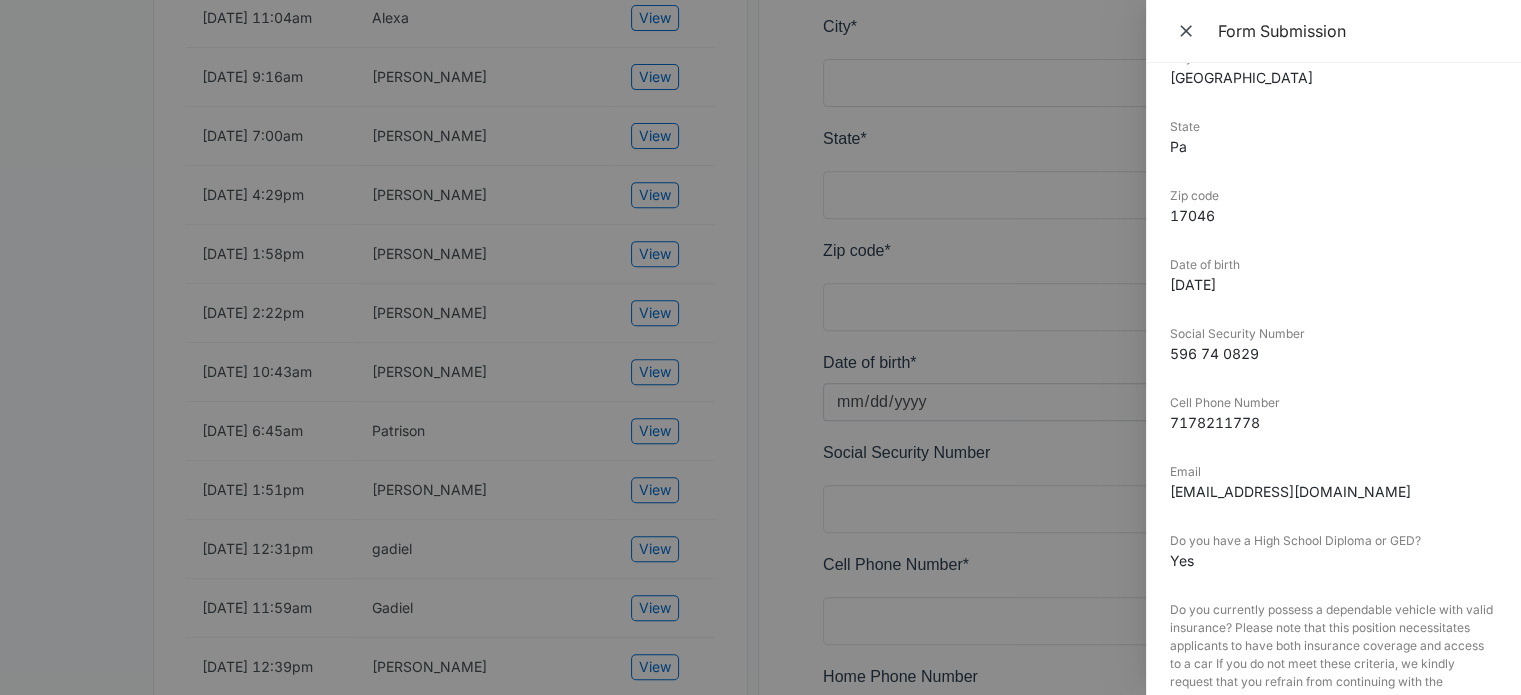 scroll, scrollTop: 400, scrollLeft: 0, axis: vertical 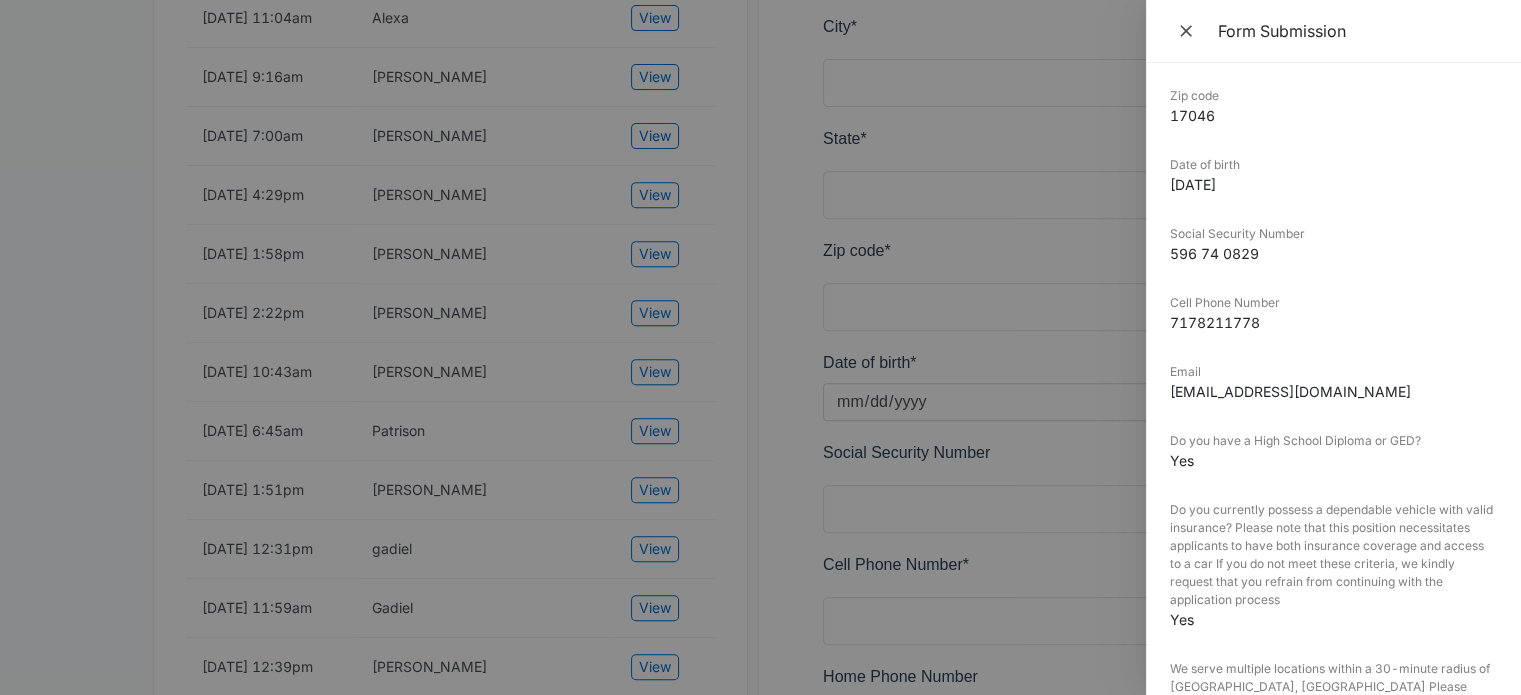 click at bounding box center (760, 347) 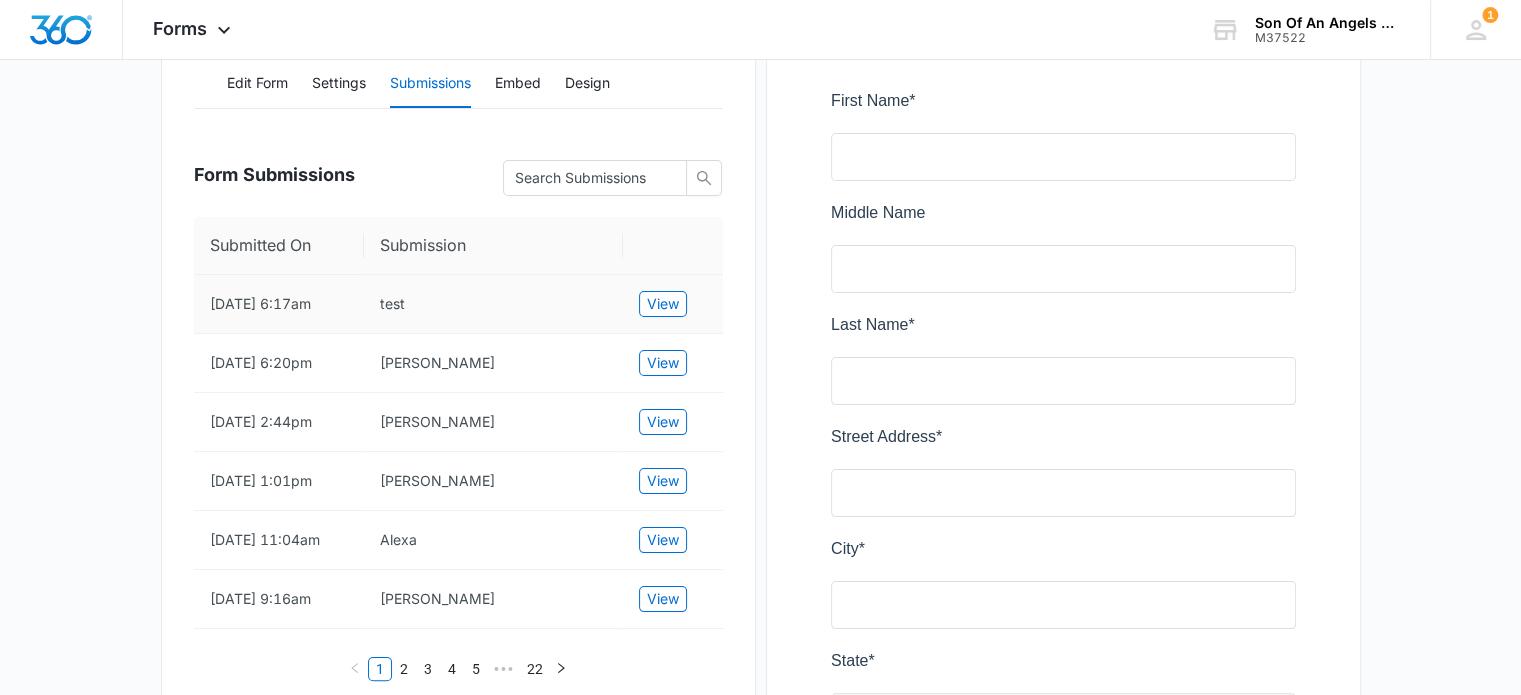 scroll, scrollTop: 200, scrollLeft: 0, axis: vertical 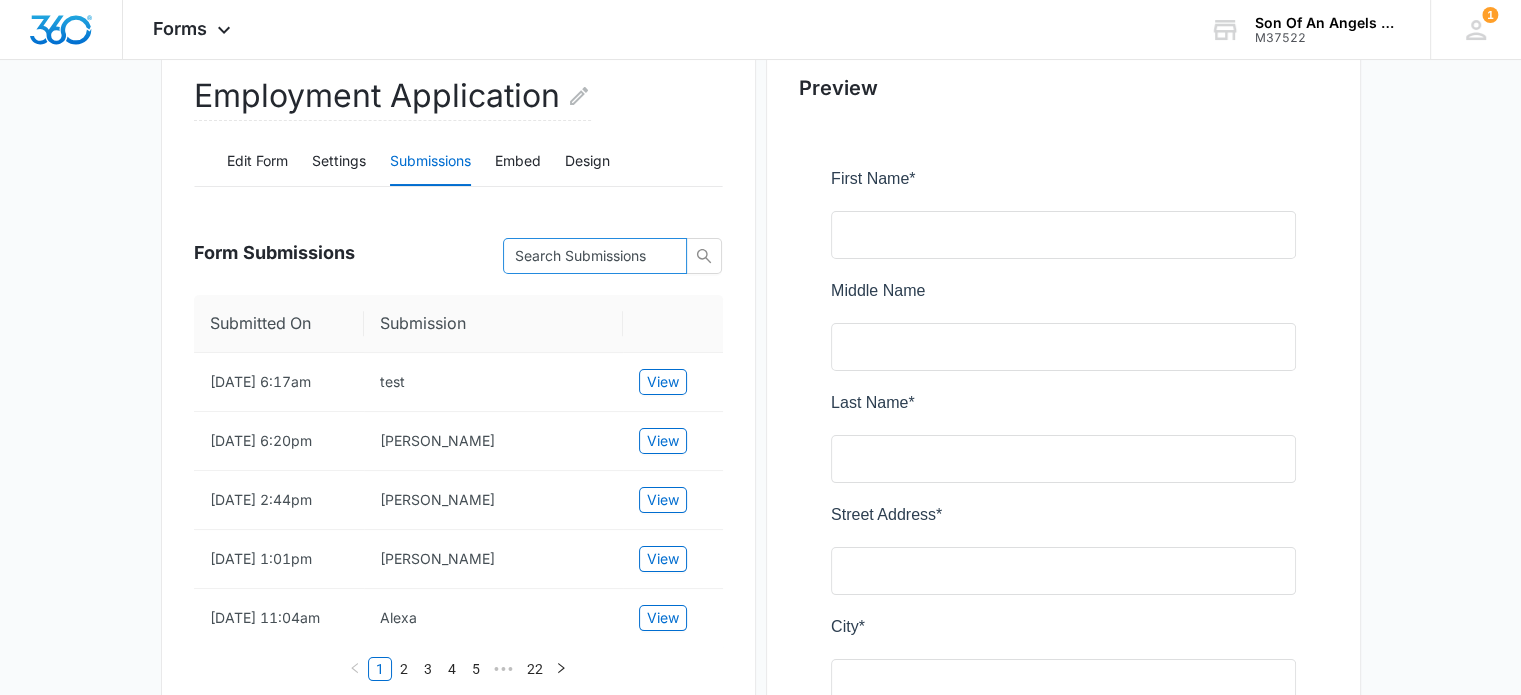 click at bounding box center (595, 256) 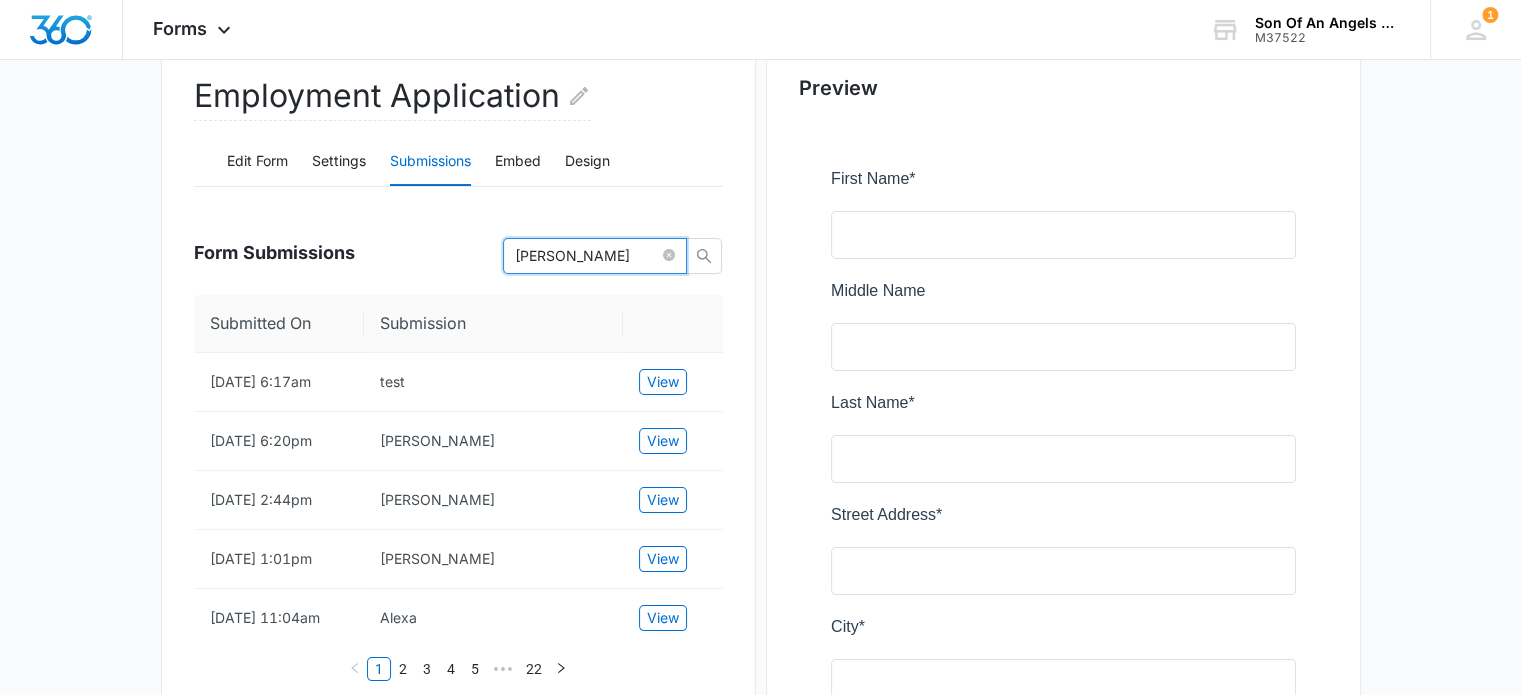 type on "[PERSON_NAME]" 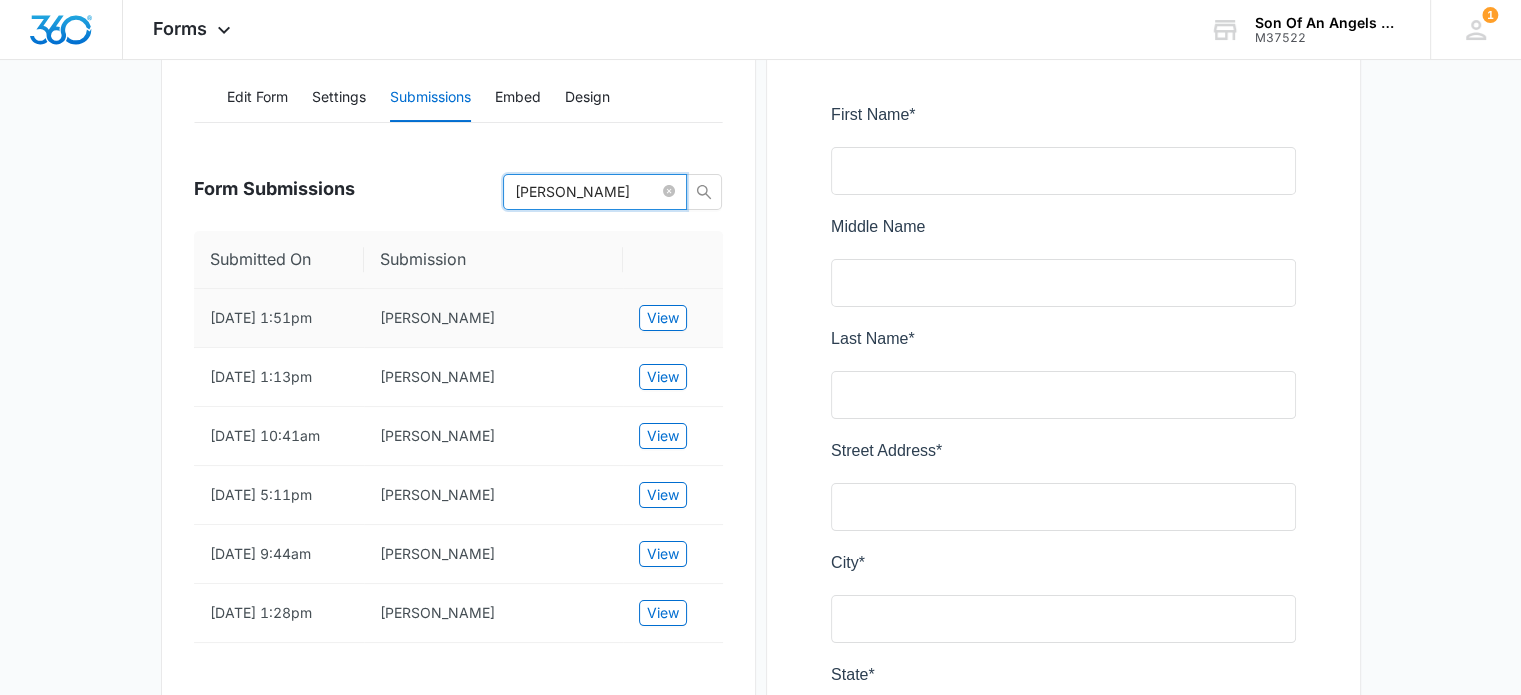 scroll, scrollTop: 300, scrollLeft: 0, axis: vertical 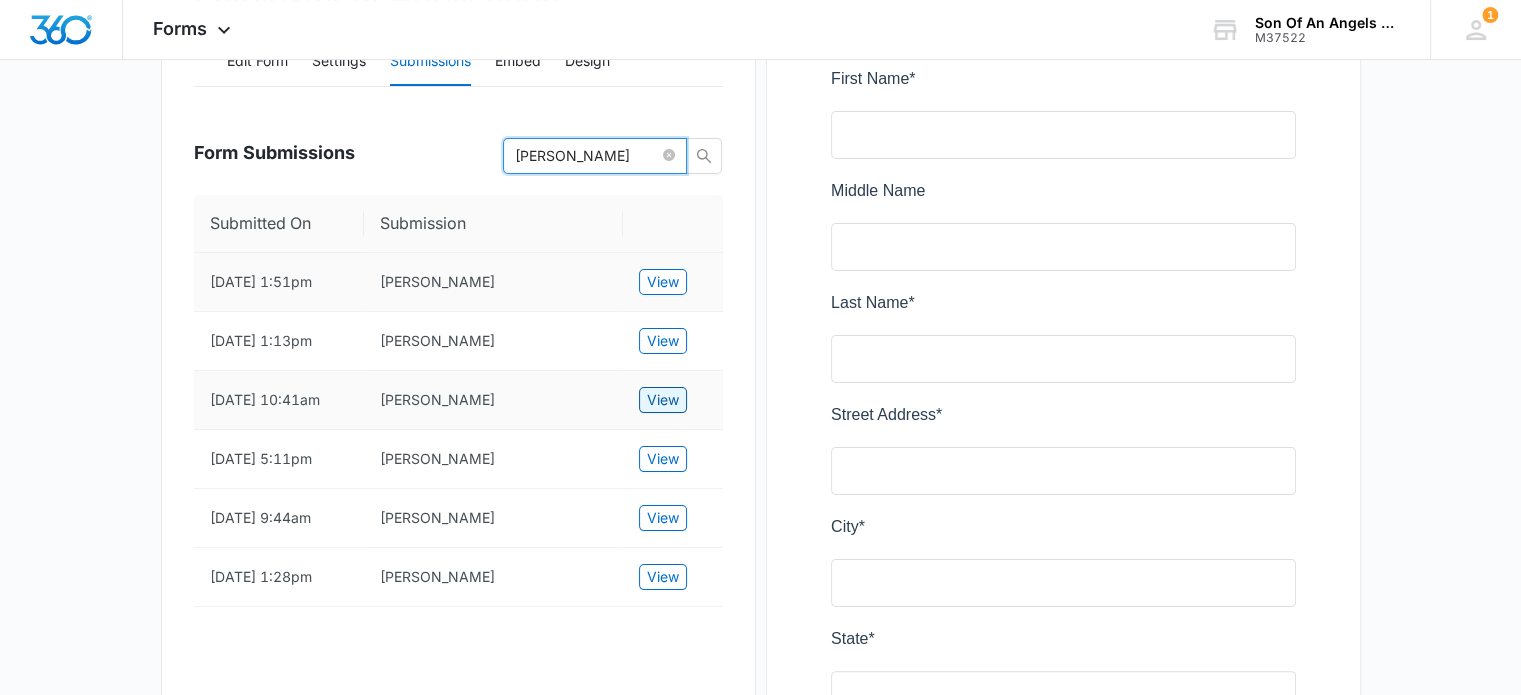 click on "View" at bounding box center (663, 400) 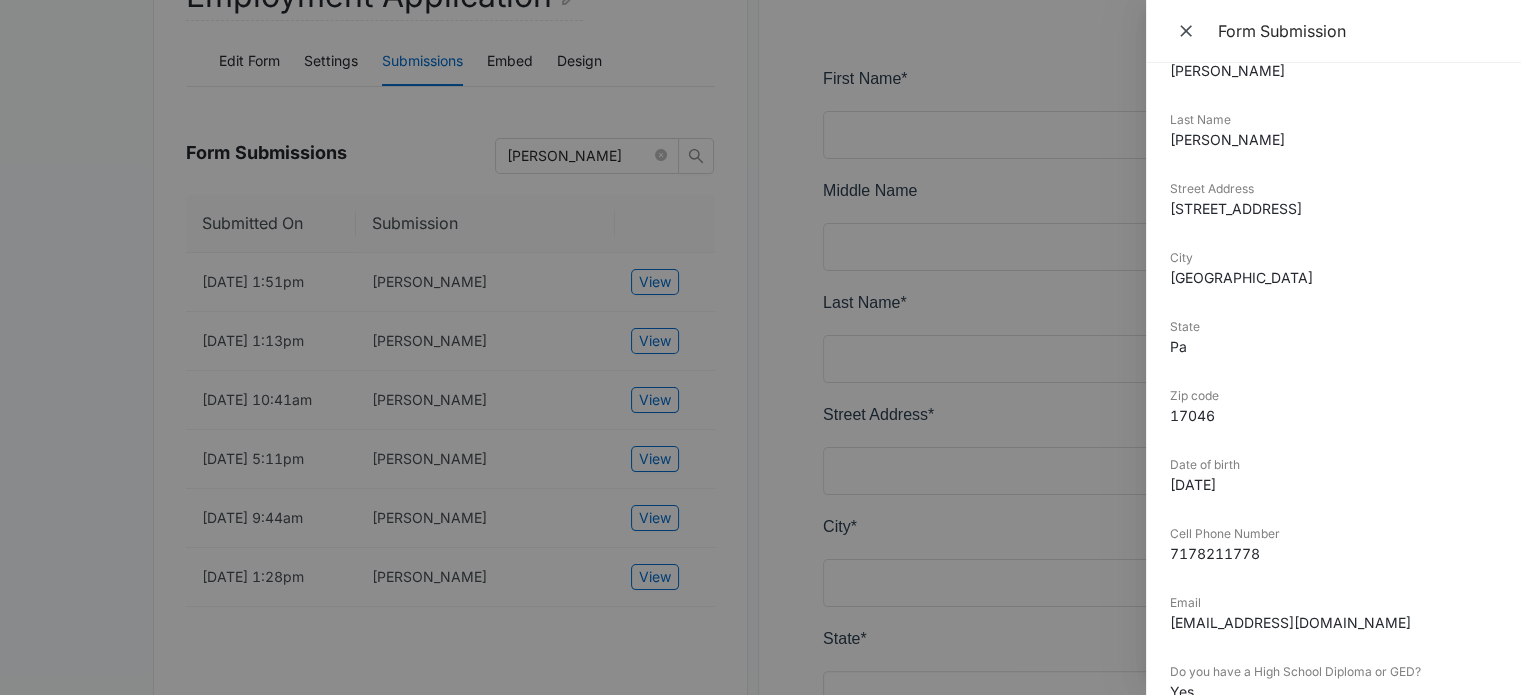 scroll, scrollTop: 200, scrollLeft: 0, axis: vertical 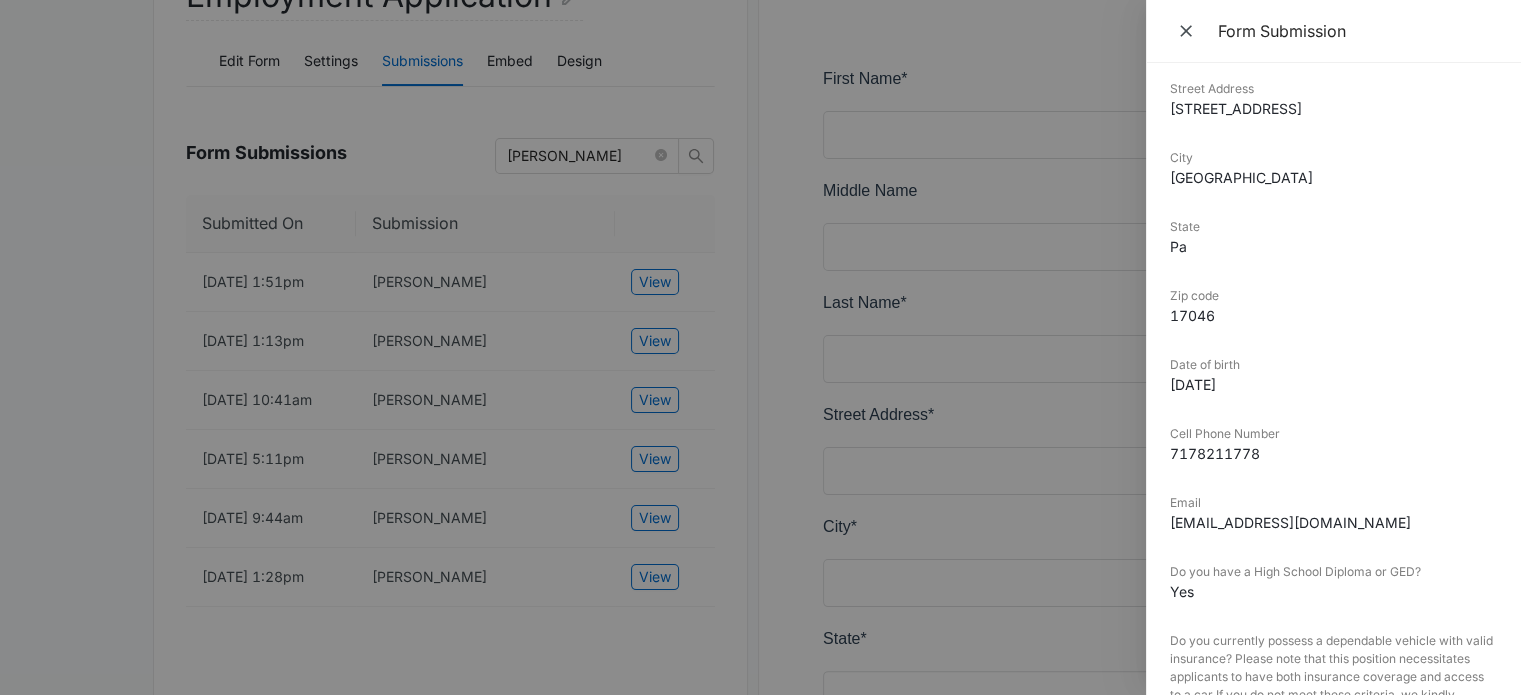 click at bounding box center (760, 347) 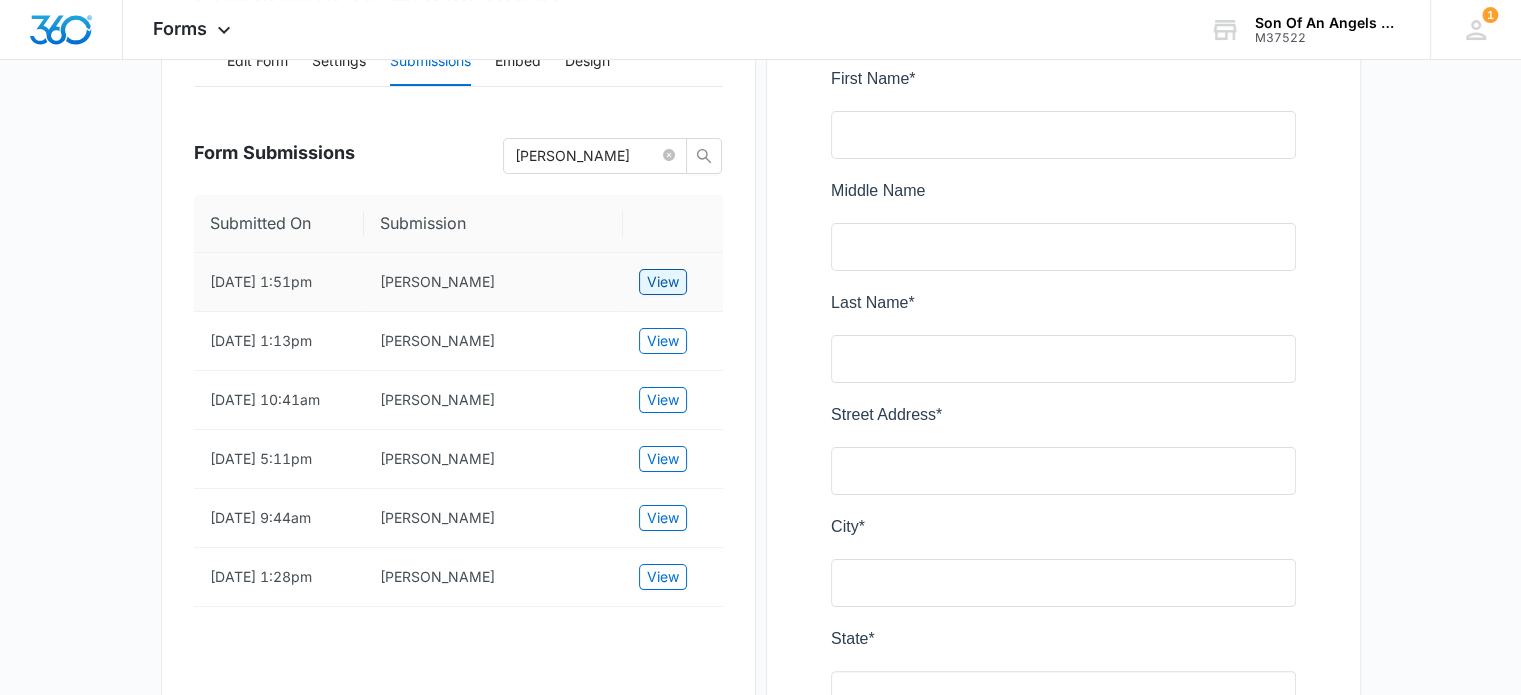 click on "View" at bounding box center (663, 282) 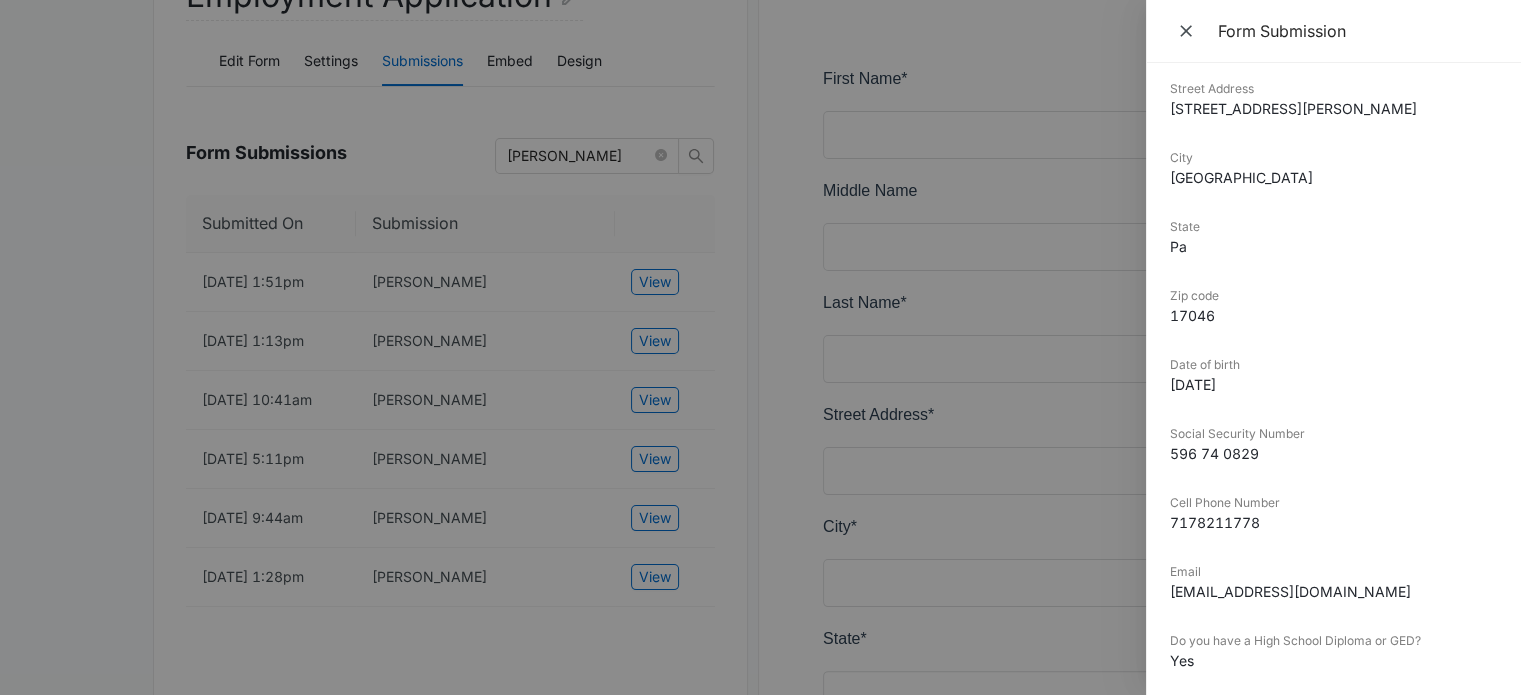scroll, scrollTop: 300, scrollLeft: 0, axis: vertical 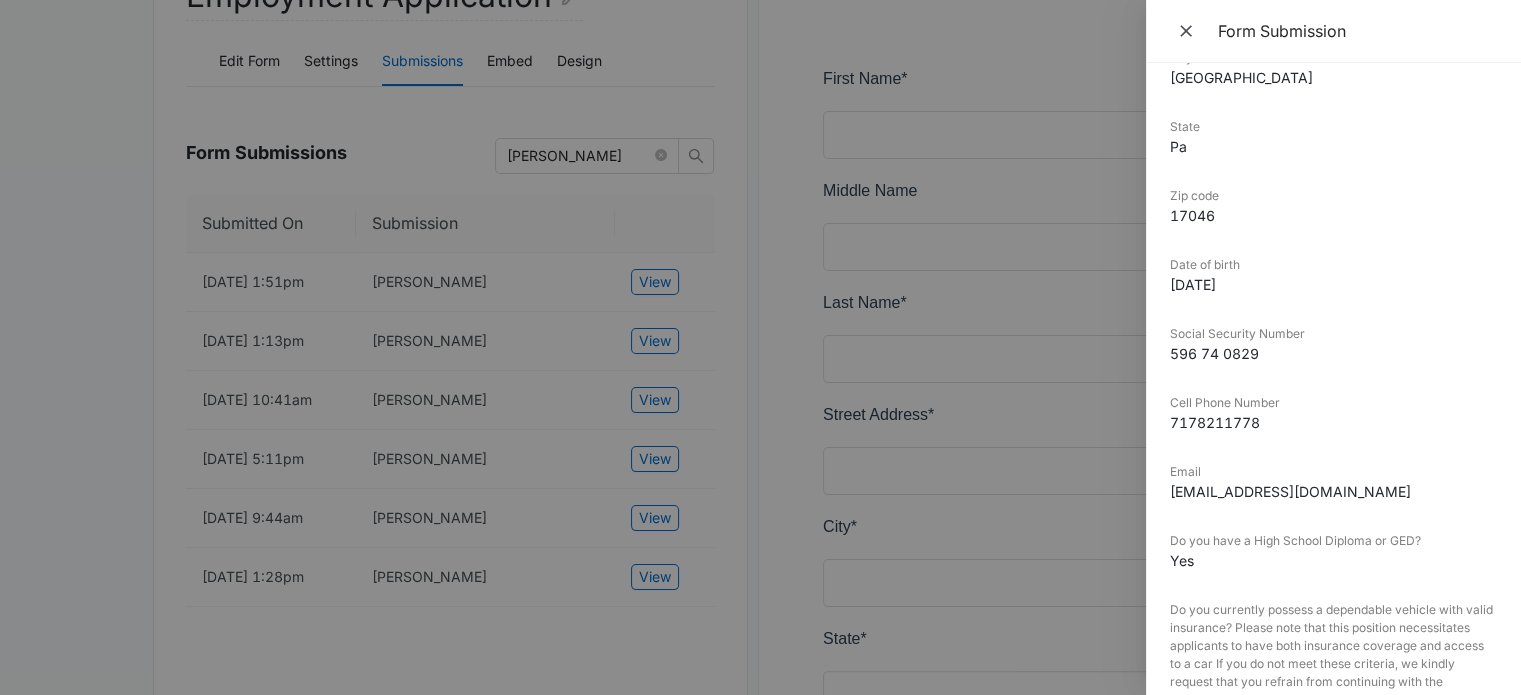 click at bounding box center [760, 347] 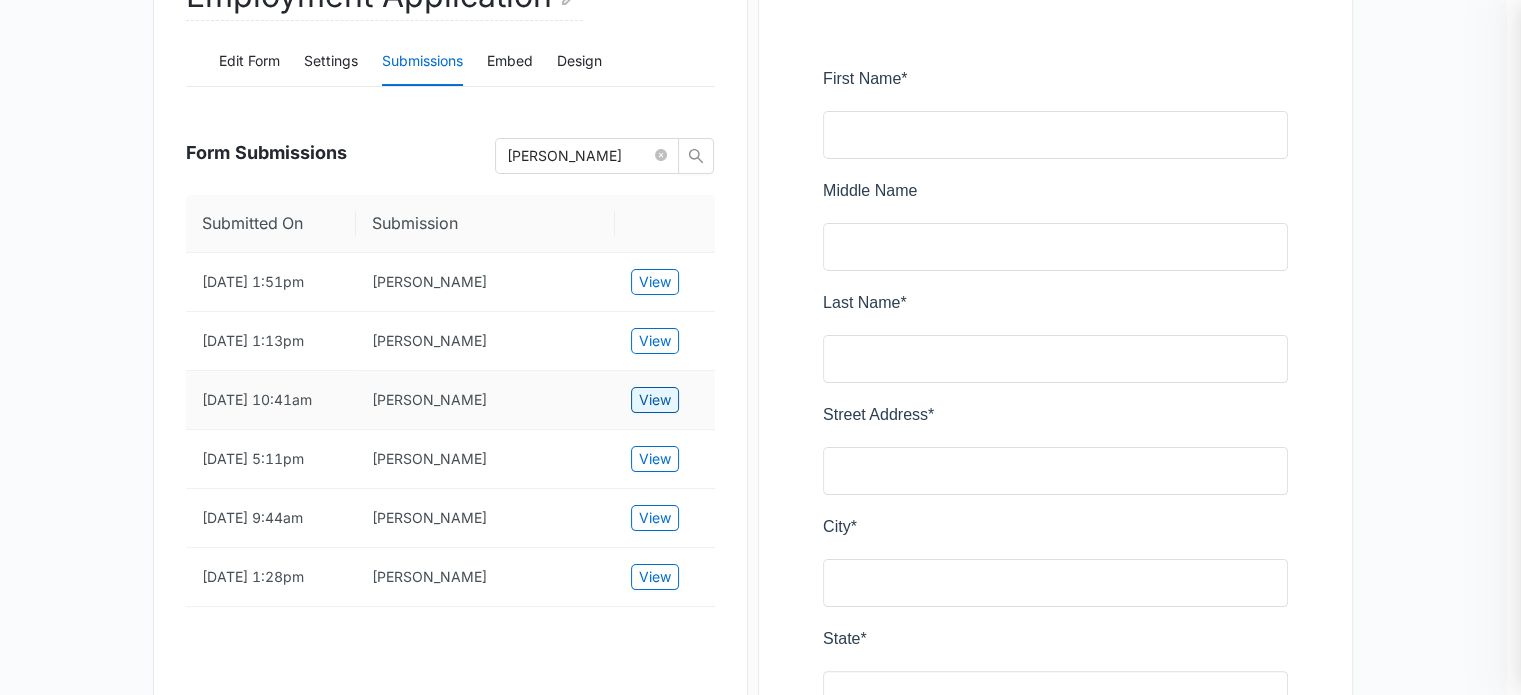 click on "View" at bounding box center (655, 400) 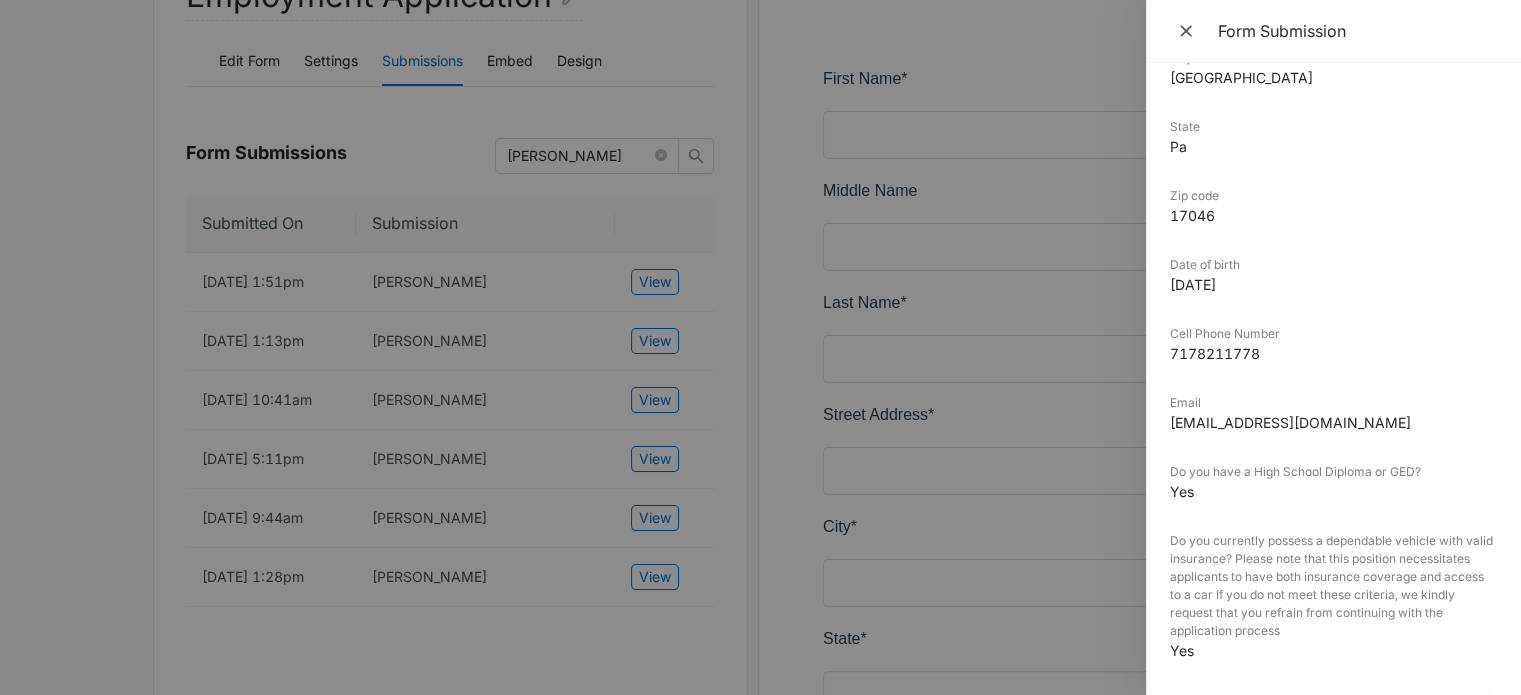 click at bounding box center [760, 347] 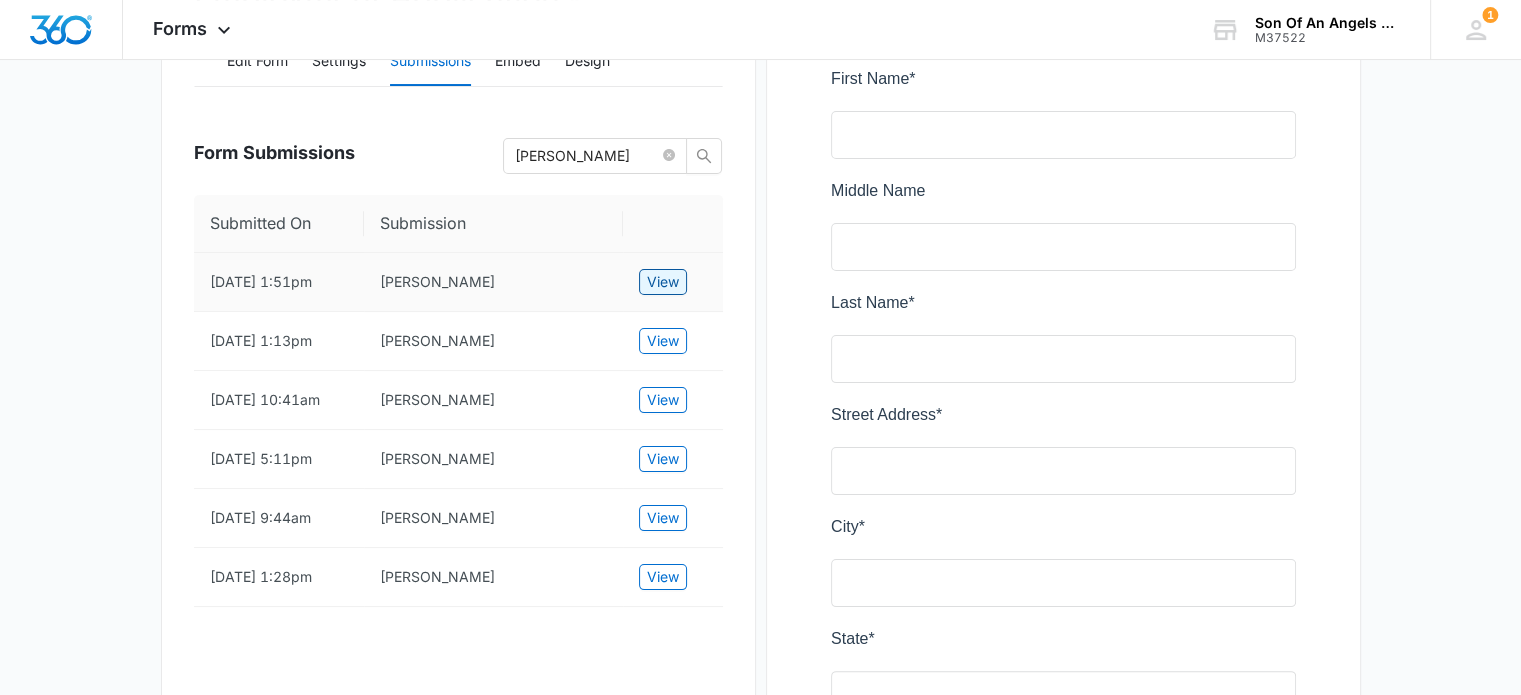 click on "View" at bounding box center (663, 282) 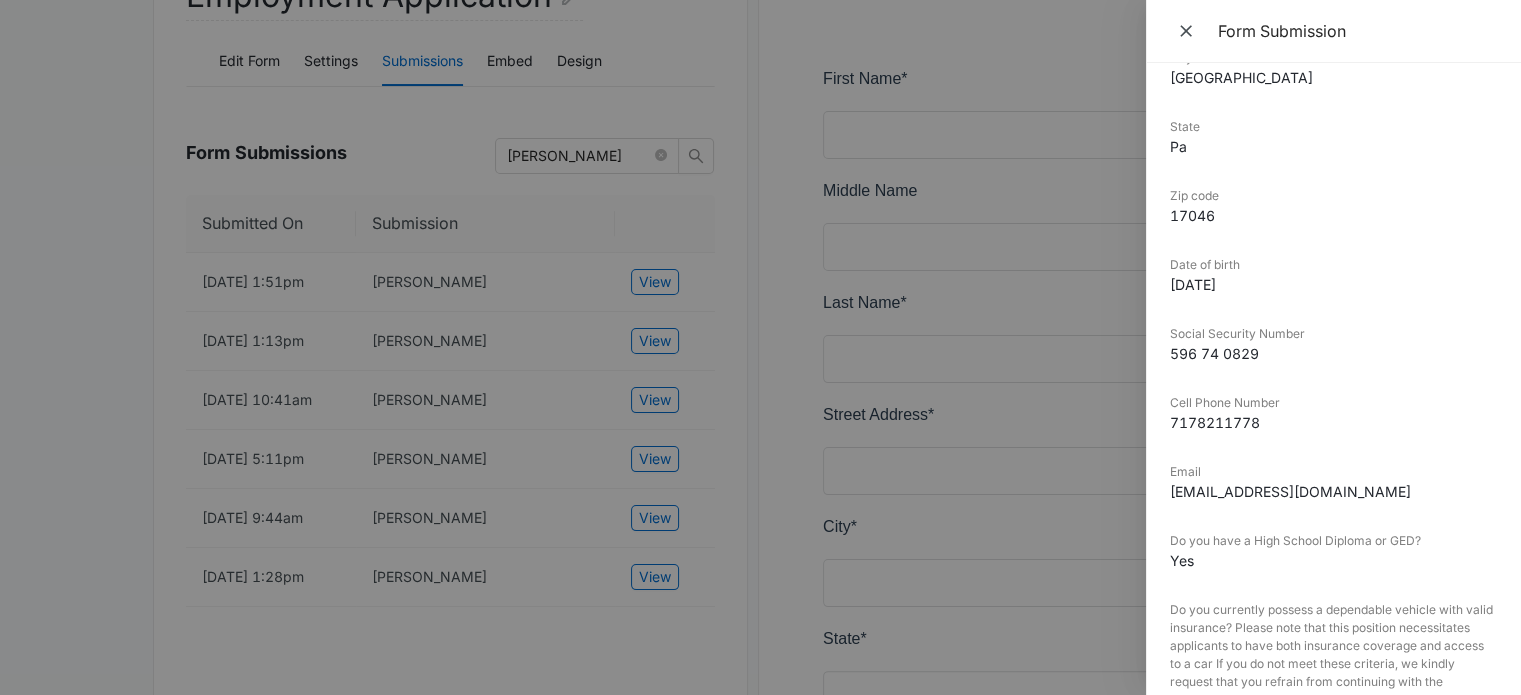 click at bounding box center [760, 347] 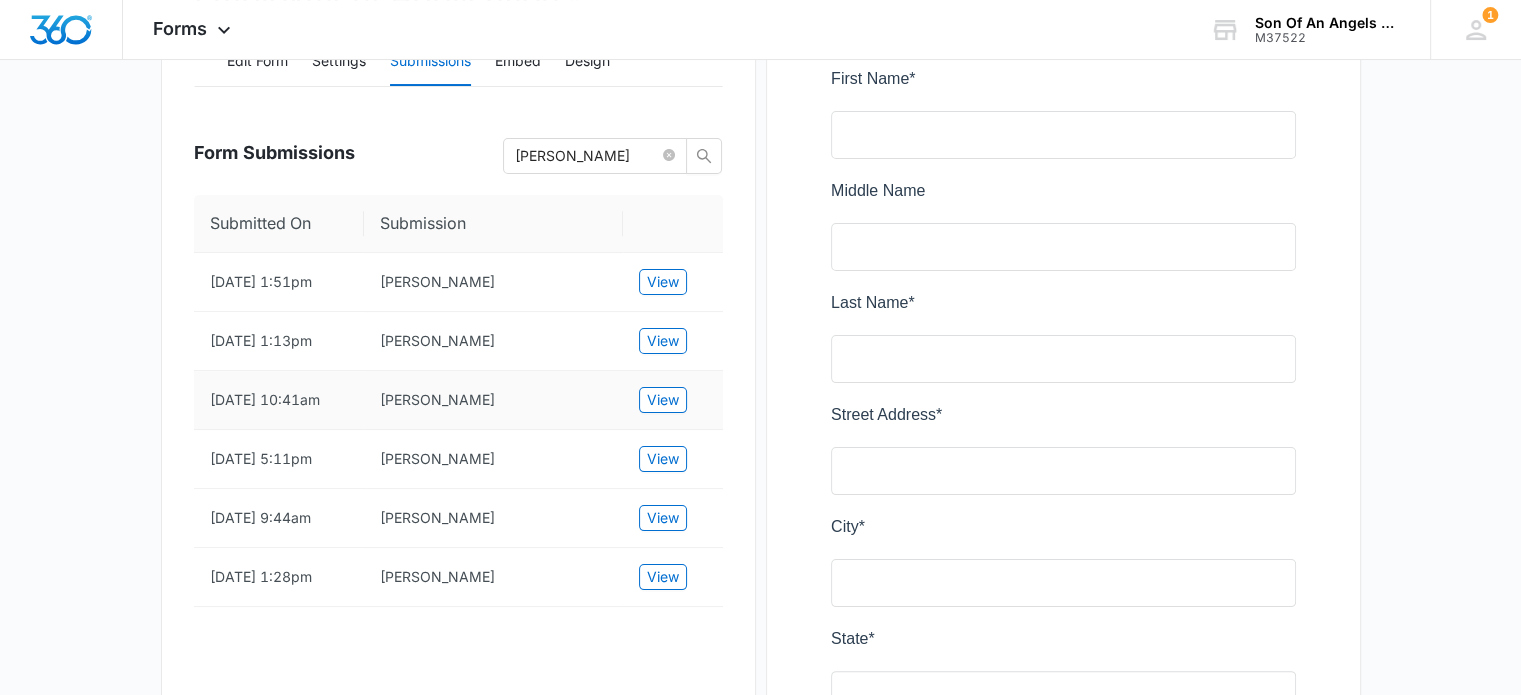 click on "View" at bounding box center [673, 400] 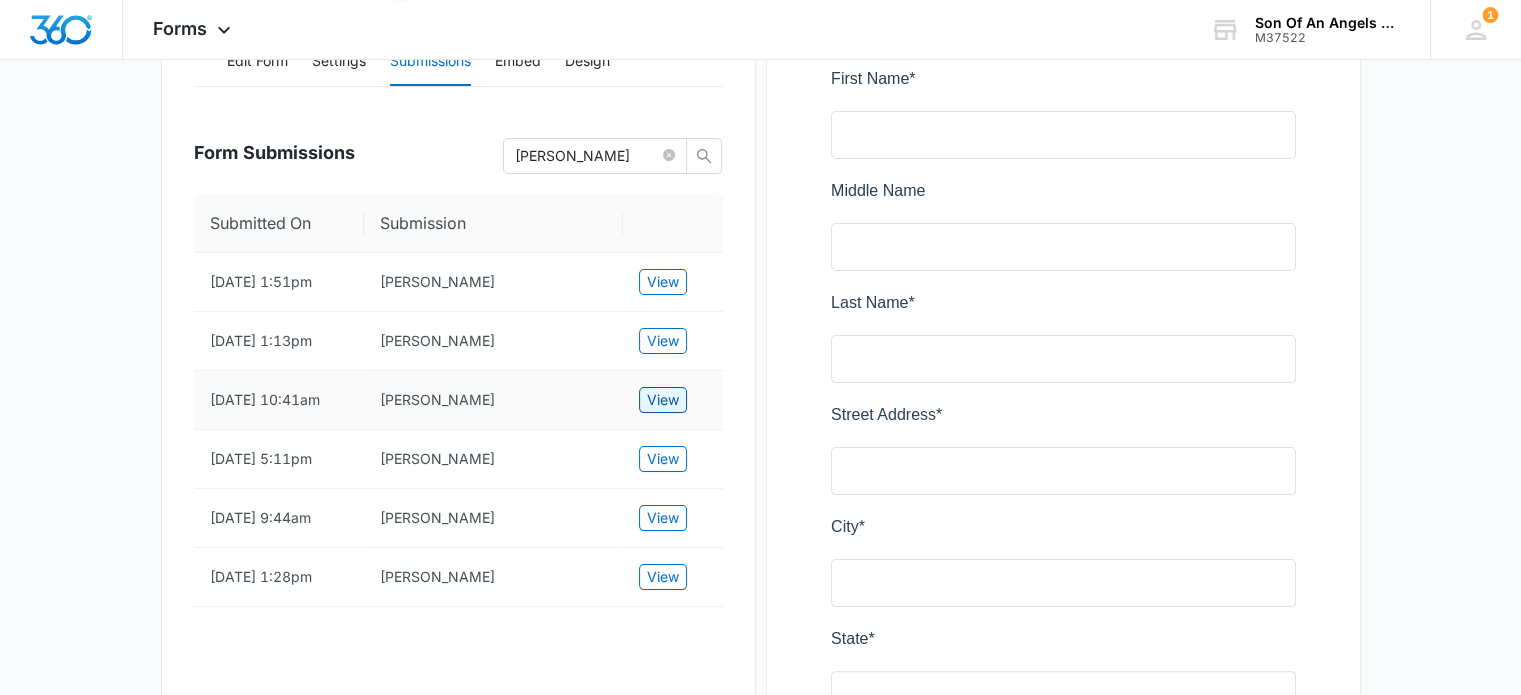 click on "View" at bounding box center [663, 400] 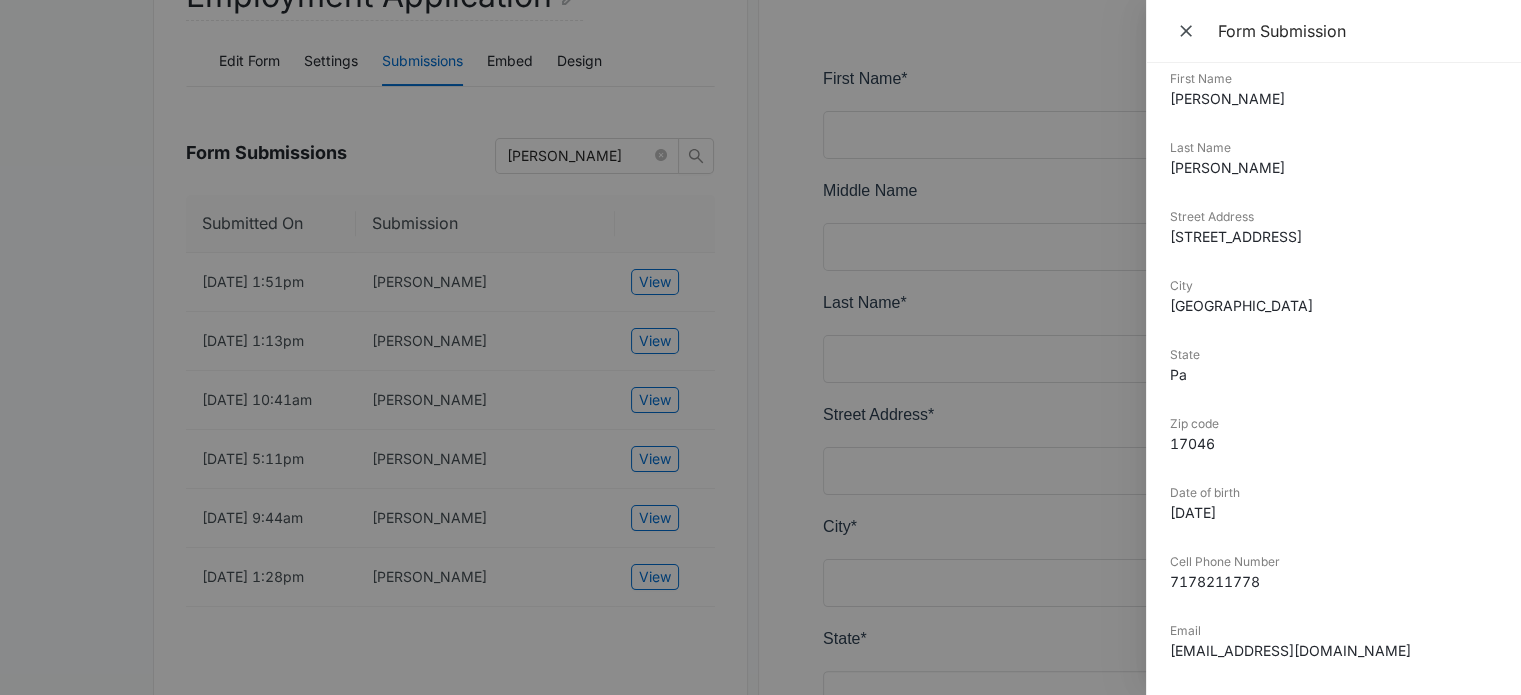 scroll, scrollTop: 0, scrollLeft: 0, axis: both 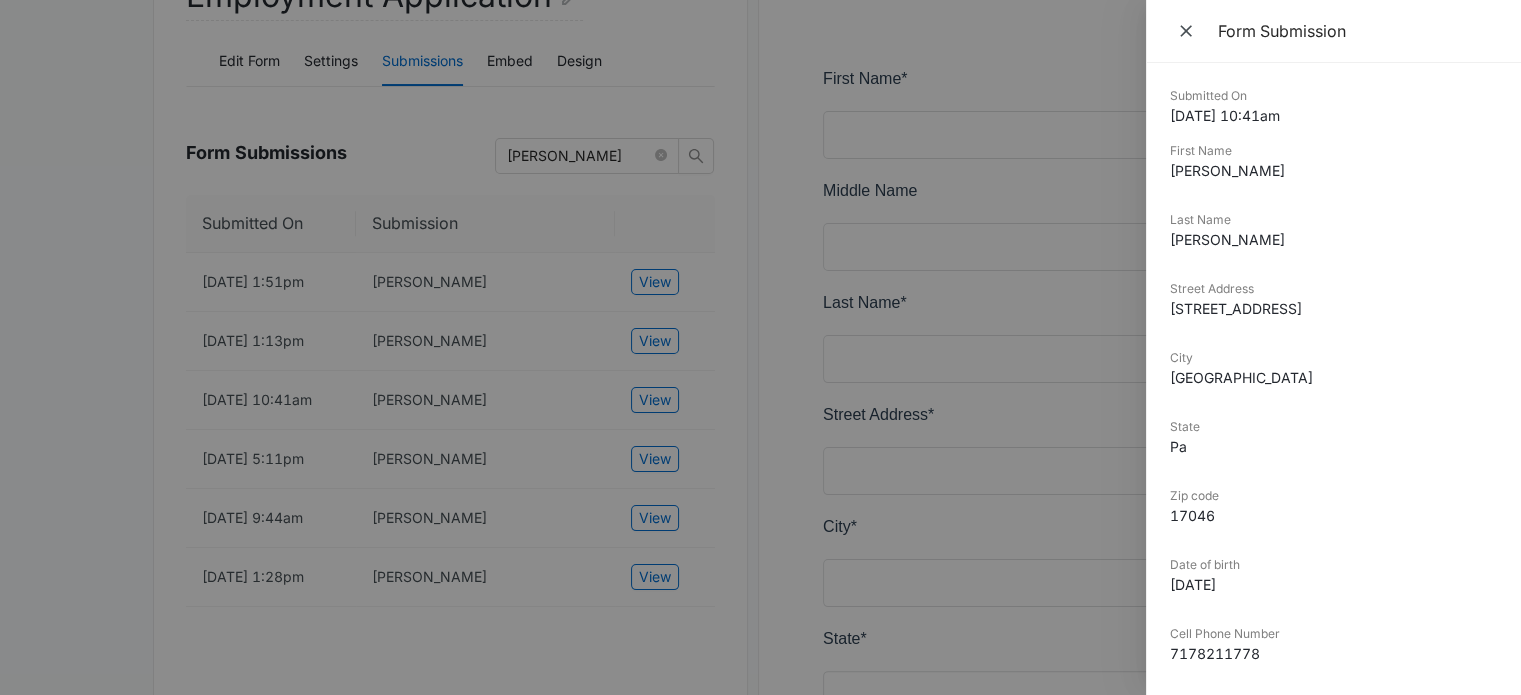 click at bounding box center [760, 347] 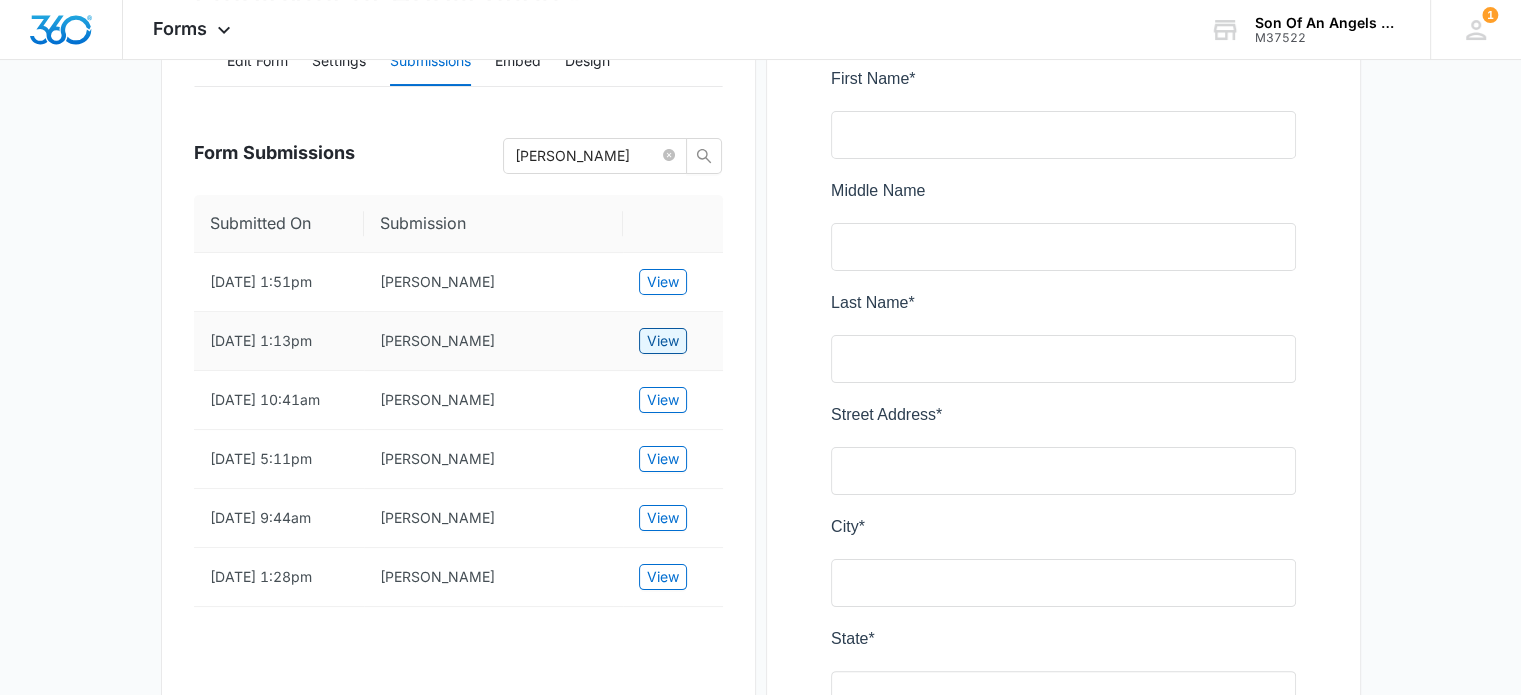 click on "View" at bounding box center [663, 341] 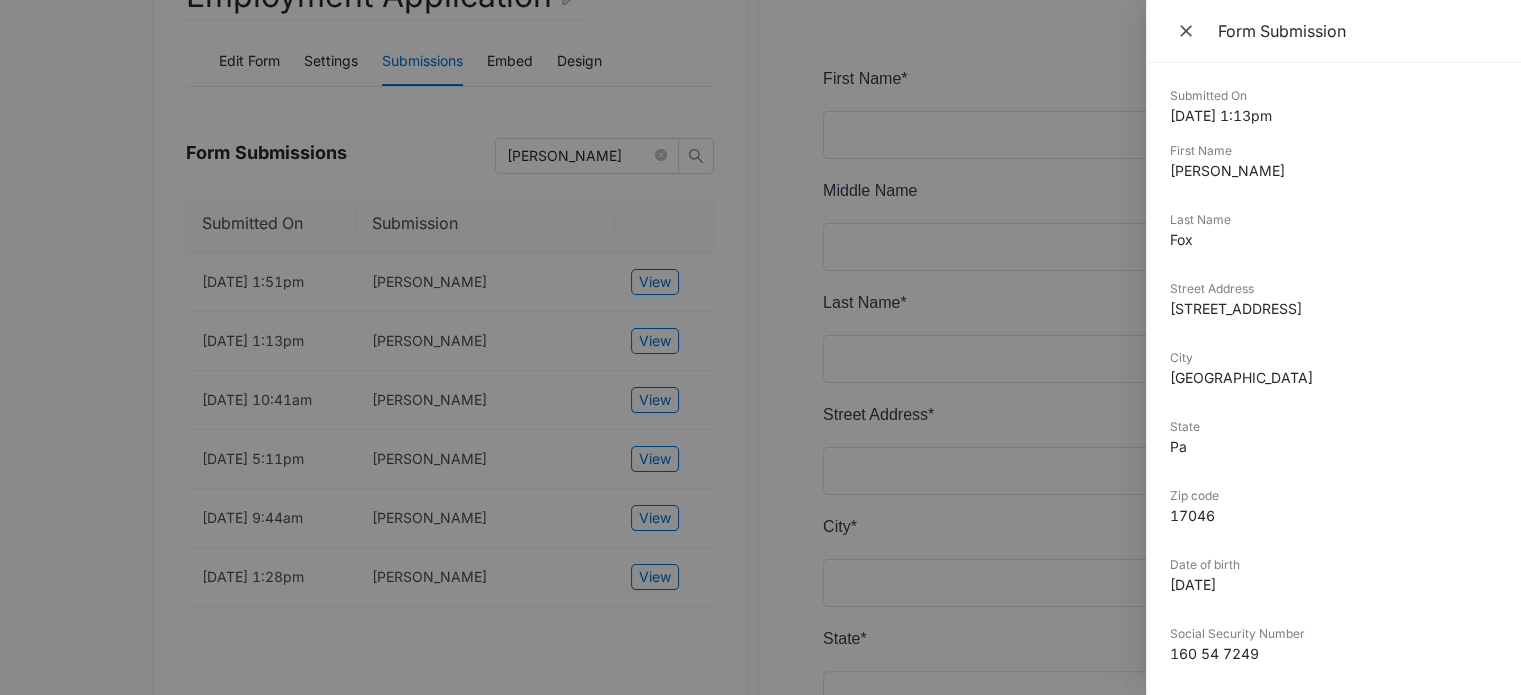 click at bounding box center [760, 347] 